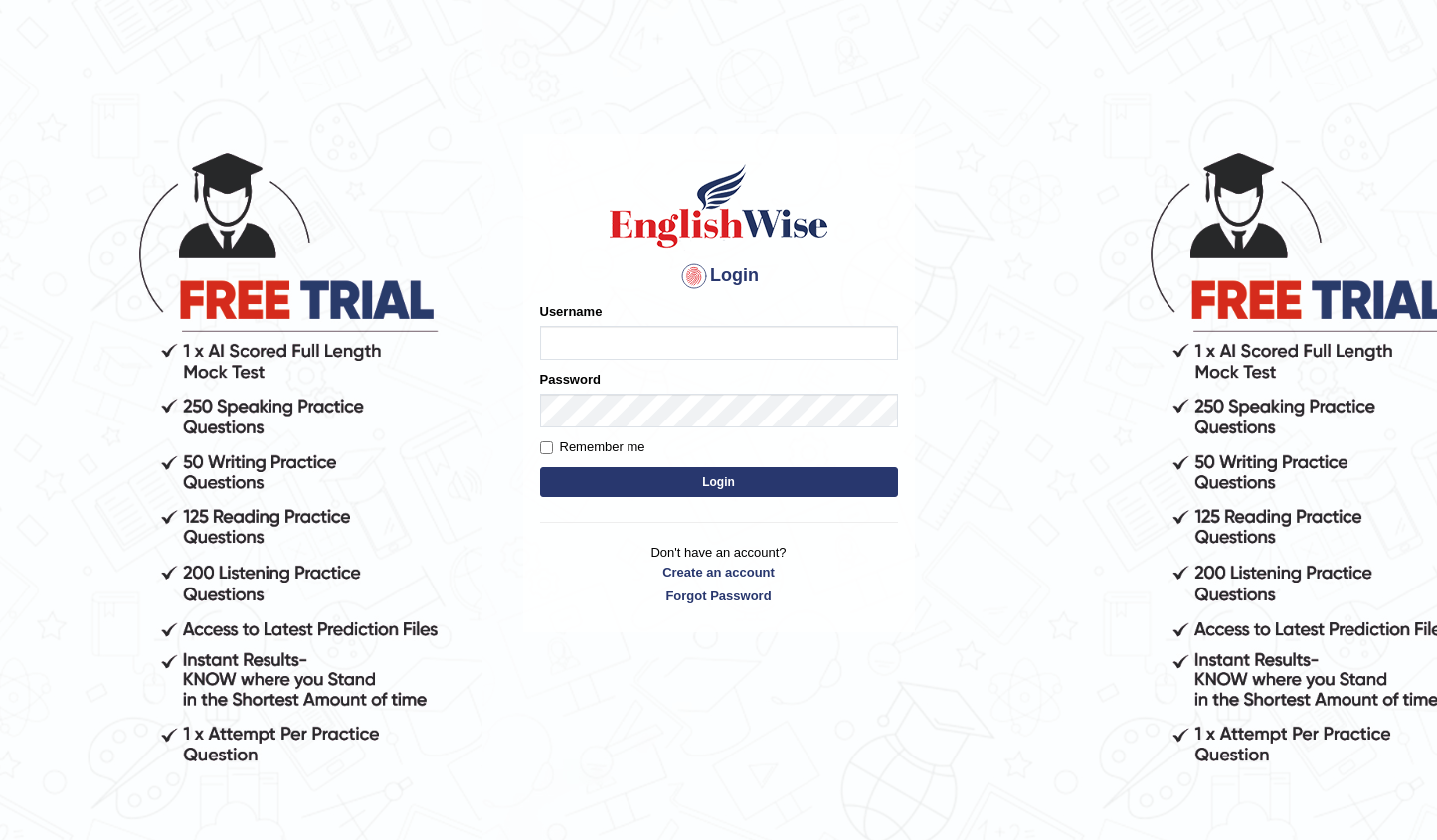 click on "Username" at bounding box center [719, 343] 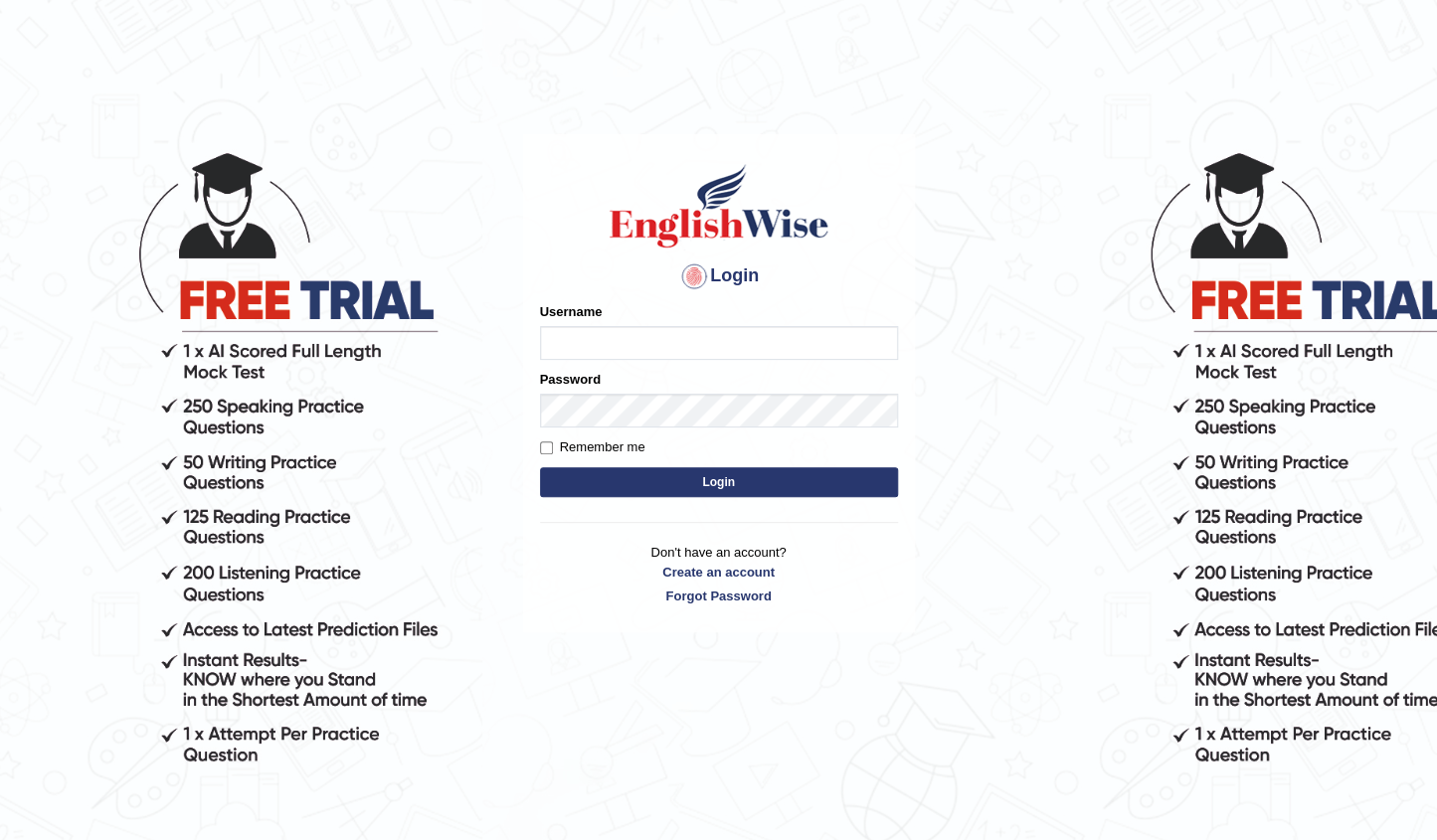 scroll, scrollTop: 0, scrollLeft: 0, axis: both 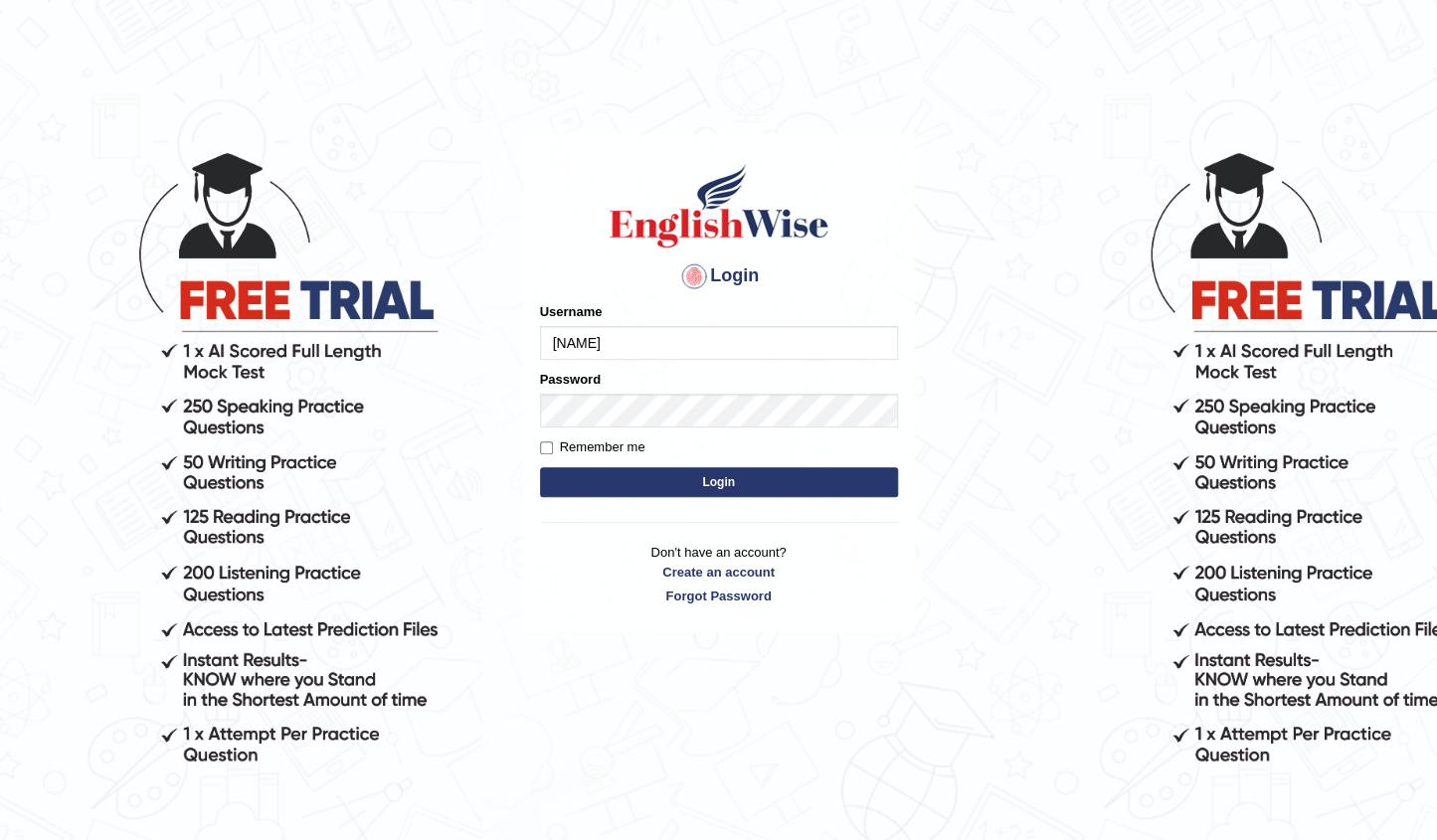 type on "freshtafarhang99" 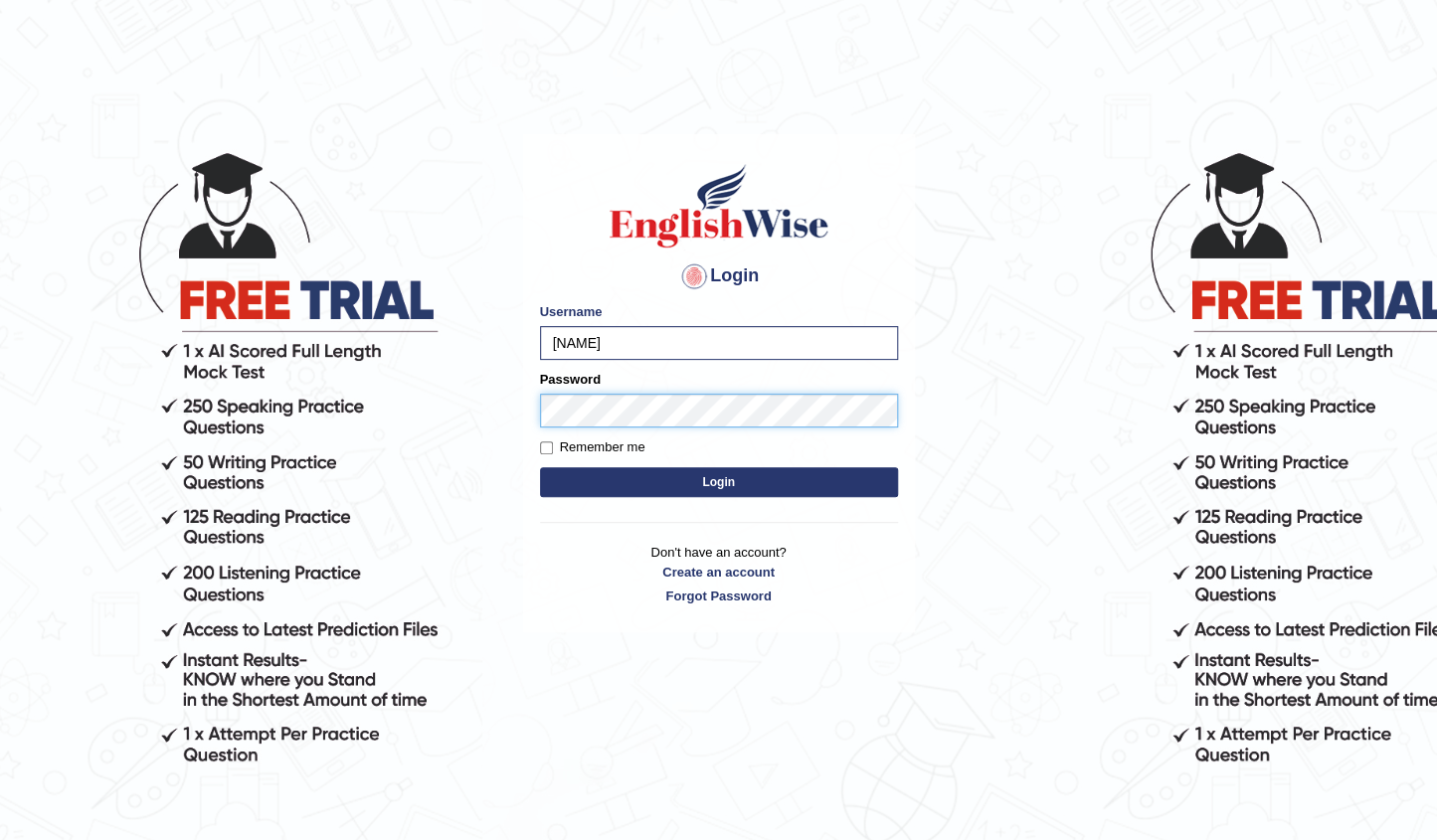 click on "Login" at bounding box center [719, 482] 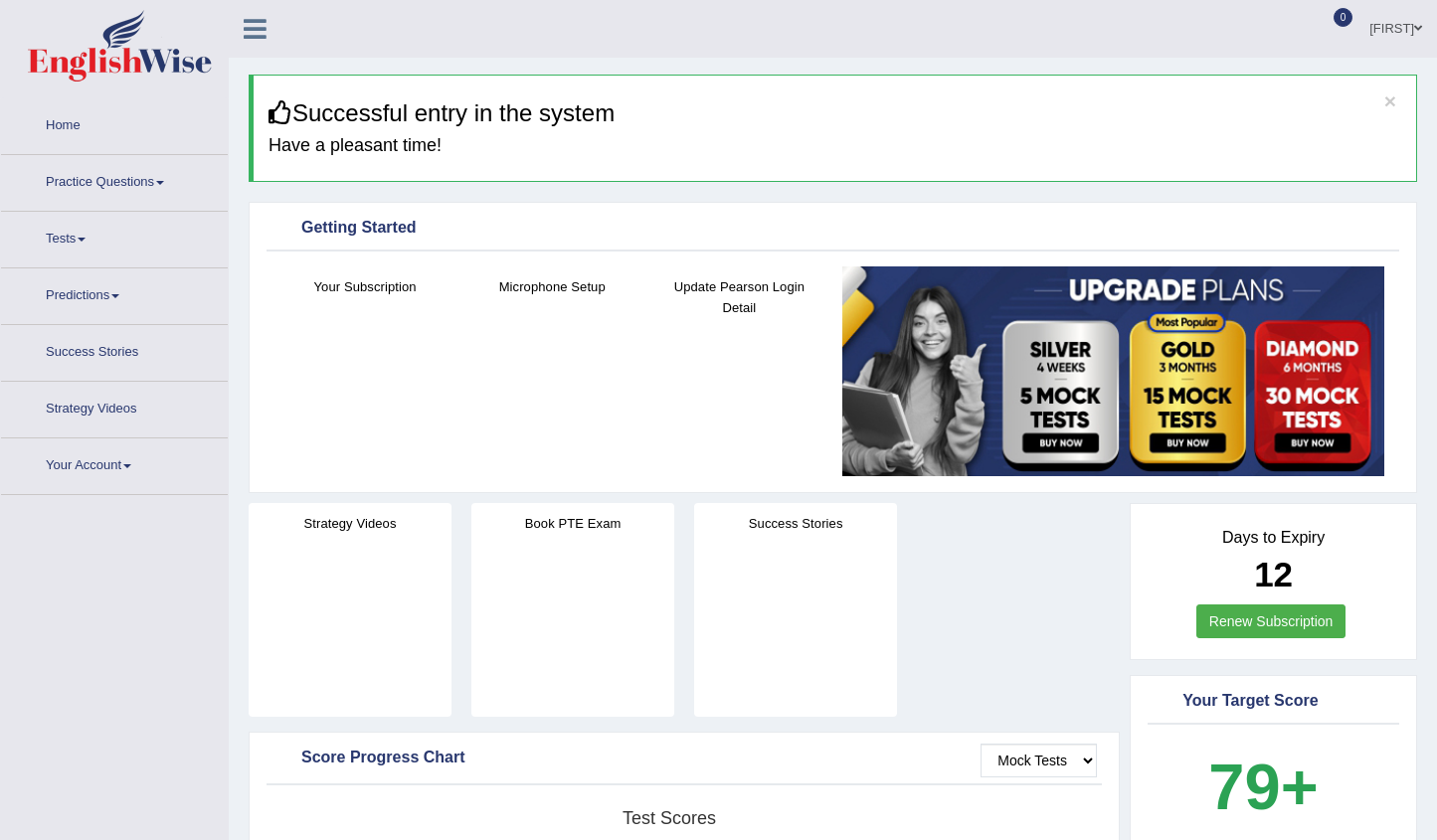 scroll, scrollTop: 0, scrollLeft: 0, axis: both 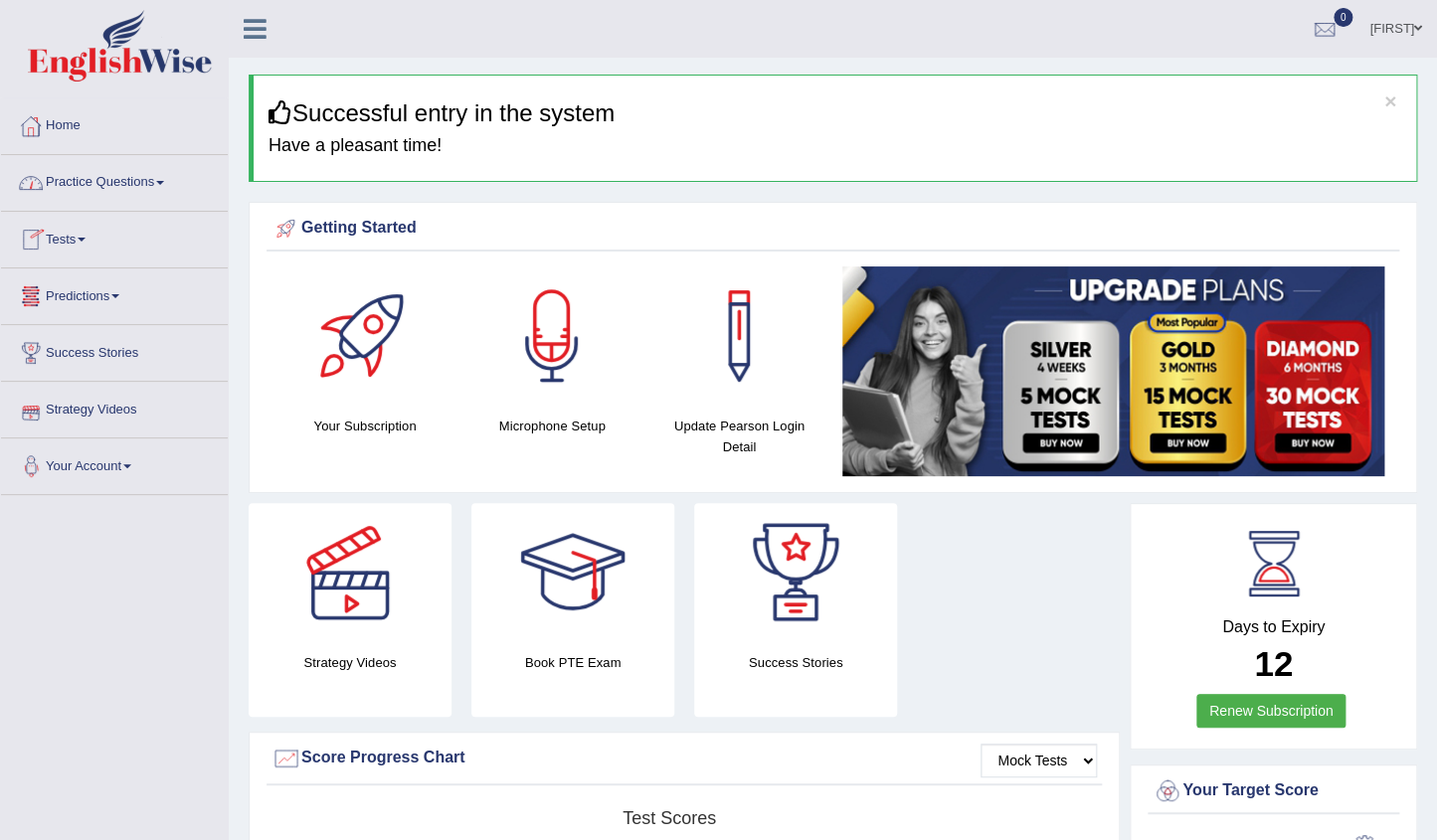 click on "Practice Questions" at bounding box center (114, 180) 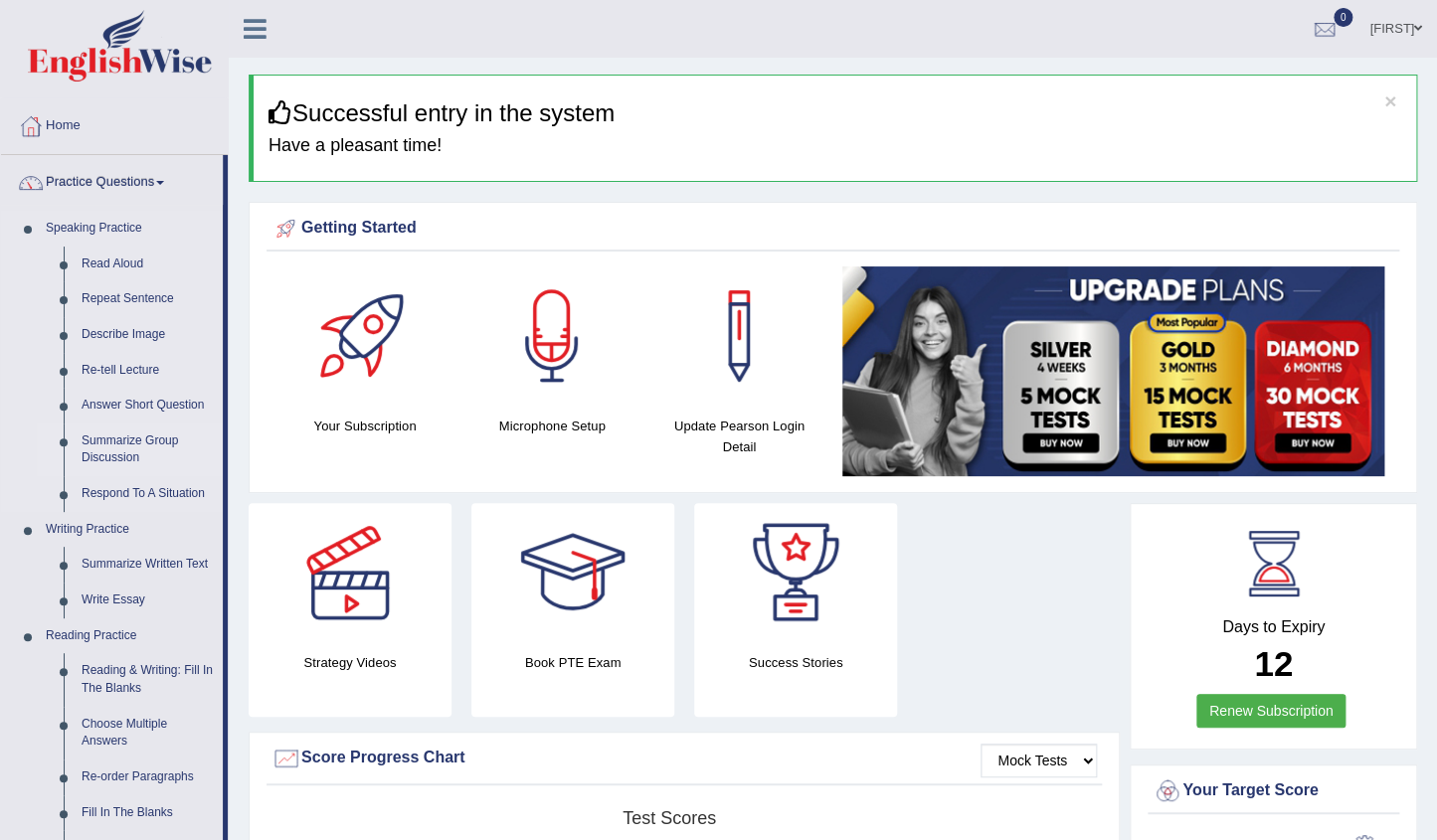 click on "Summarize Group Discussion" at bounding box center [147, 449] 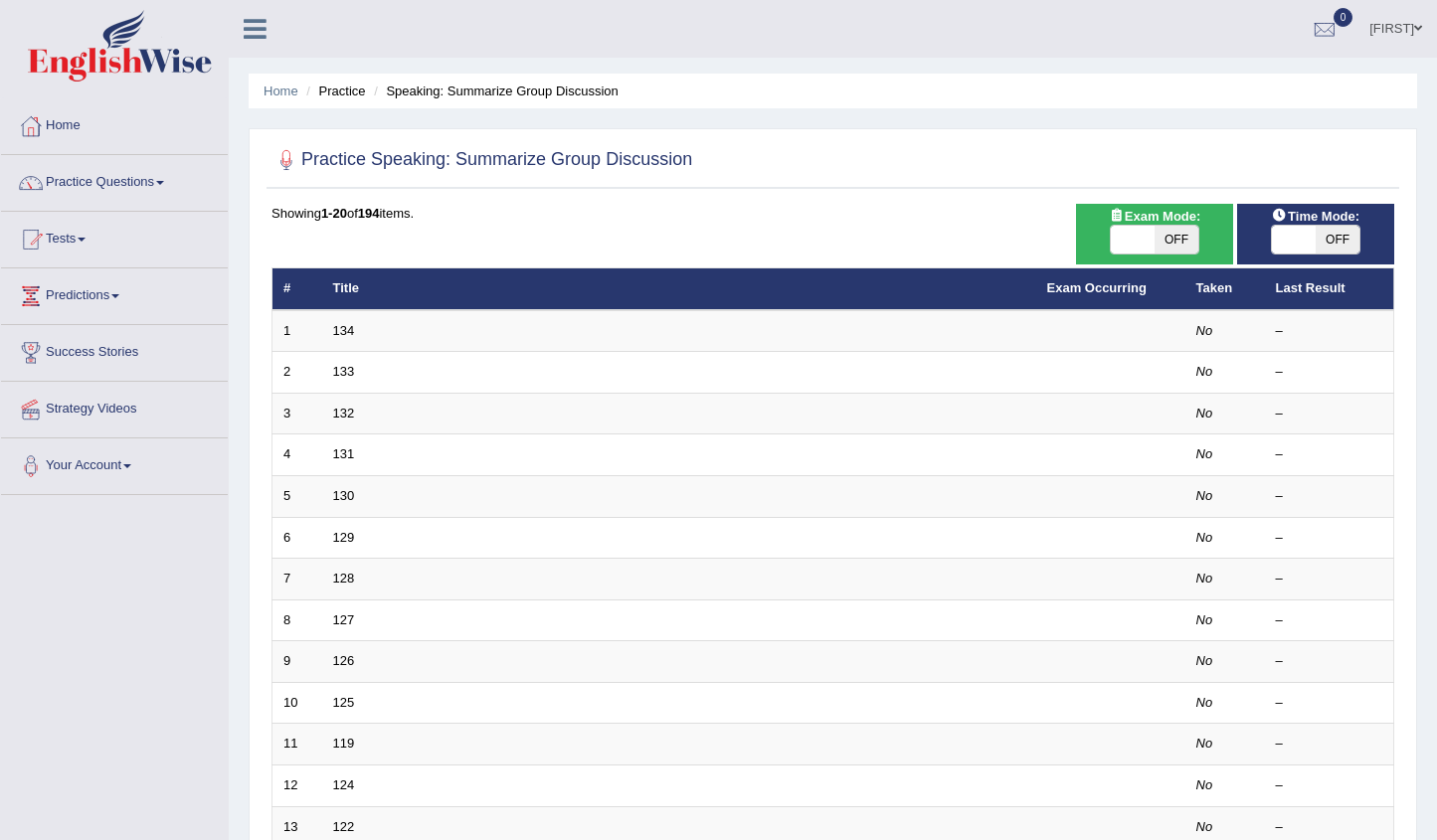 scroll, scrollTop: 0, scrollLeft: 0, axis: both 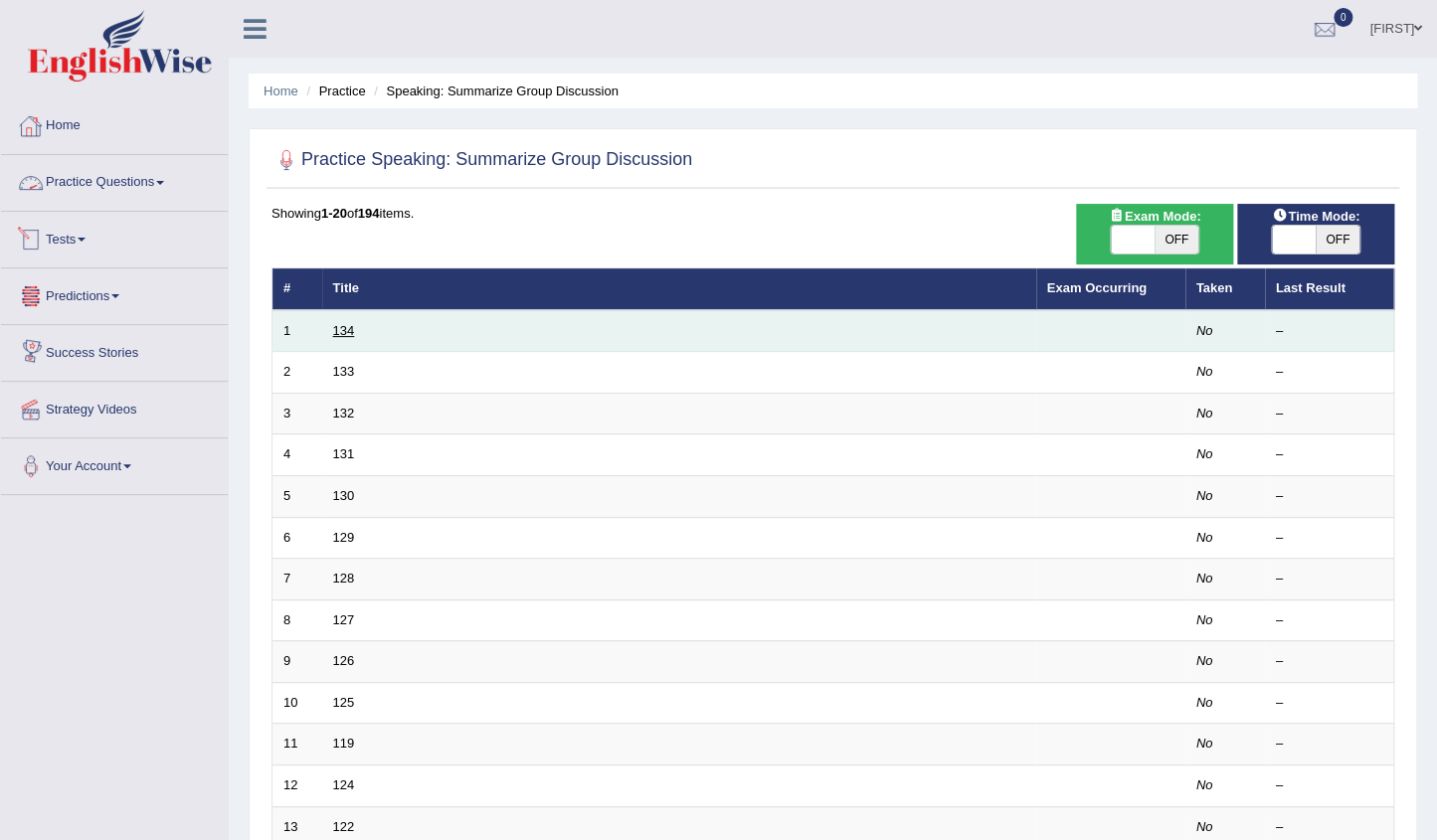 click on "134" at bounding box center (344, 330) 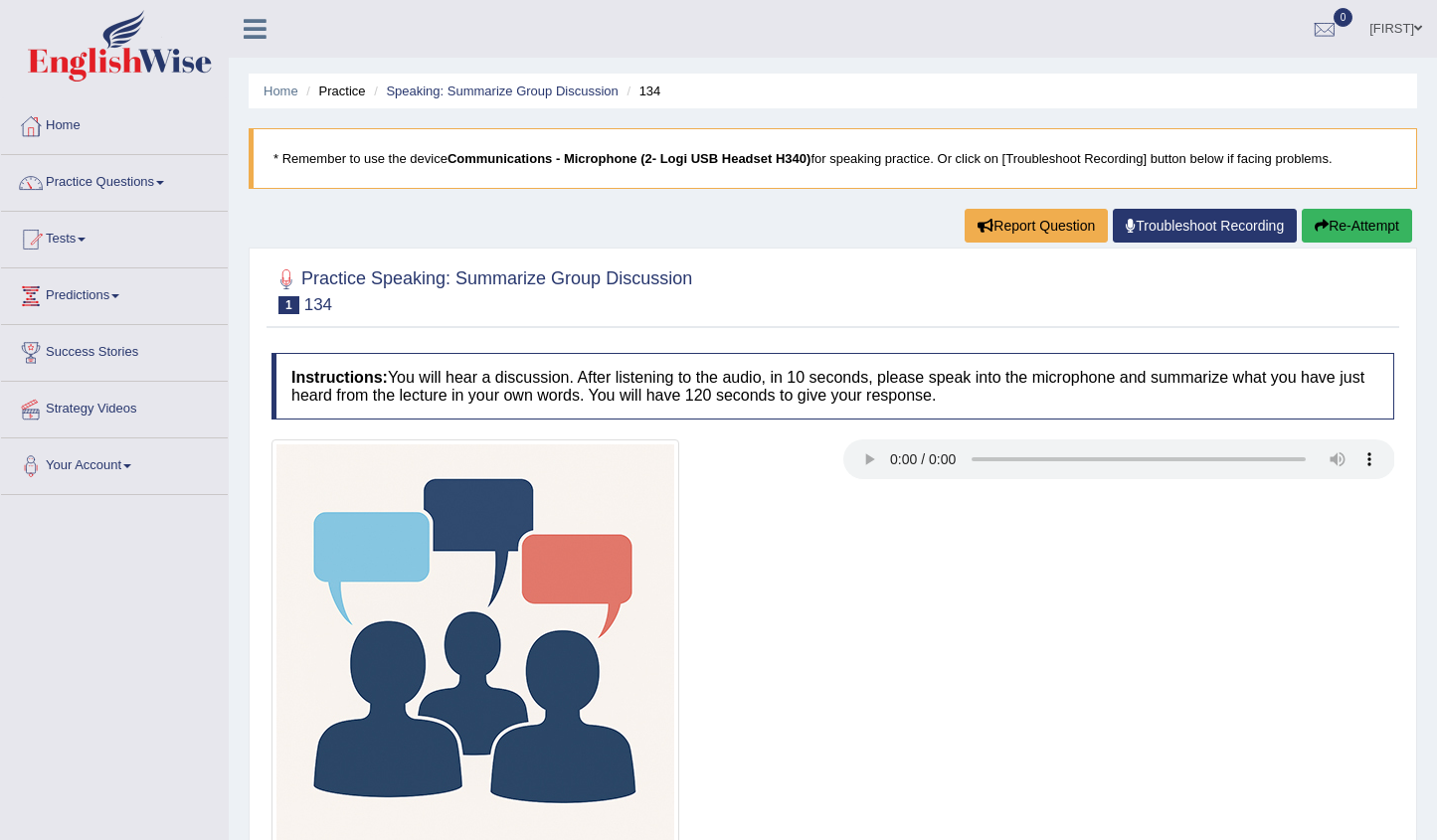 scroll, scrollTop: 0, scrollLeft: 0, axis: both 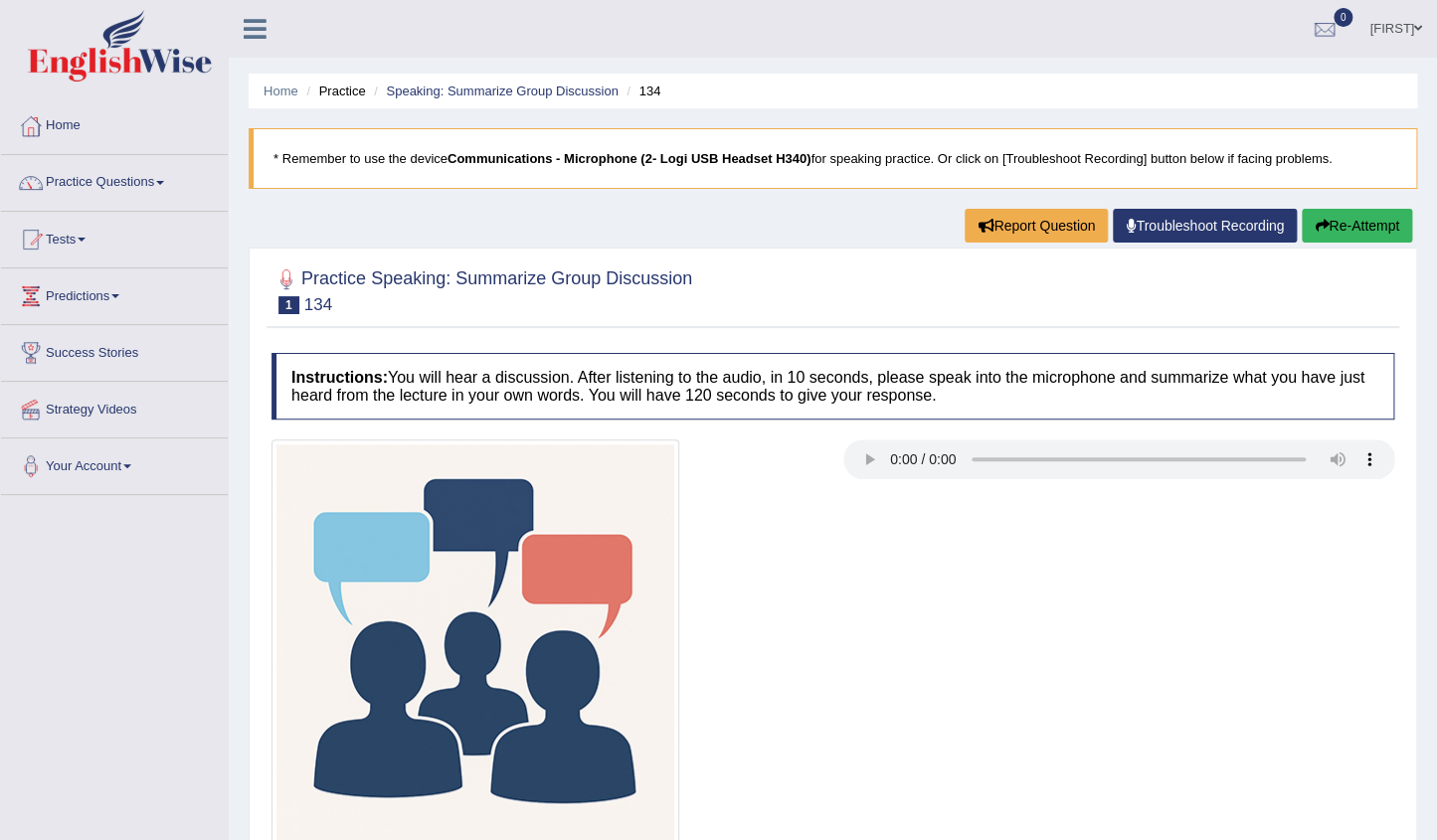 type 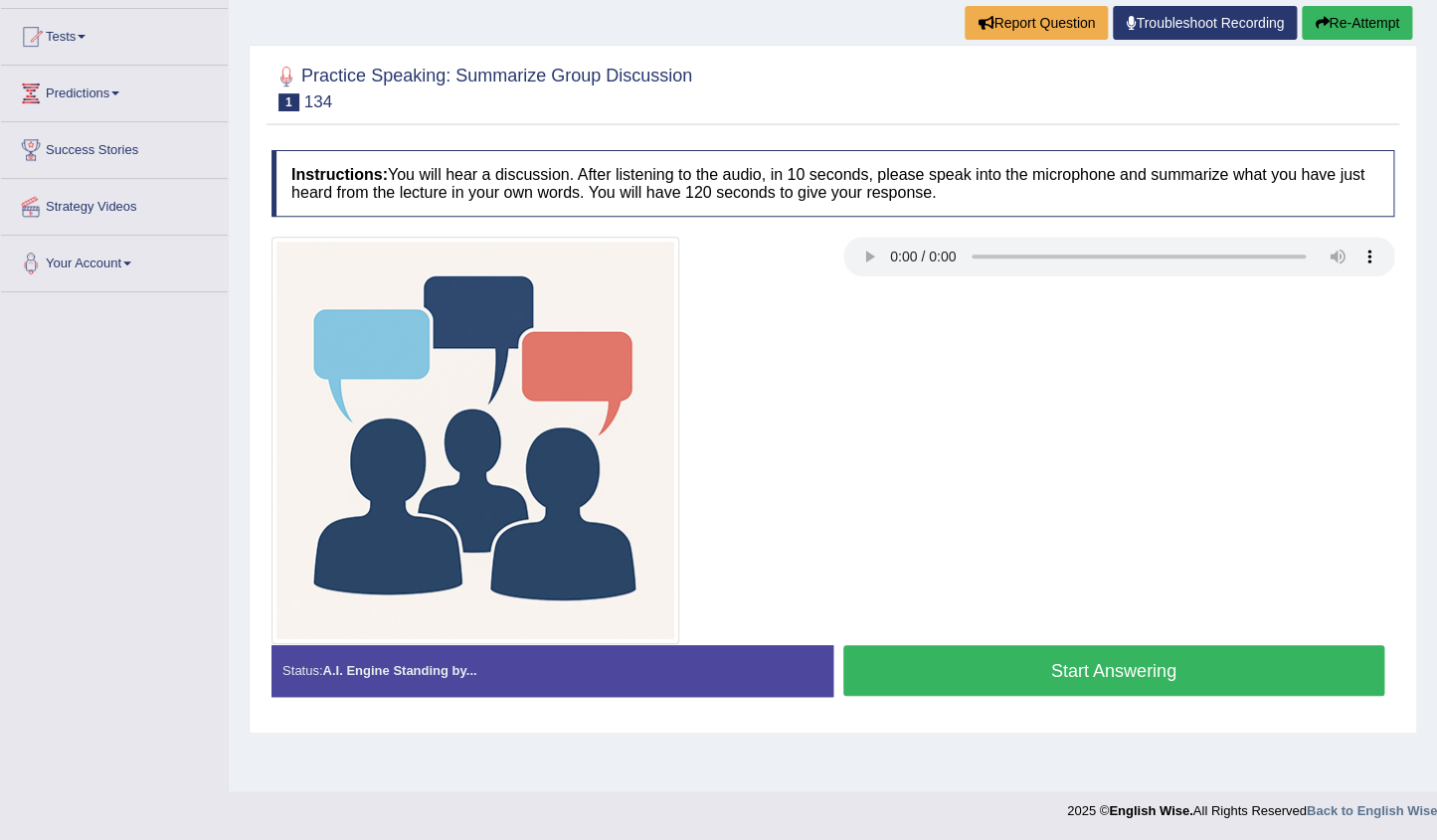 click on "Start Answering" at bounding box center (1114, 670) 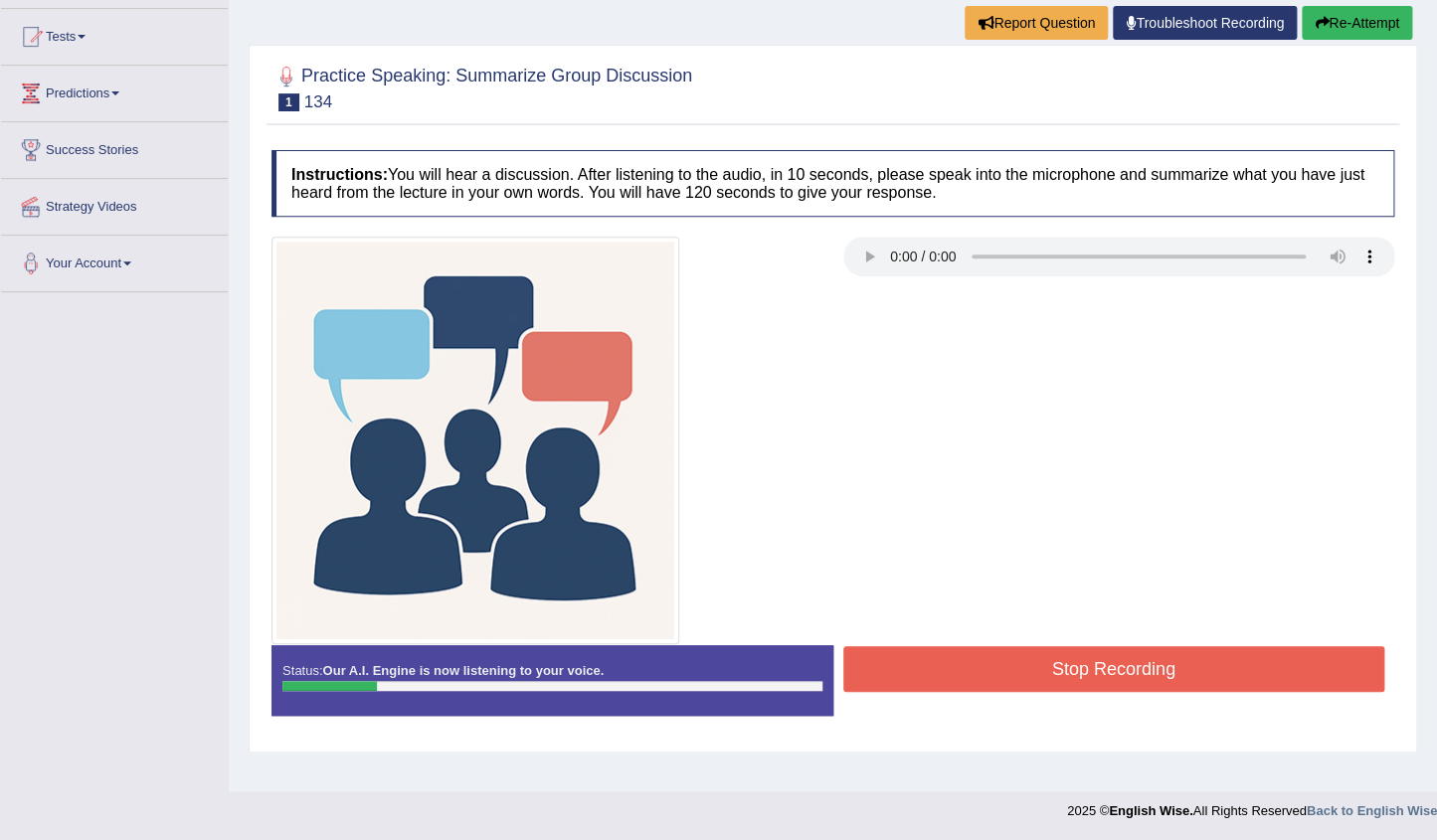 click on "Re-Attempt" at bounding box center (1356, 23) 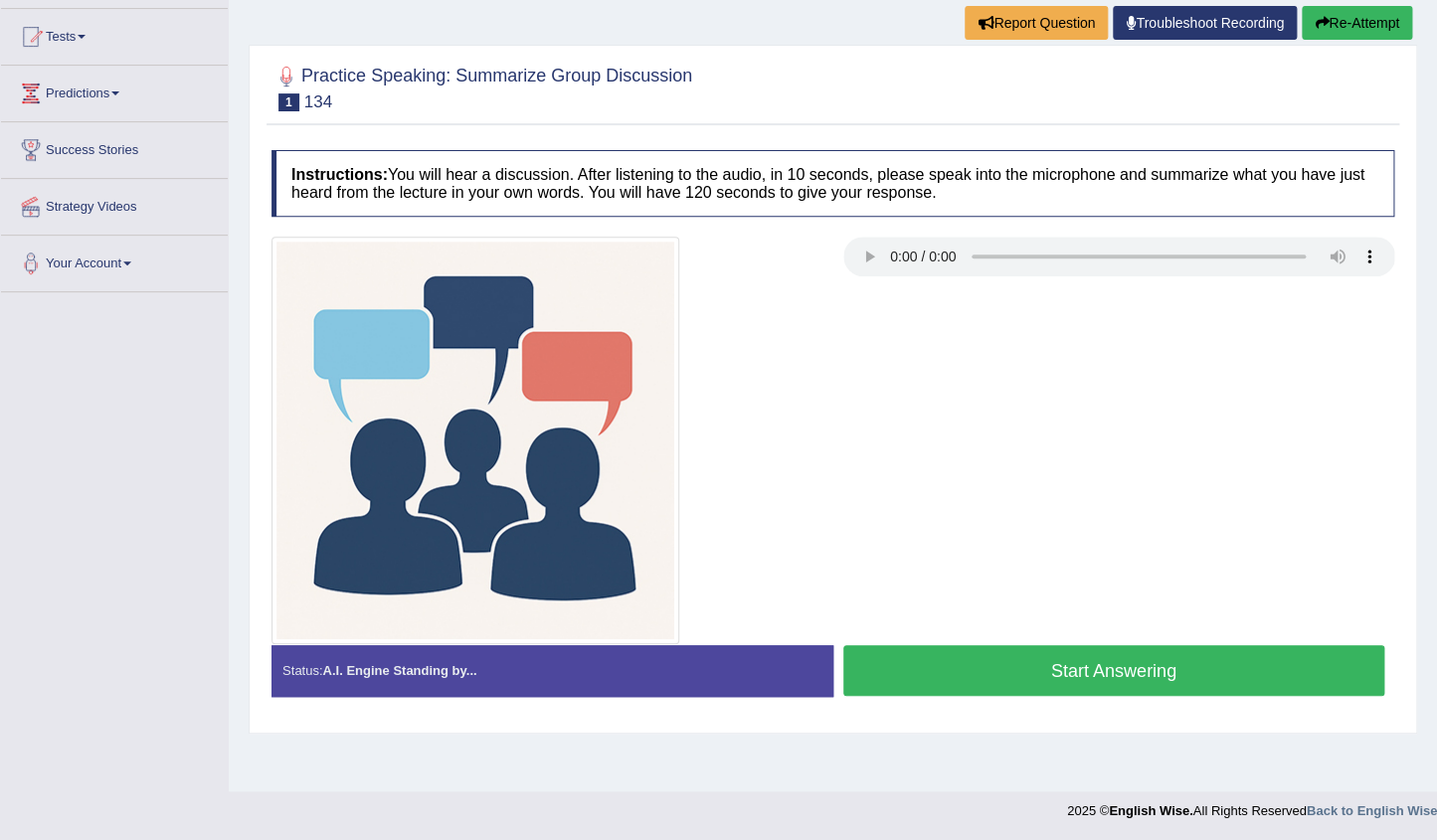 scroll, scrollTop: 203, scrollLeft: 0, axis: vertical 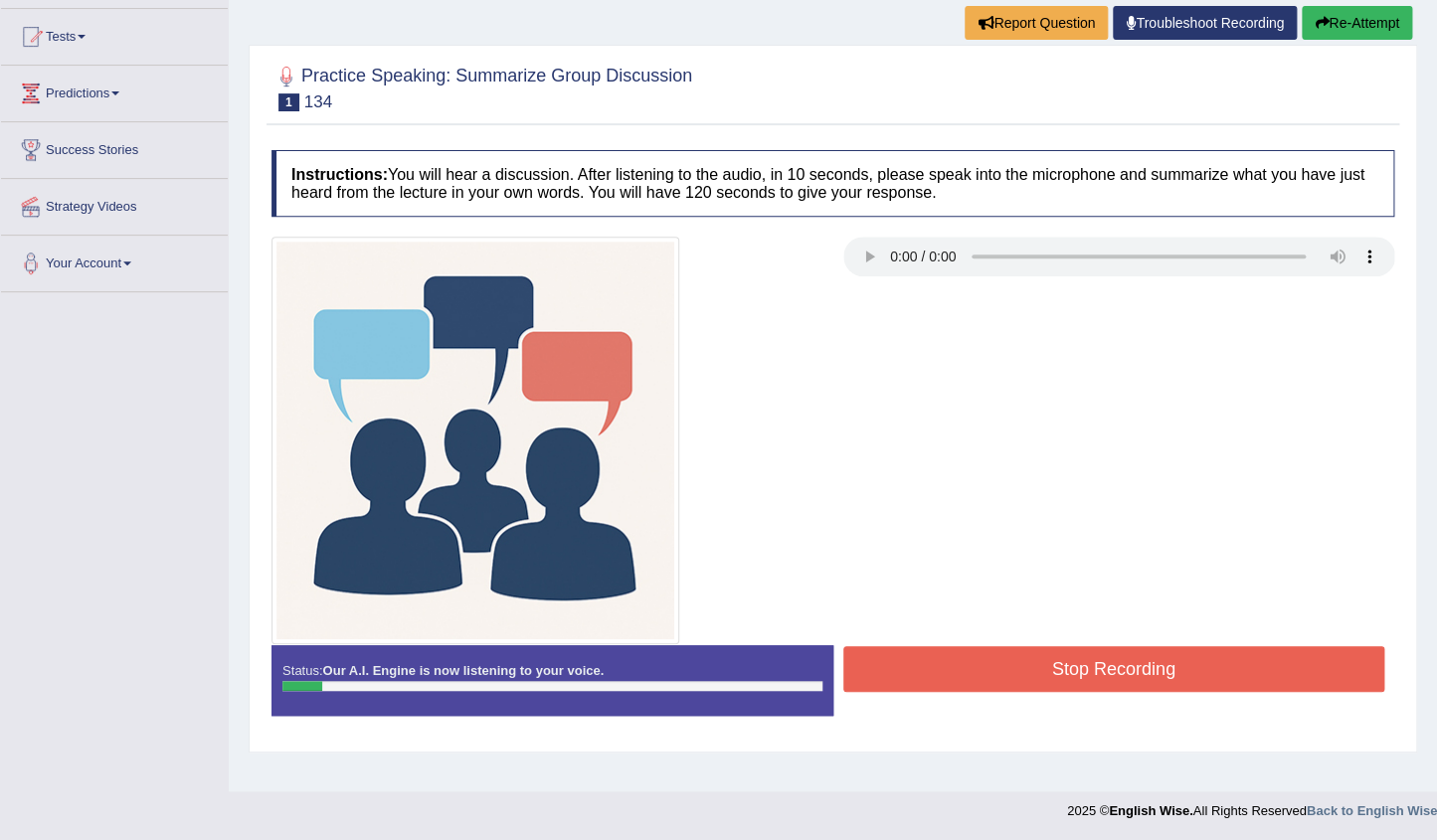 click on "Re-Attempt" at bounding box center [1356, 23] 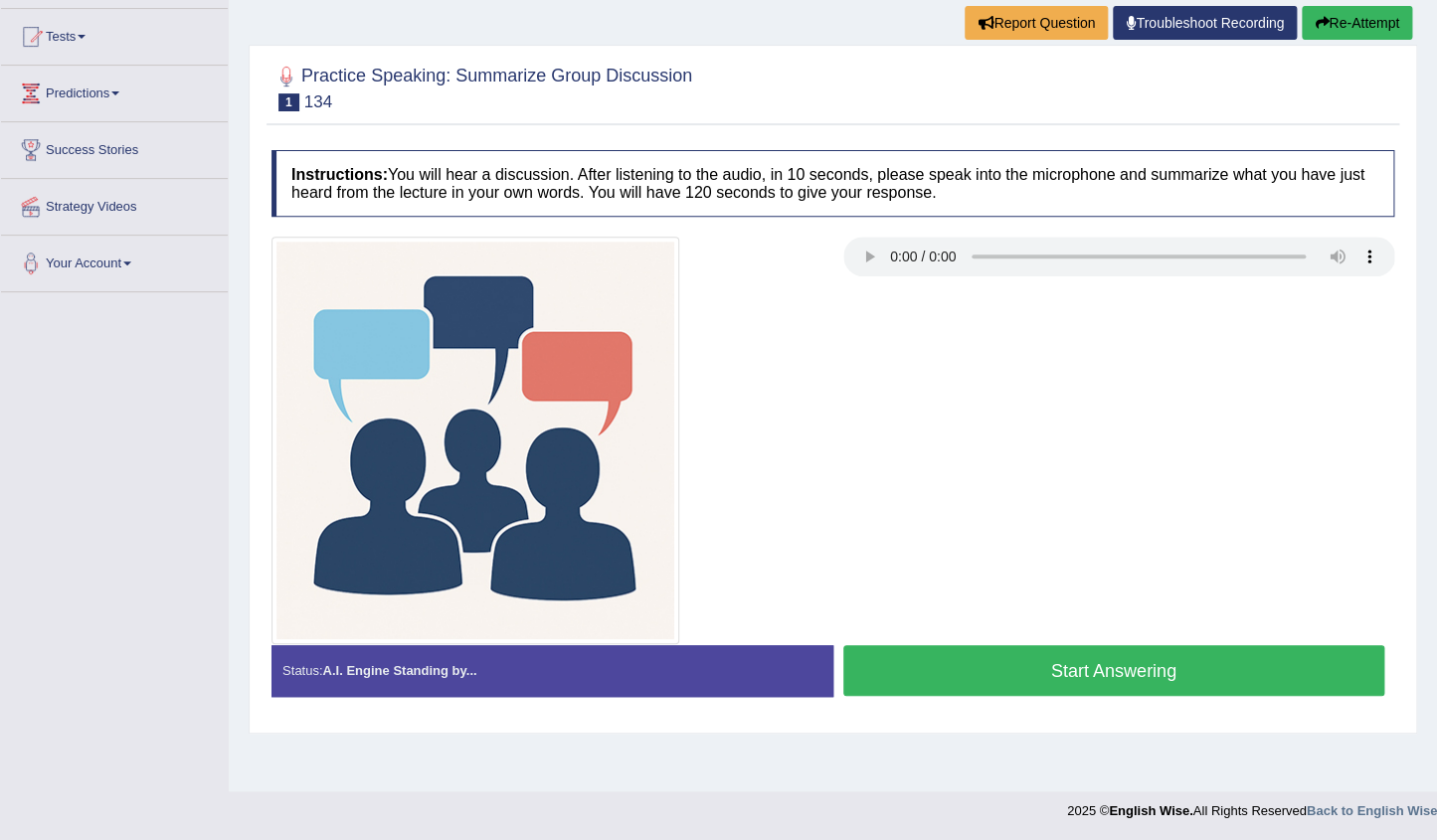 scroll, scrollTop: 203, scrollLeft: 0, axis: vertical 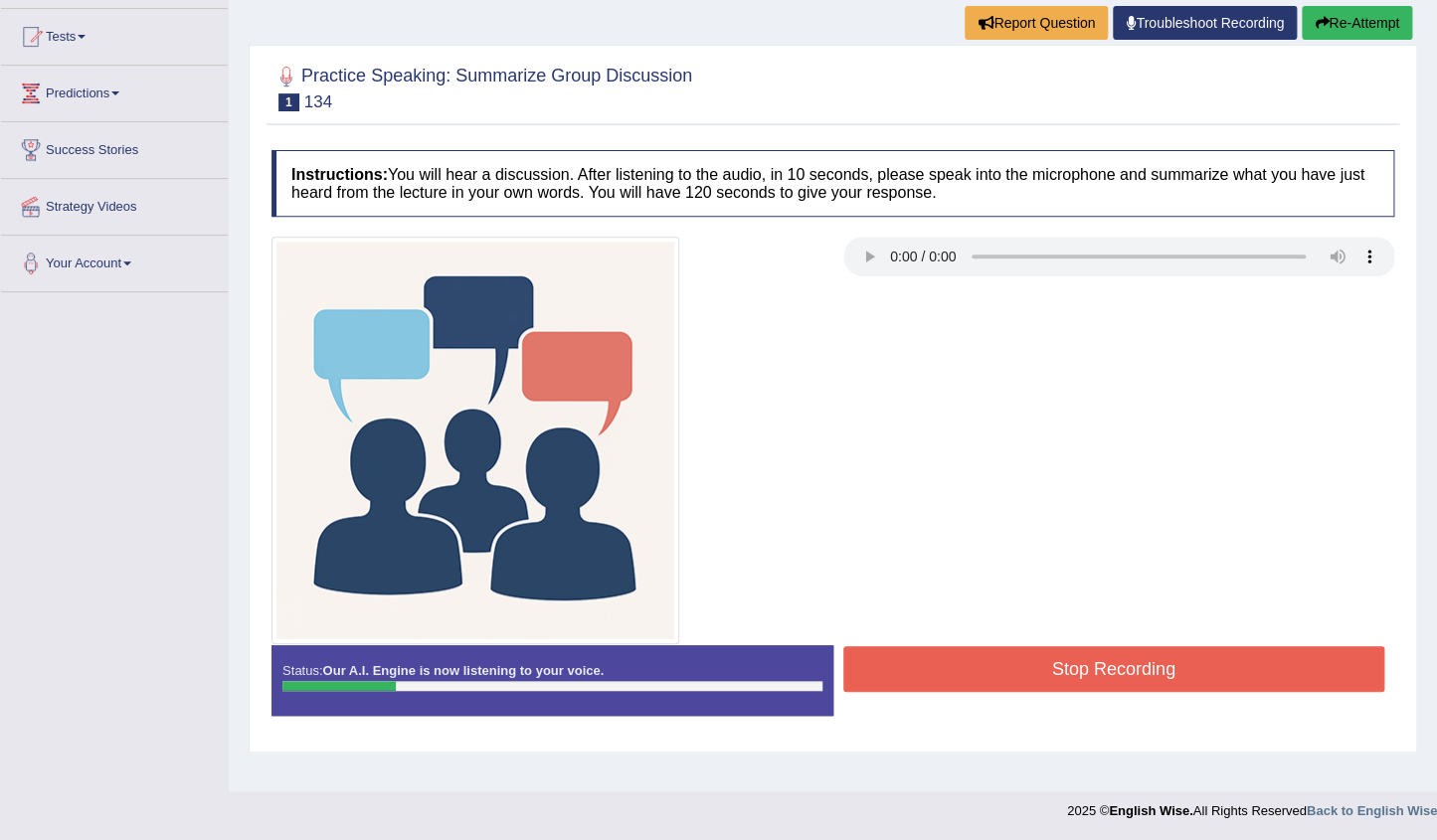click on "Re-Attempt" at bounding box center (1356, 23) 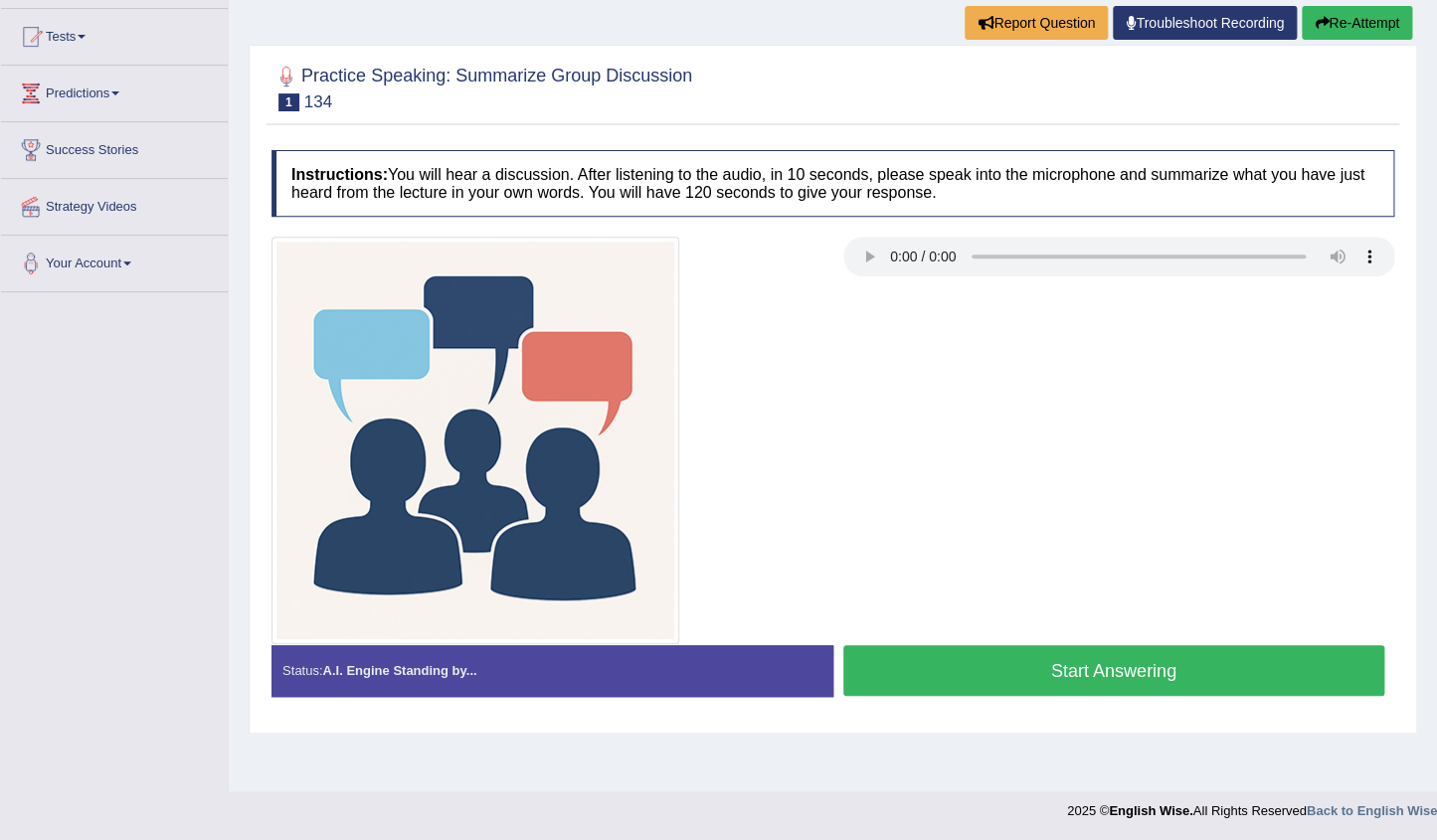 scroll, scrollTop: 0, scrollLeft: 0, axis: both 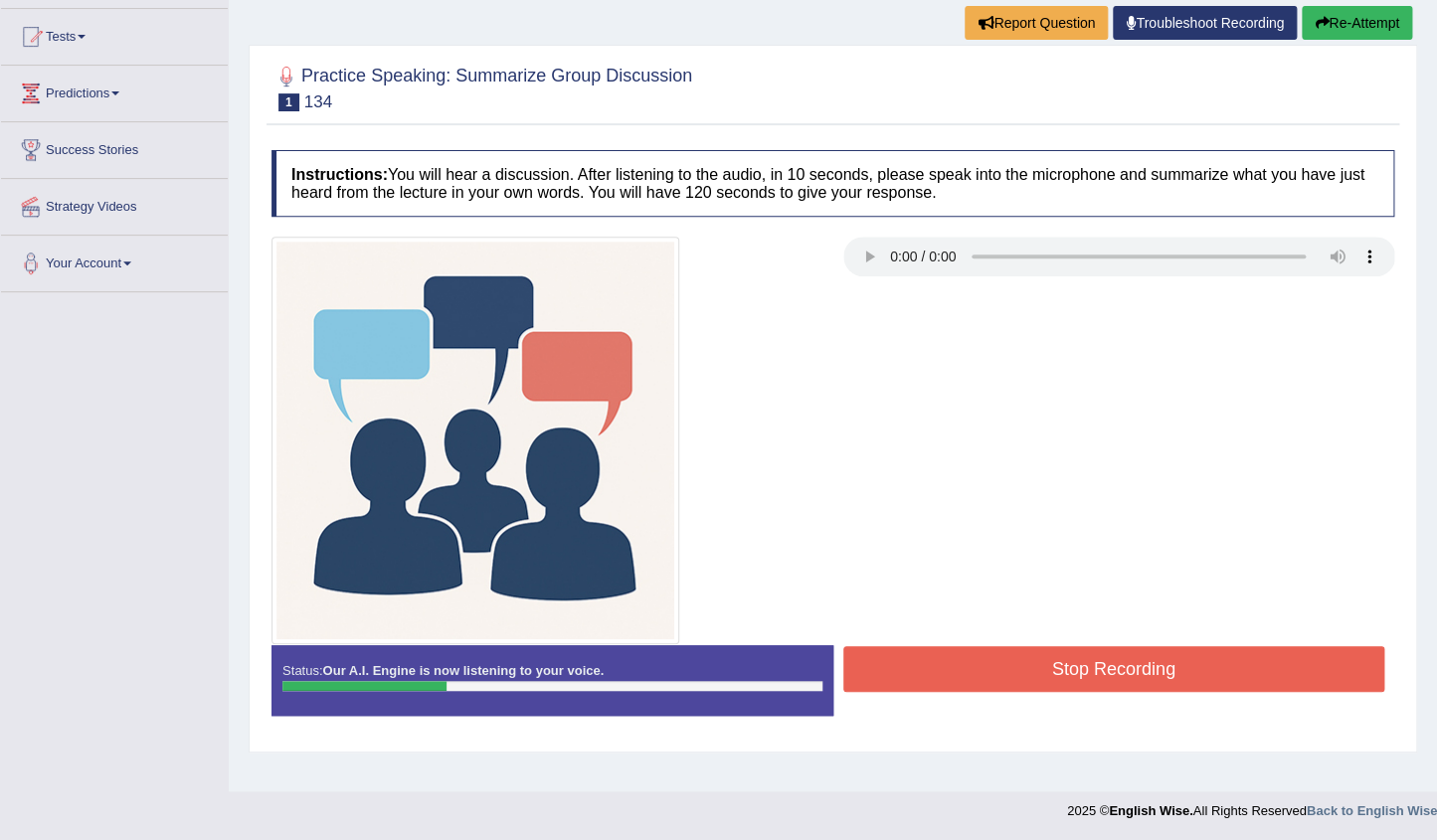 click on "Stop Recording" at bounding box center (1114, 669) 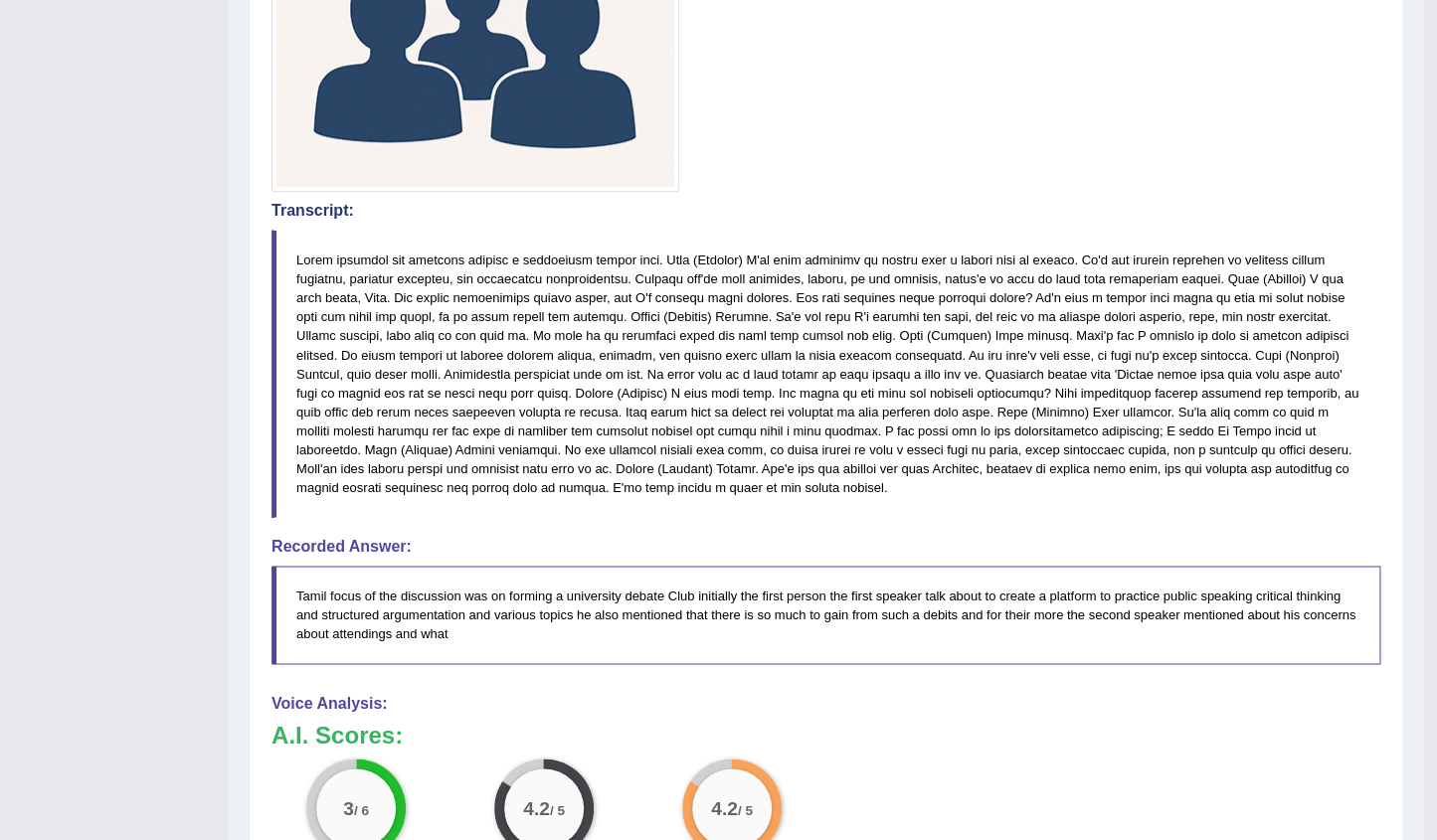 scroll, scrollTop: 1106, scrollLeft: 0, axis: vertical 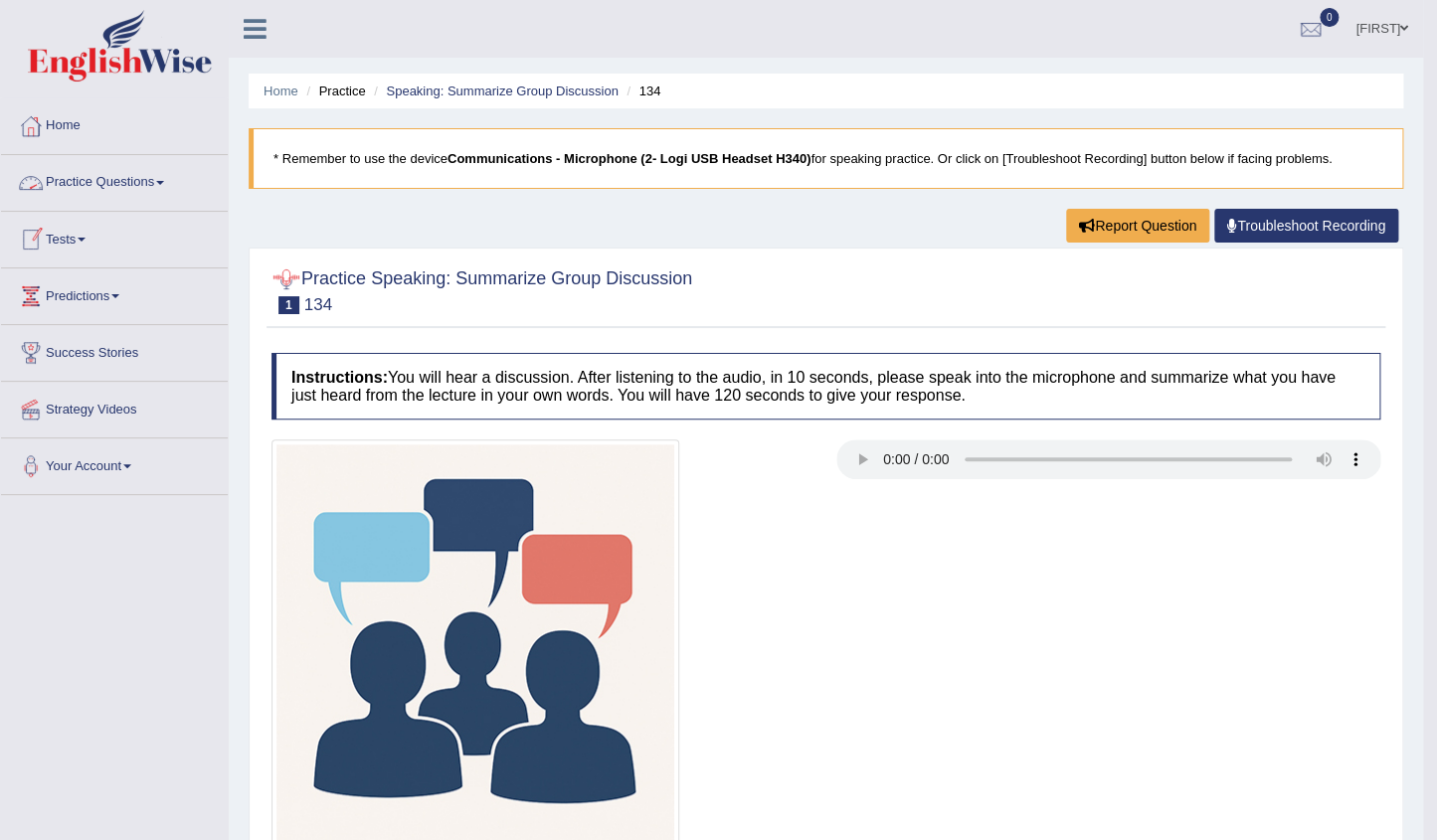 click on "Practice Questions" at bounding box center [114, 180] 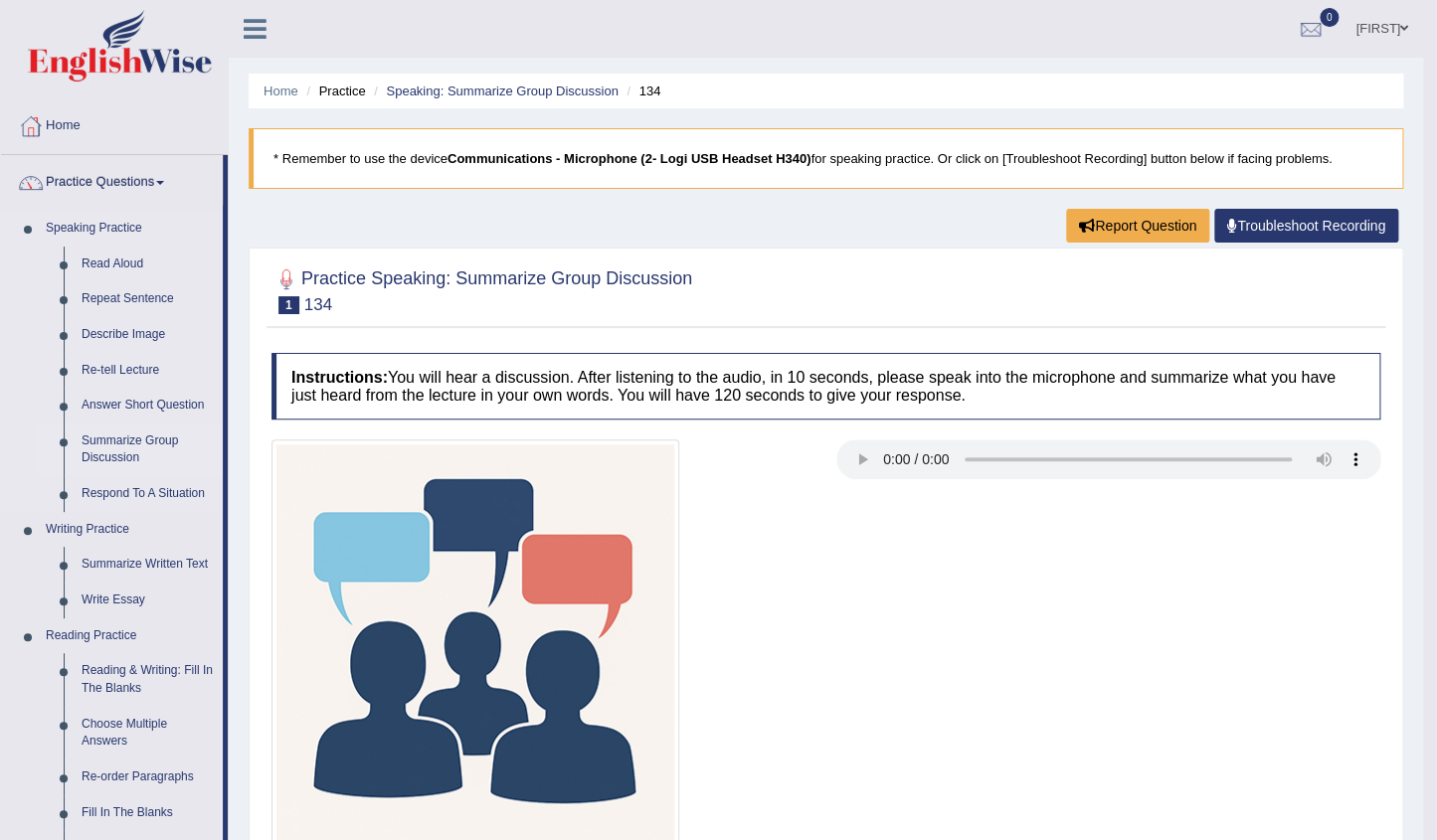 click on "Summarize Group Discussion" at bounding box center [147, 449] 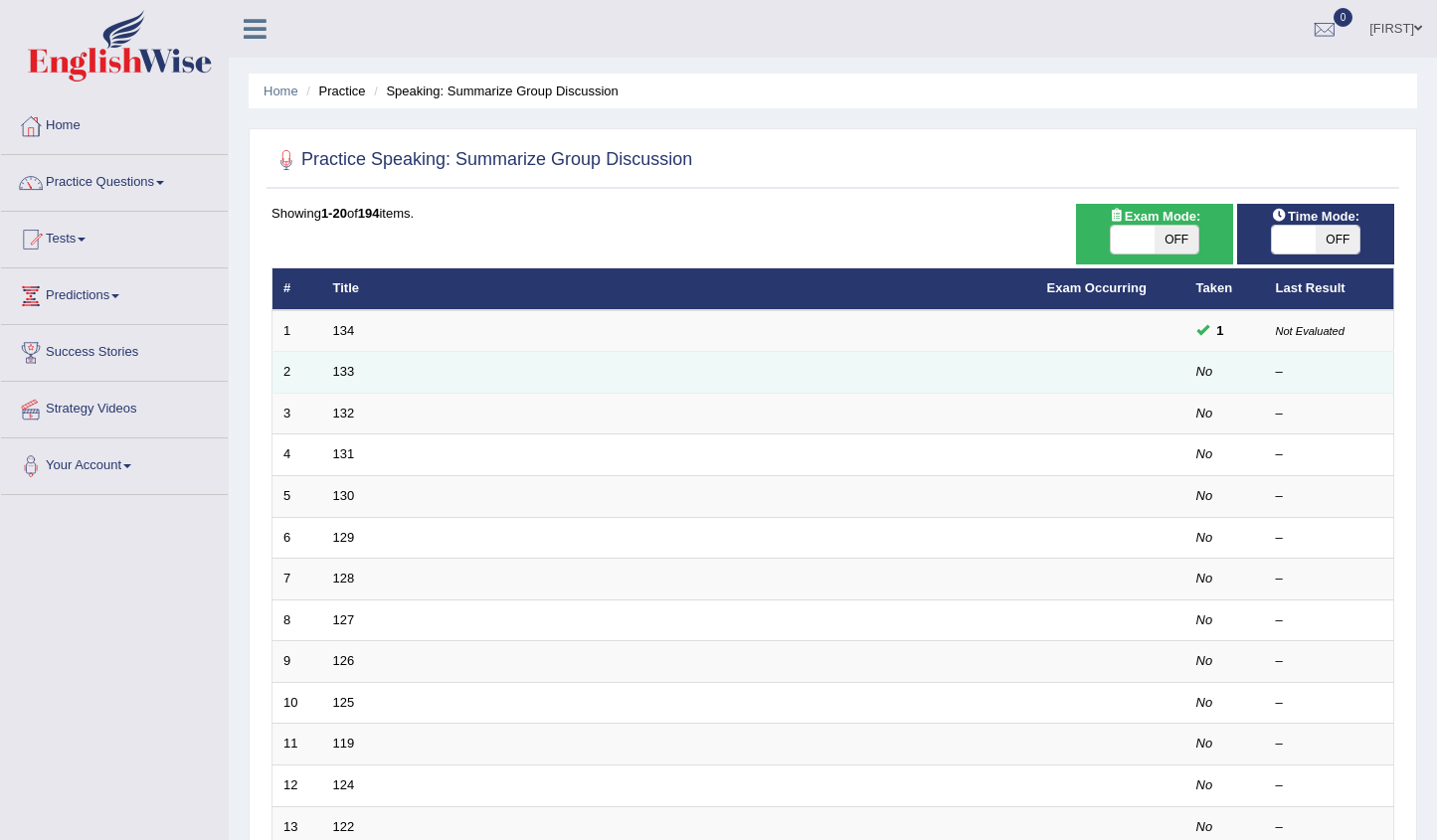 scroll, scrollTop: 0, scrollLeft: 0, axis: both 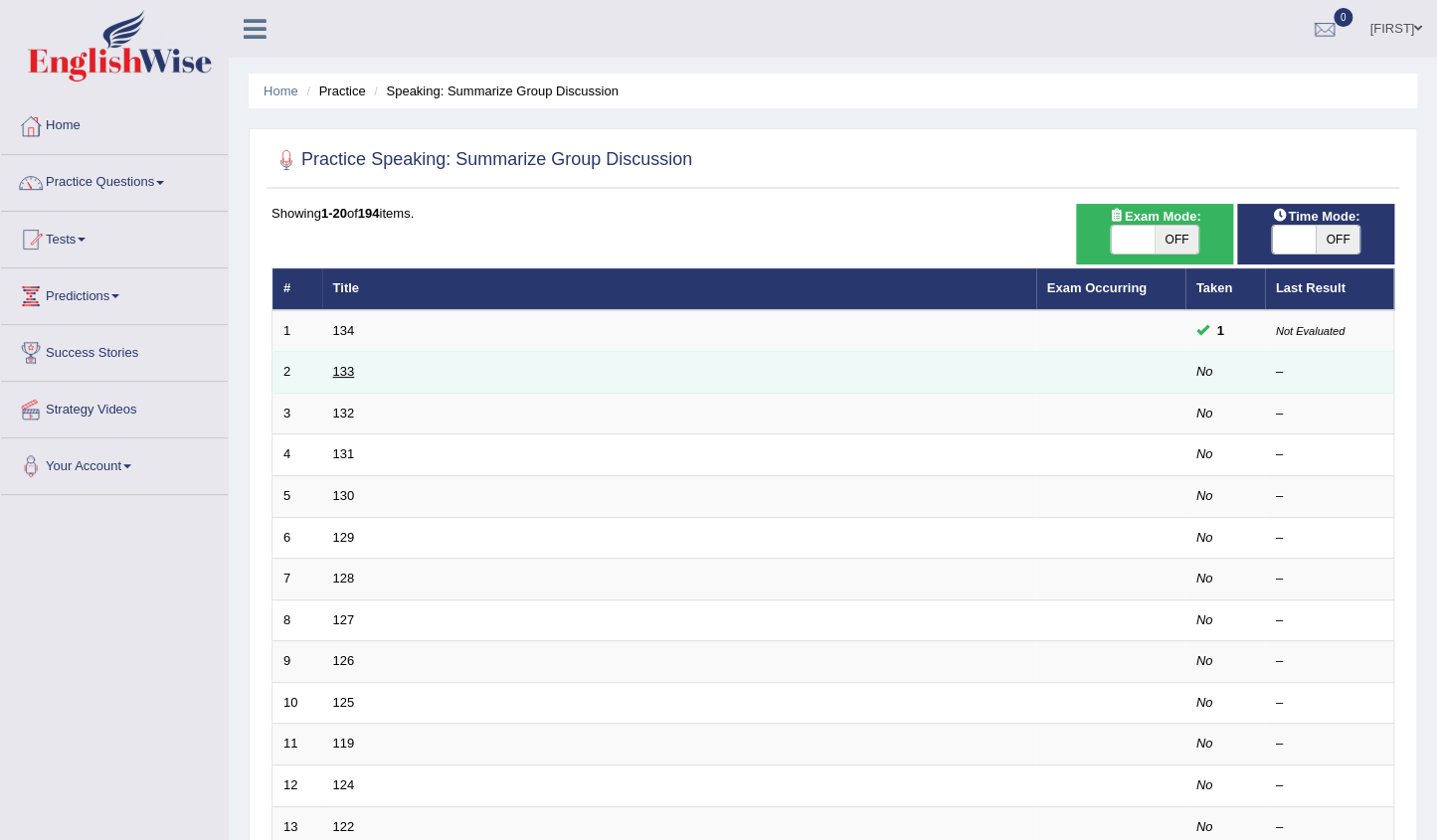 click on "133" at bounding box center (344, 371) 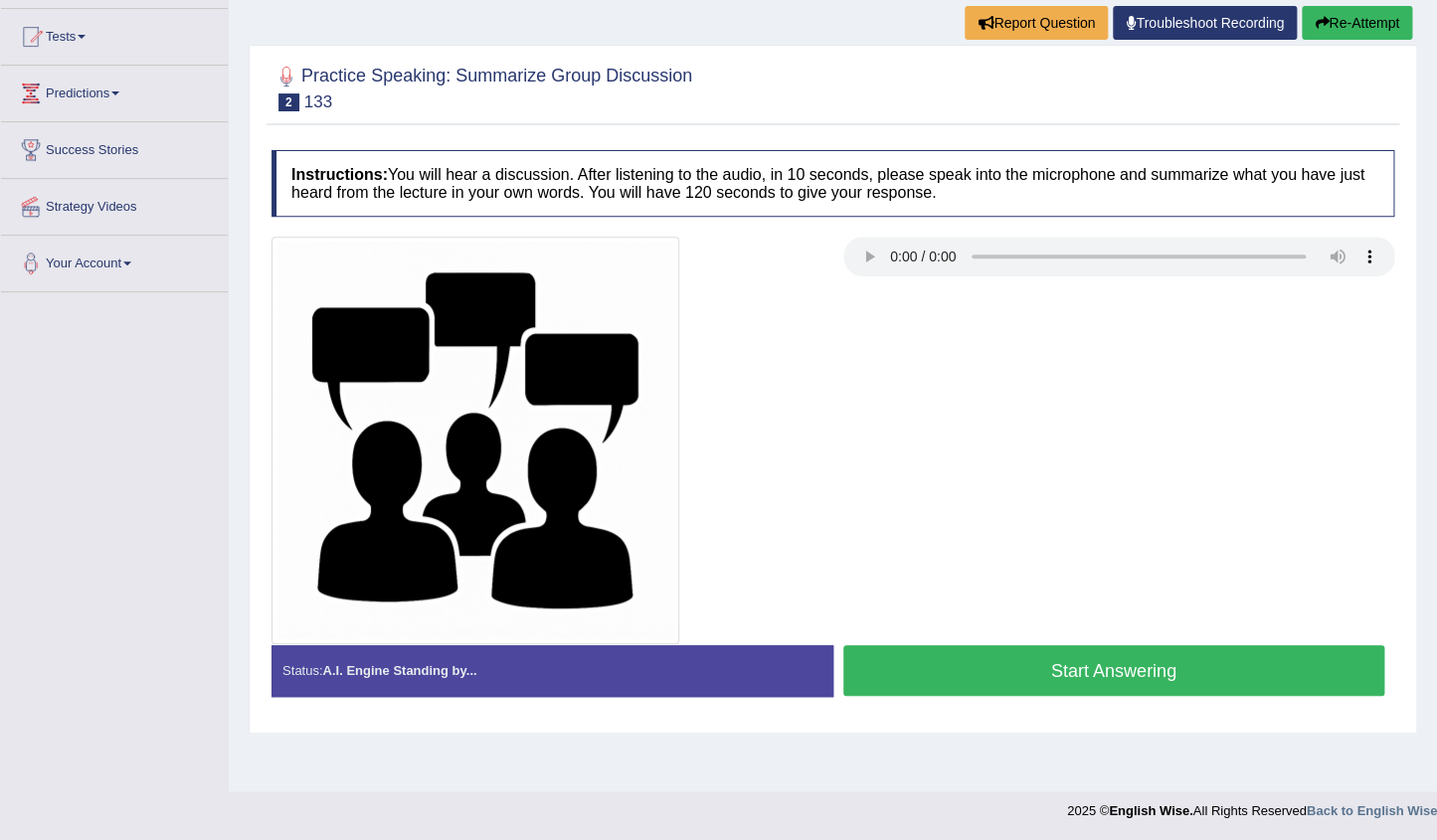 scroll, scrollTop: 0, scrollLeft: 0, axis: both 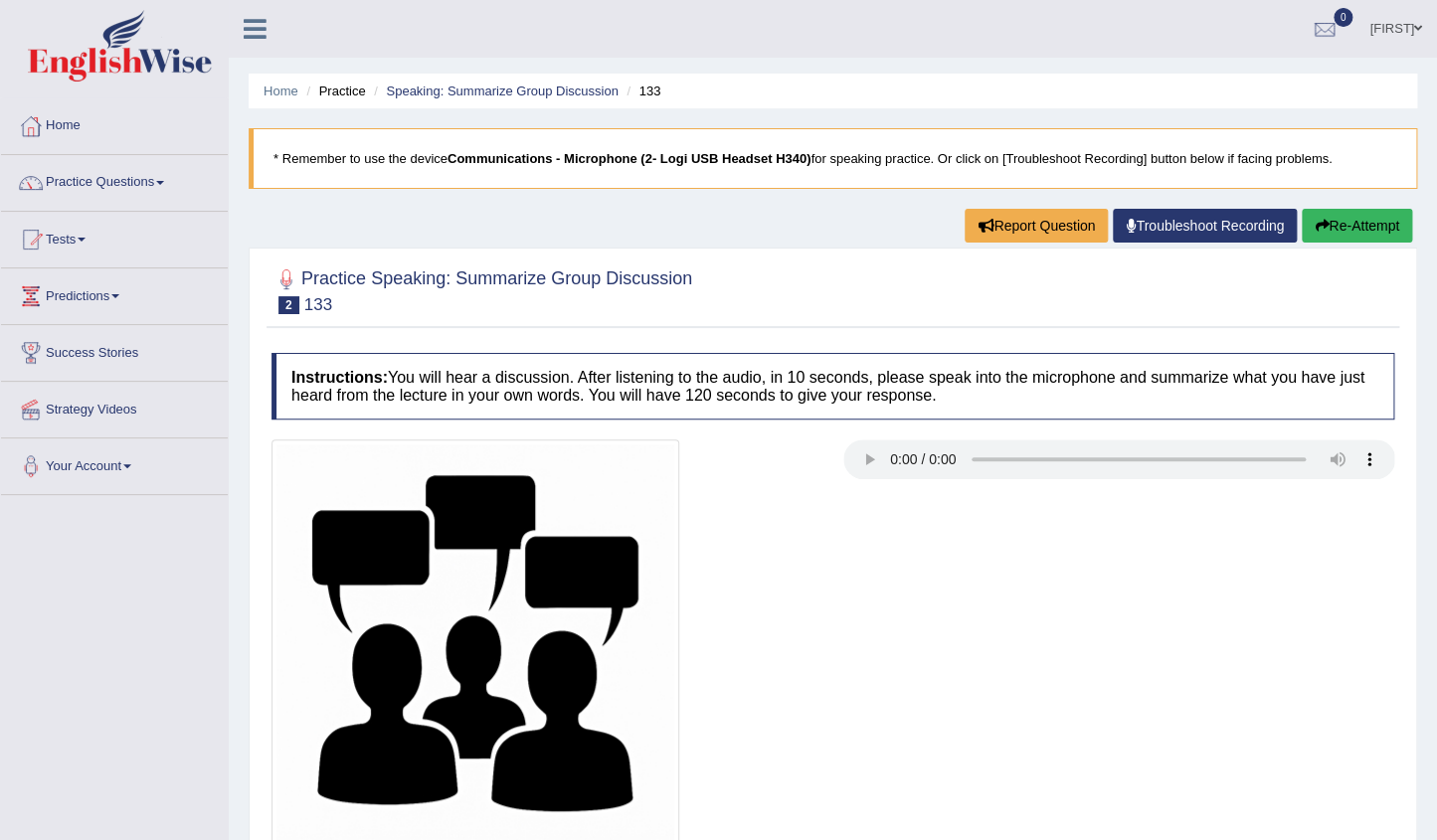 type 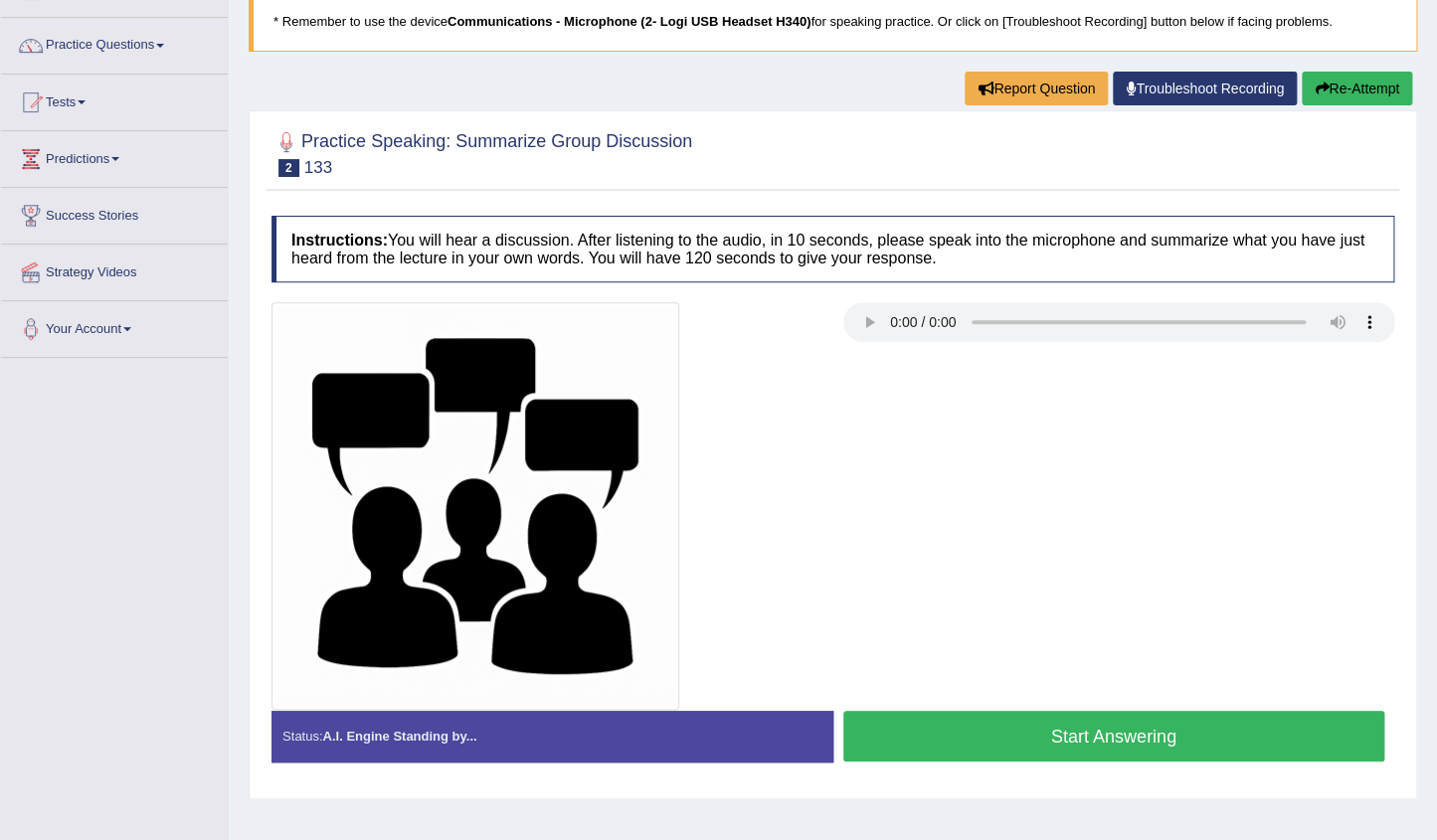 scroll, scrollTop: 203, scrollLeft: 0, axis: vertical 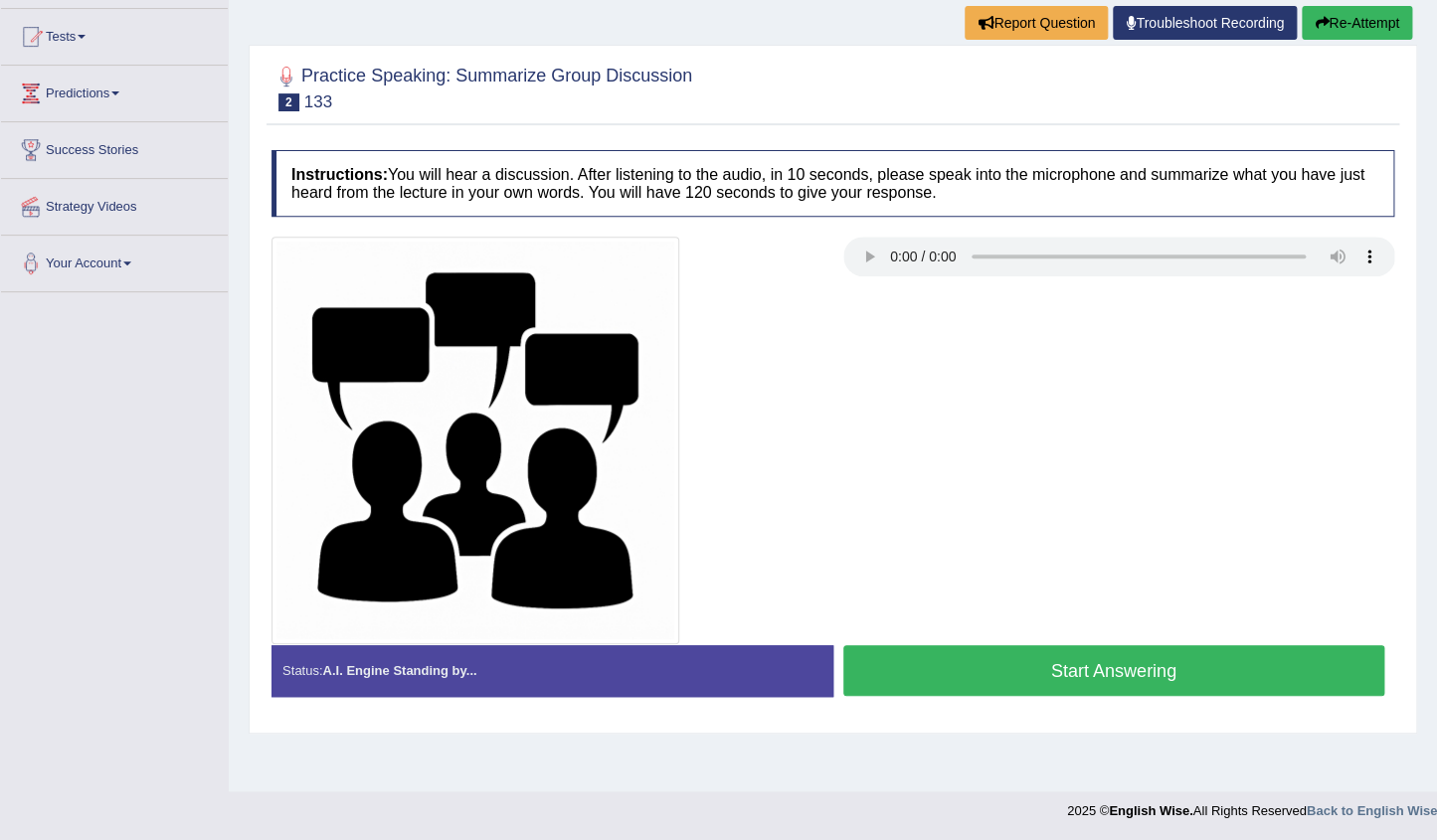 click on "Start Answering" at bounding box center [1114, 670] 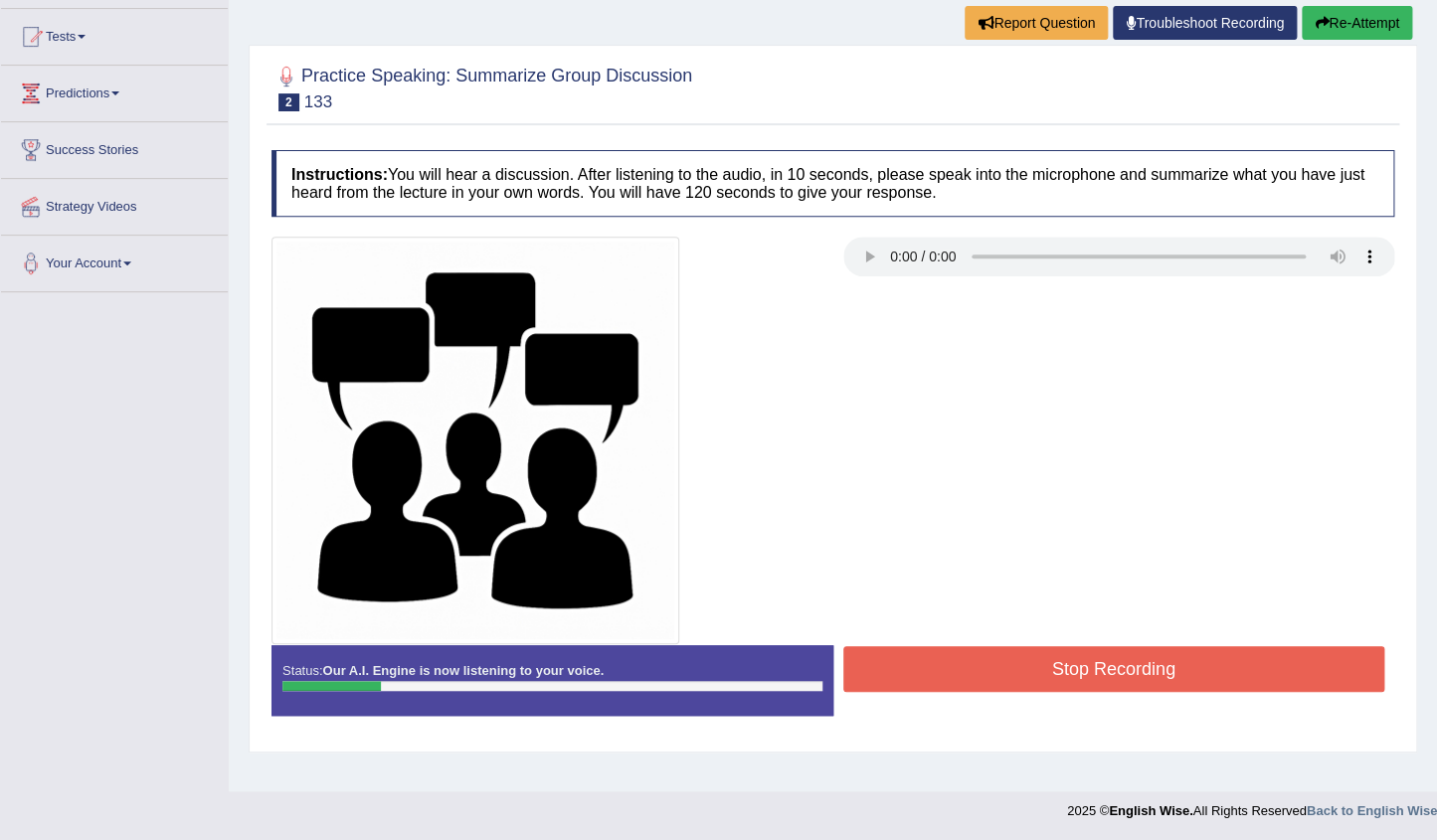 click on "Re-Attempt" at bounding box center (1356, 23) 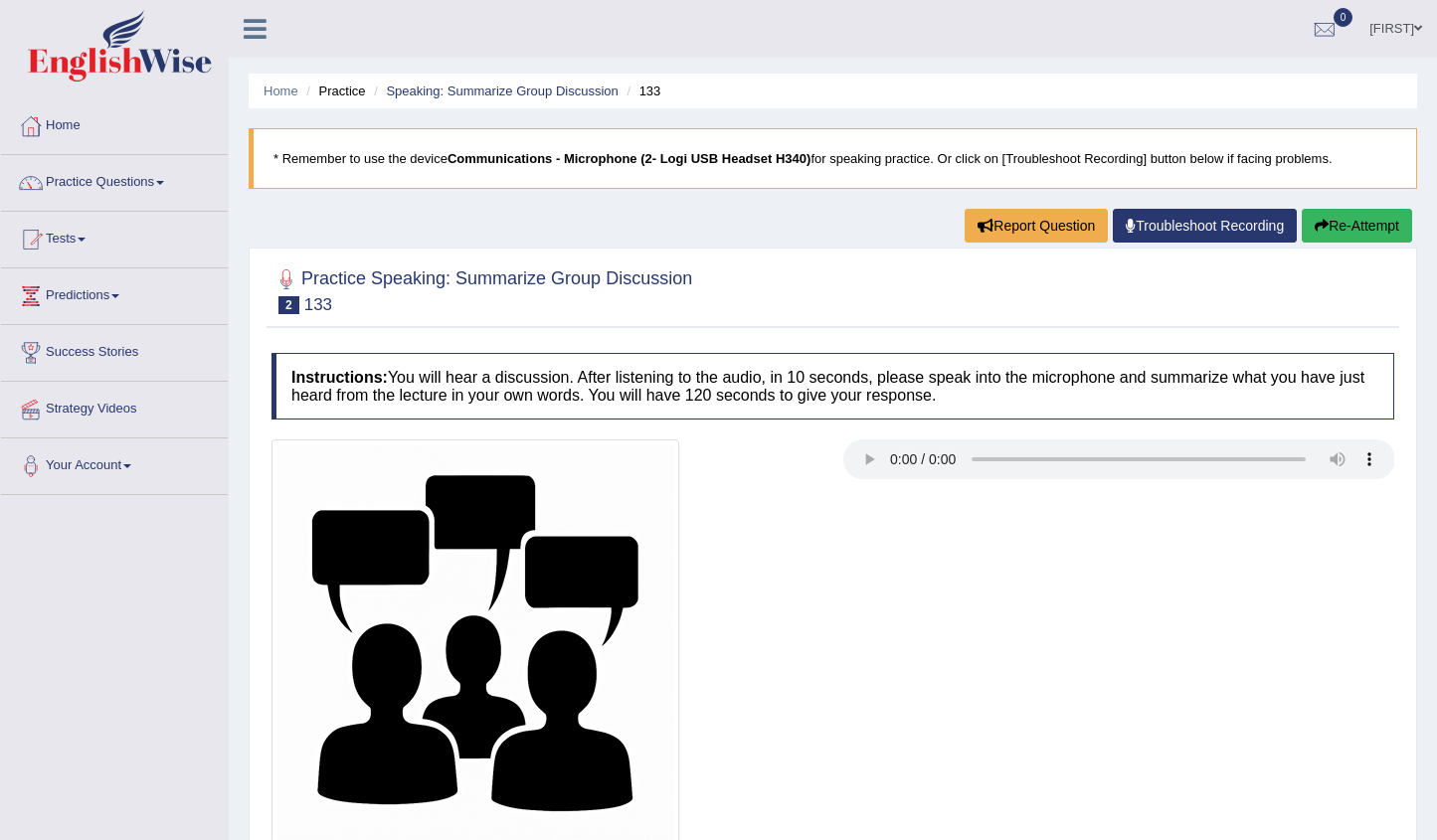 scroll, scrollTop: 203, scrollLeft: 0, axis: vertical 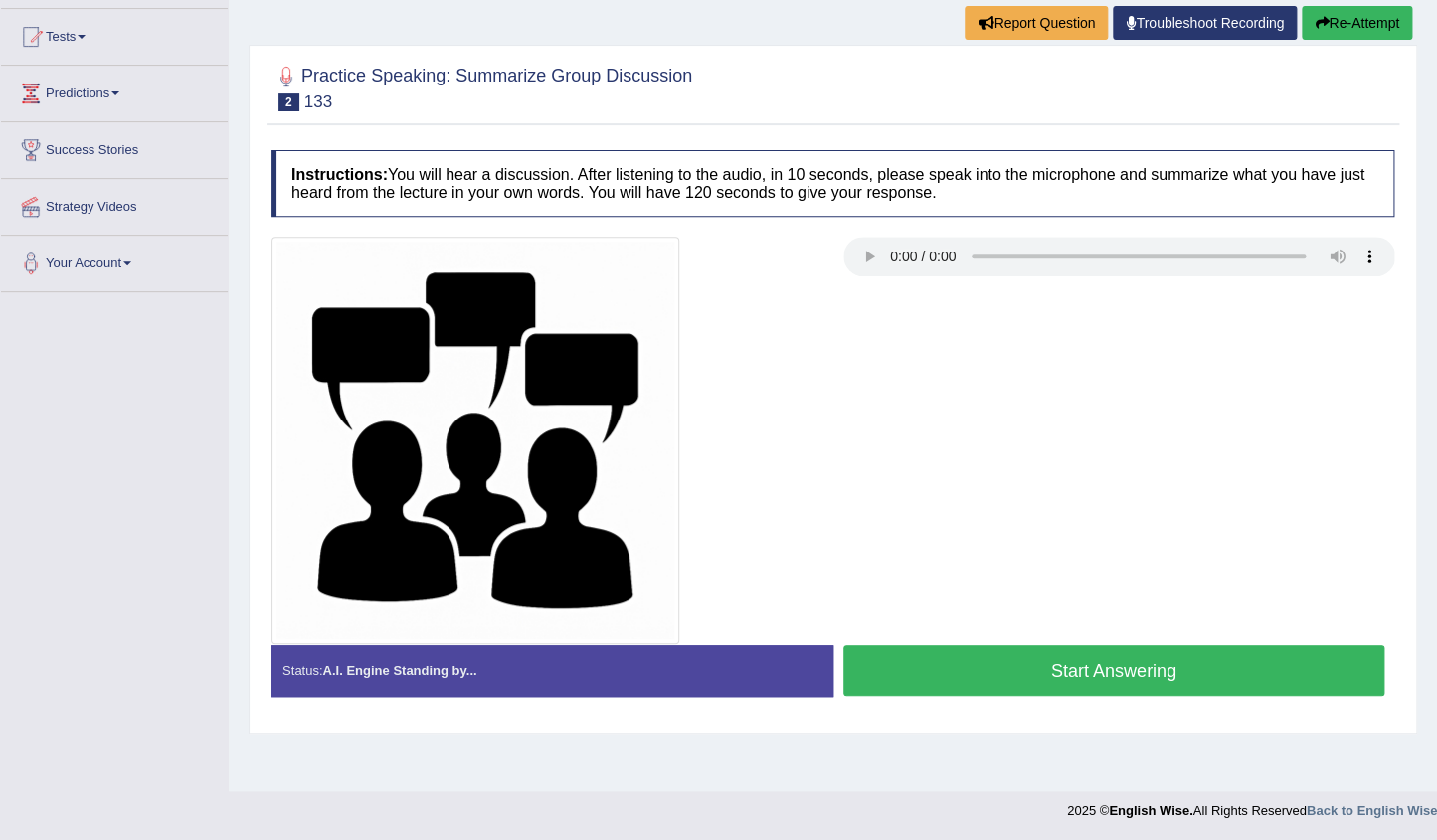click on "Start Answering" at bounding box center [1114, 670] 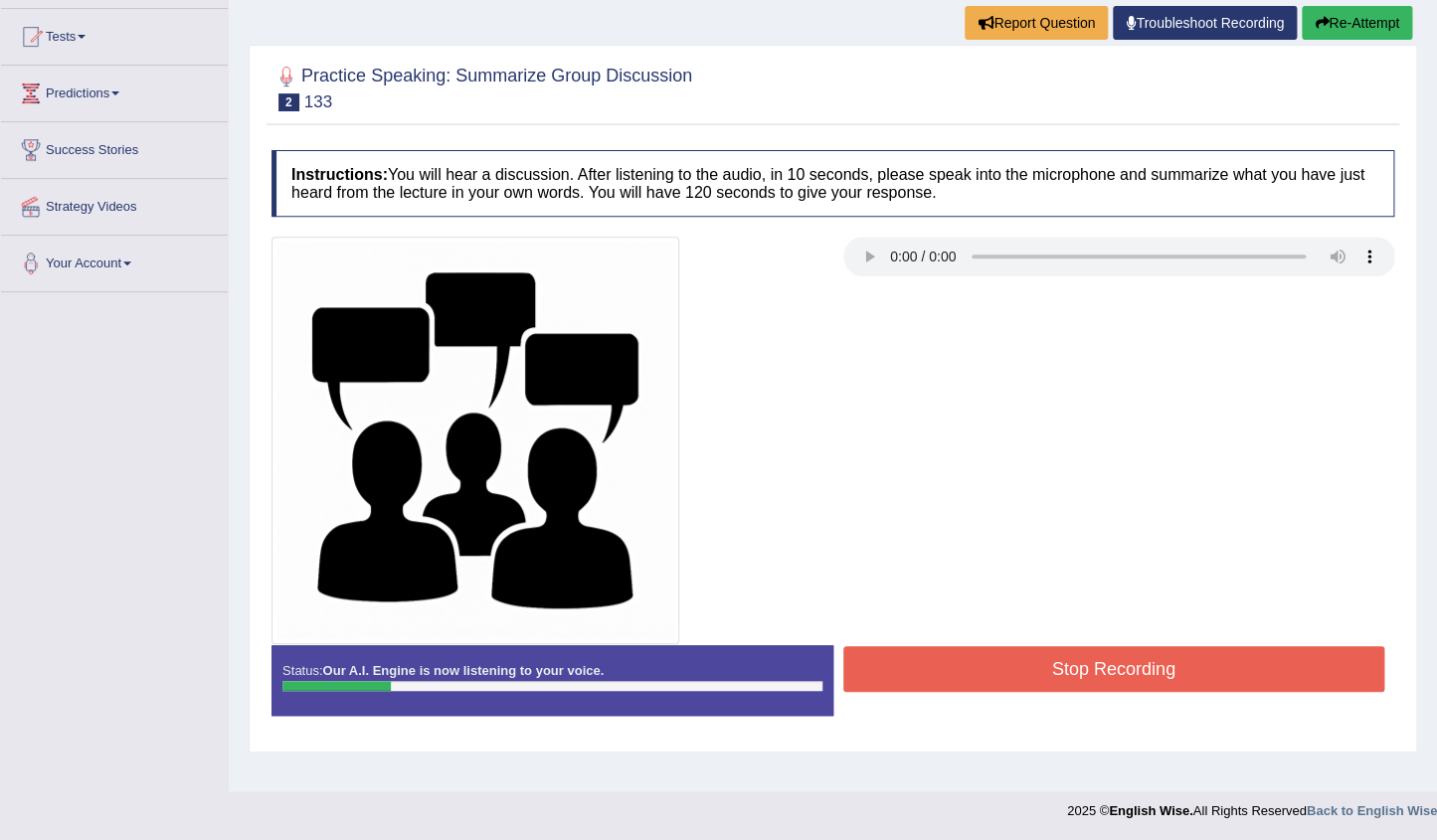 click on "Re-Attempt" at bounding box center [1356, 23] 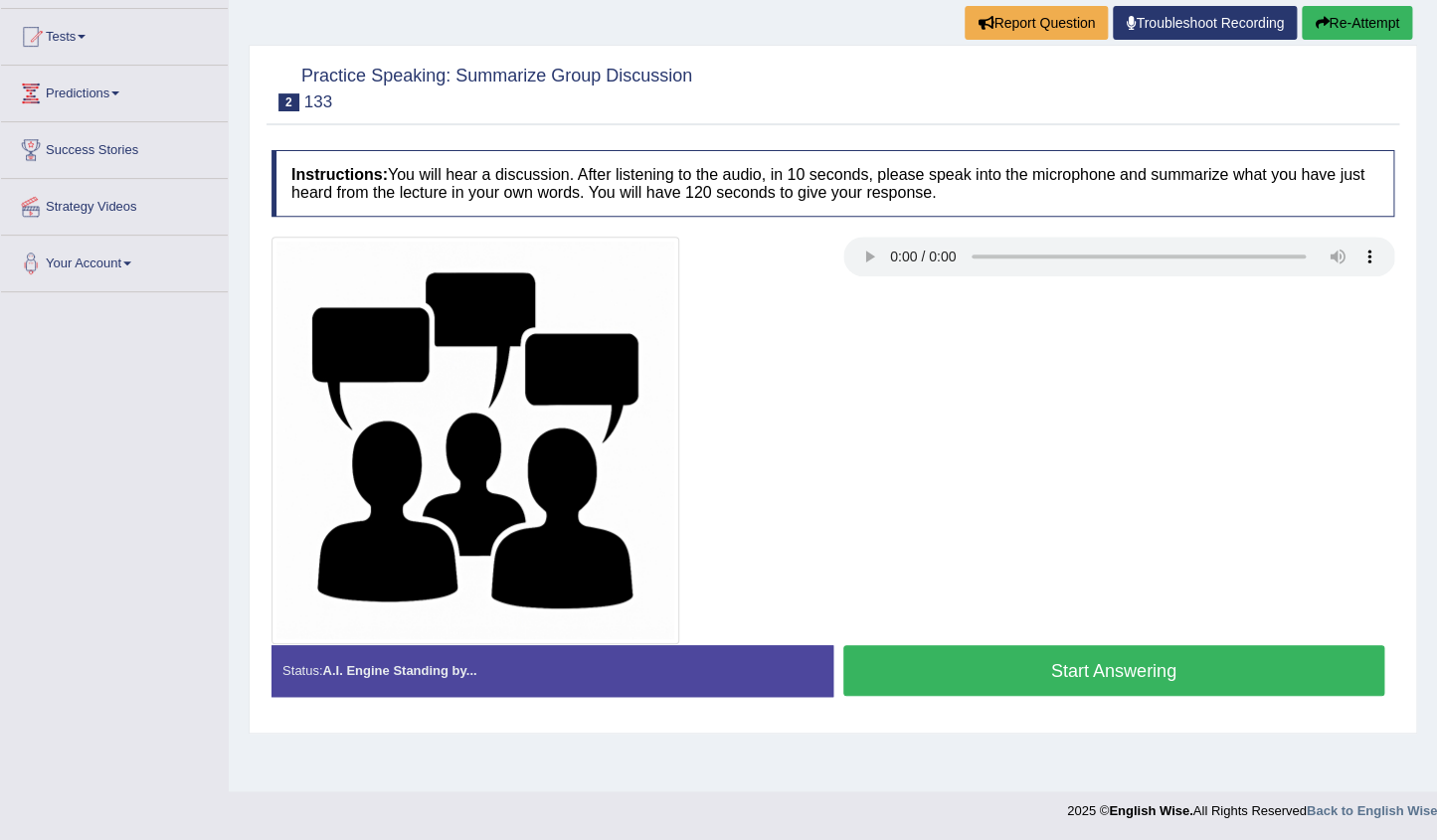 click on "Start Answering" at bounding box center [1114, 670] 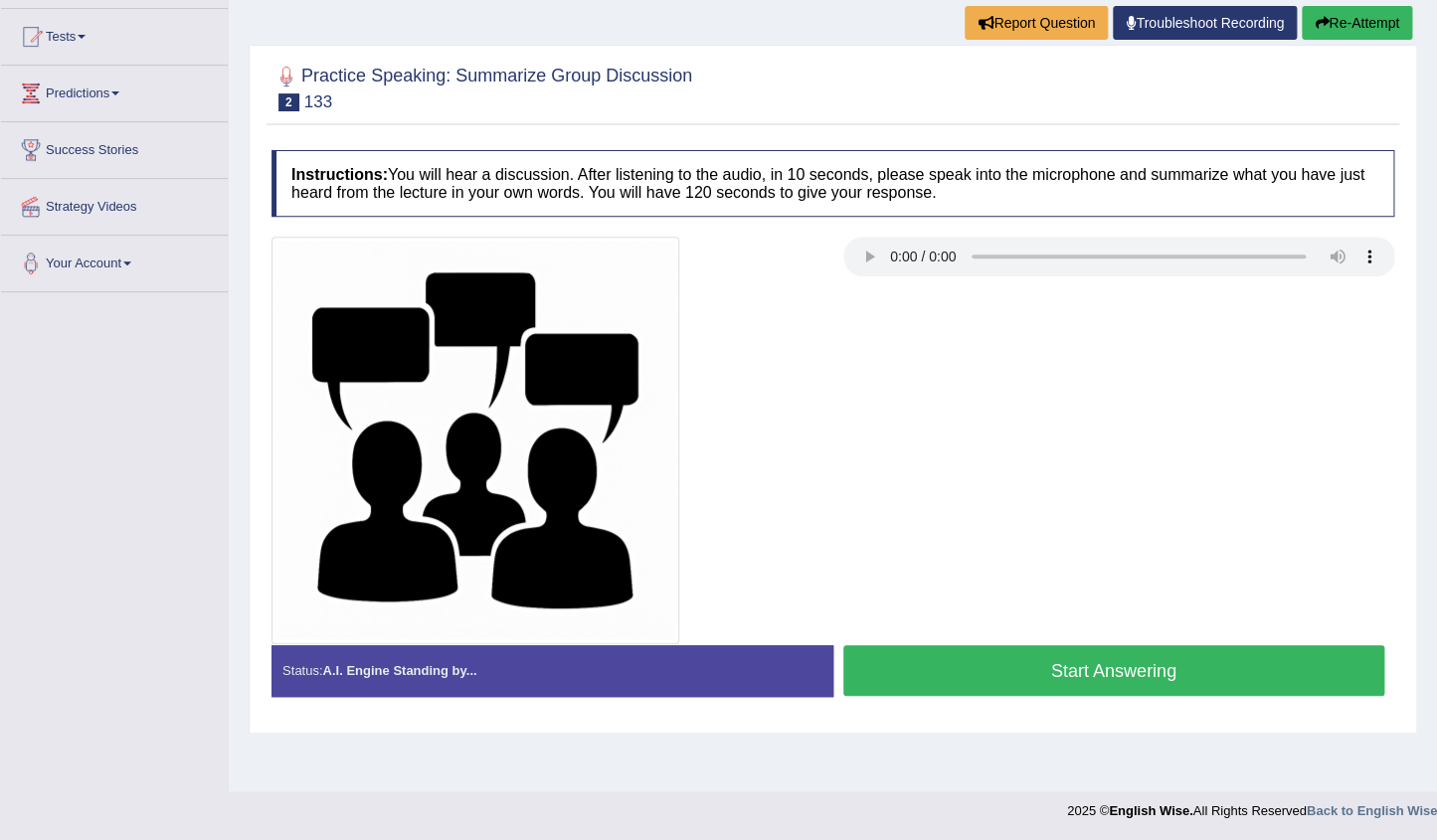 scroll, scrollTop: 203, scrollLeft: 0, axis: vertical 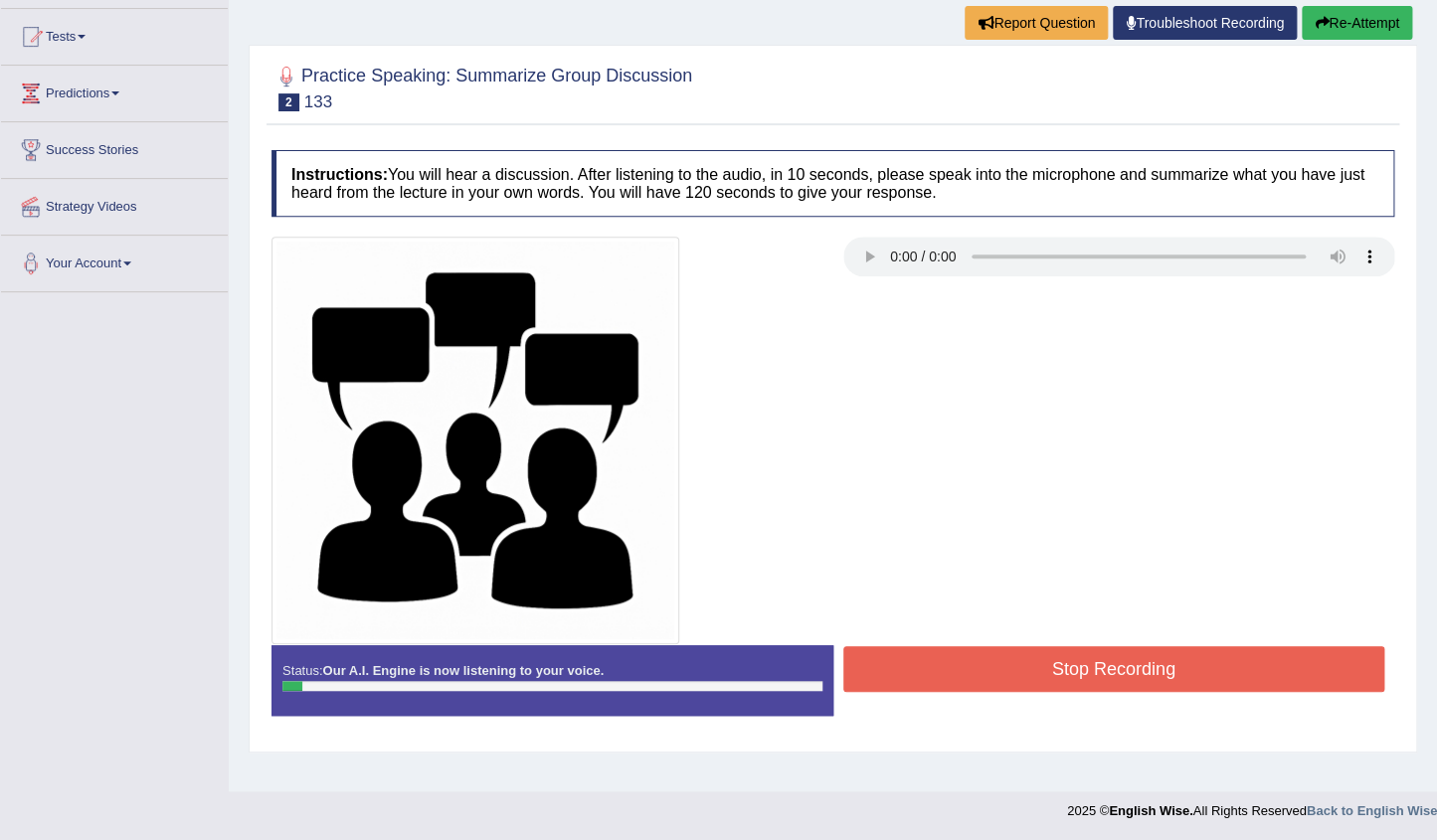 click on "Re-Attempt" at bounding box center [1356, 23] 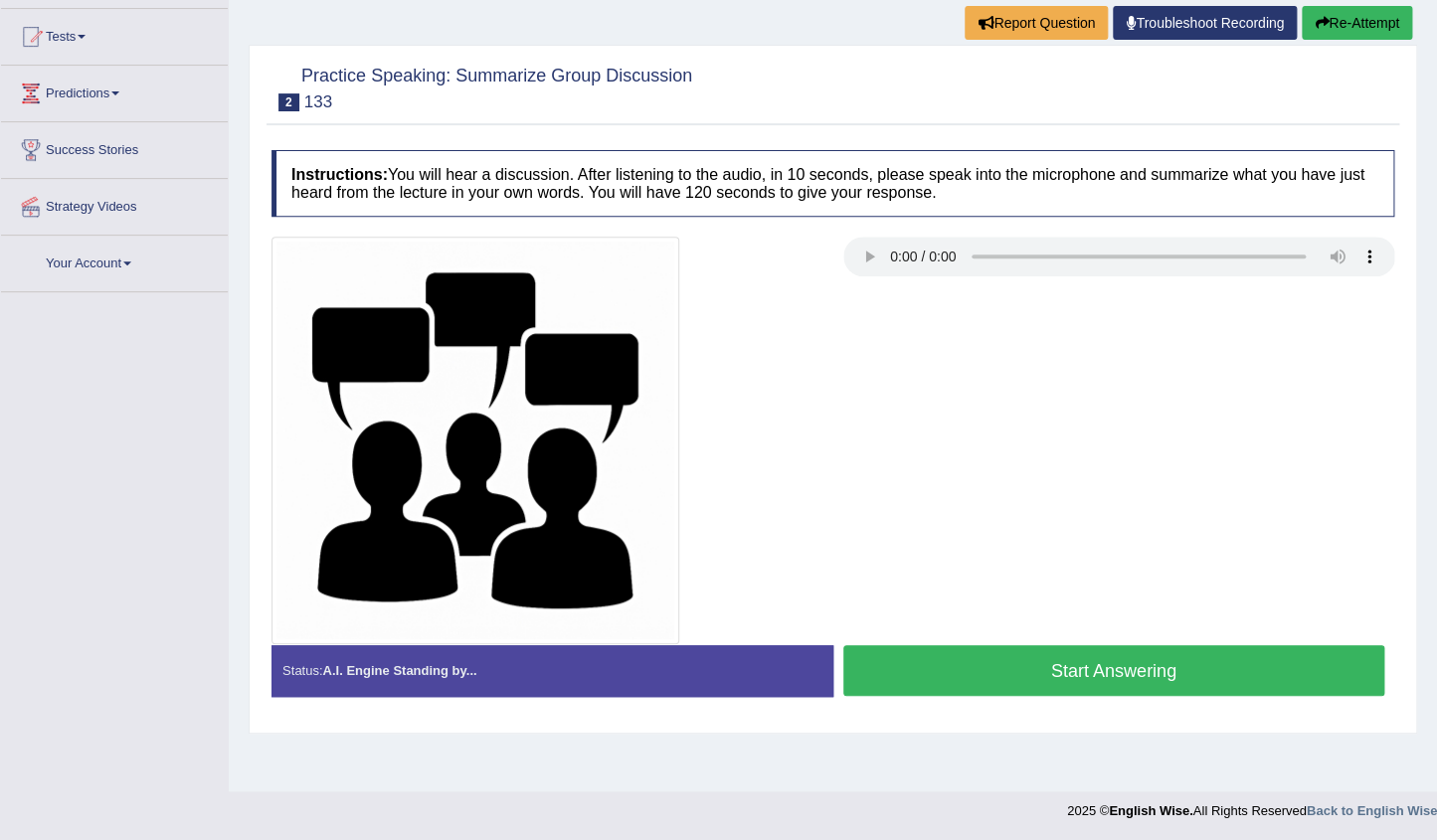 scroll, scrollTop: 203, scrollLeft: 0, axis: vertical 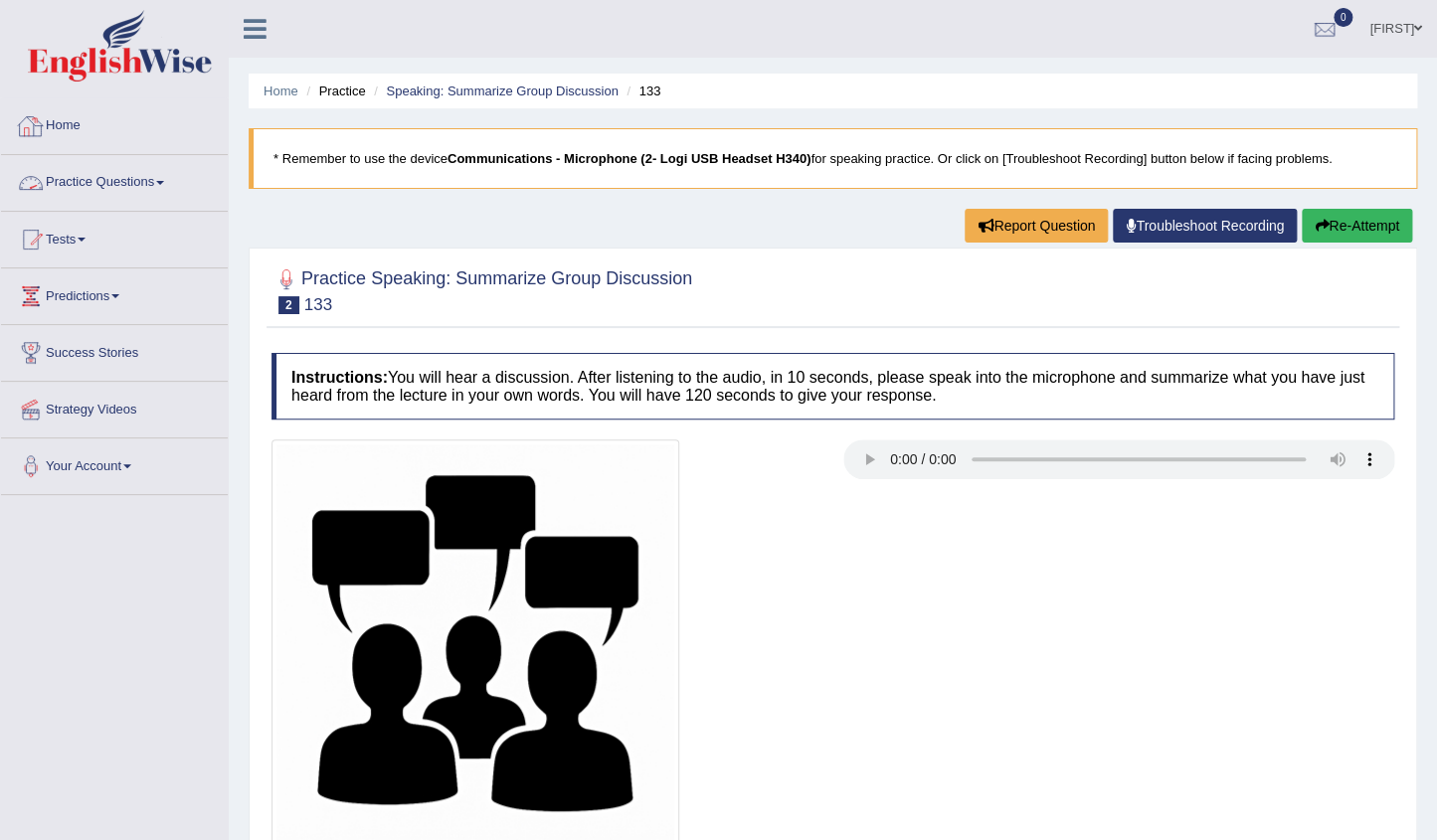 click on "Practice Questions" at bounding box center [114, 180] 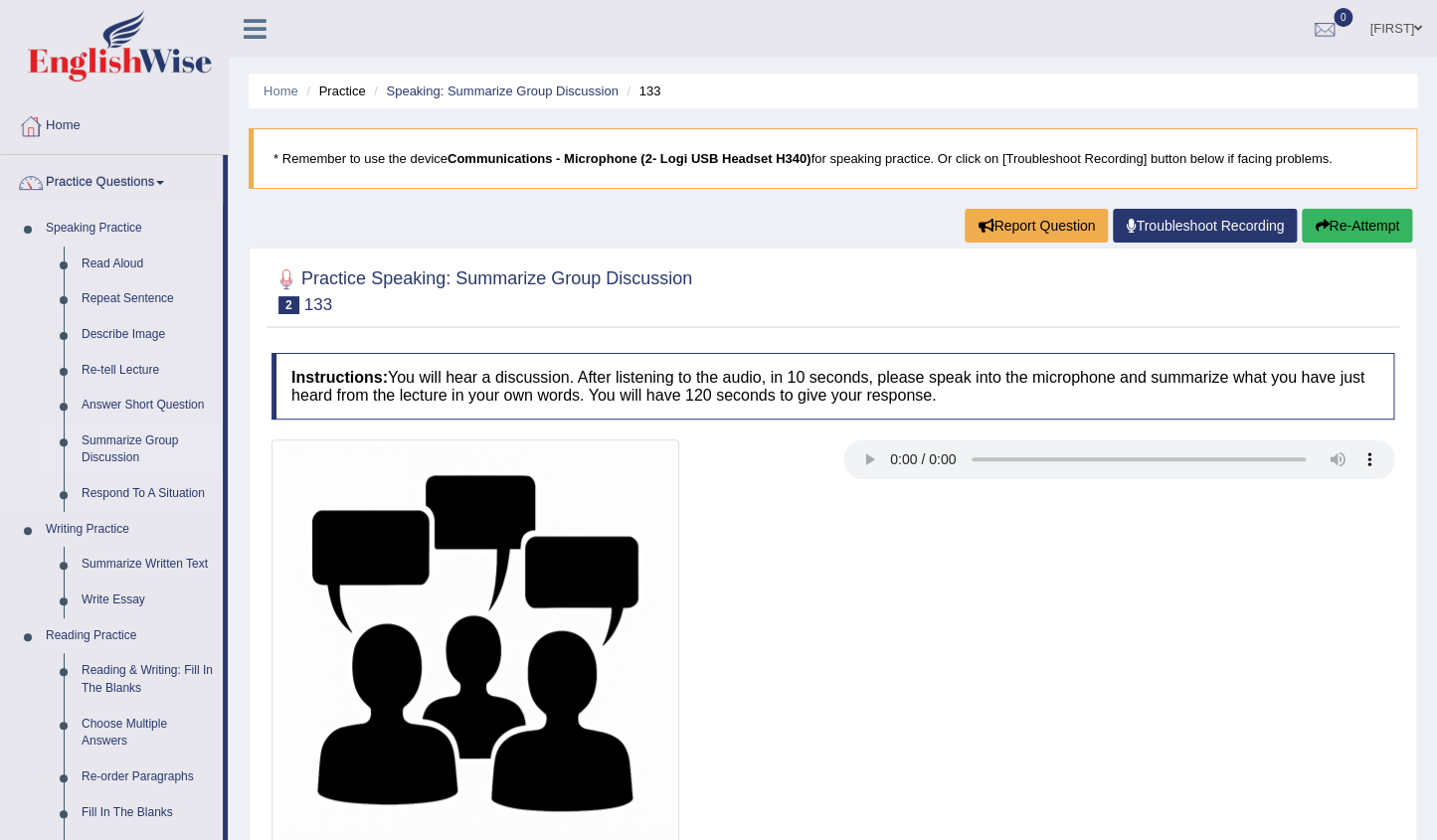 click on "Summarize Group Discussion" at bounding box center (147, 449) 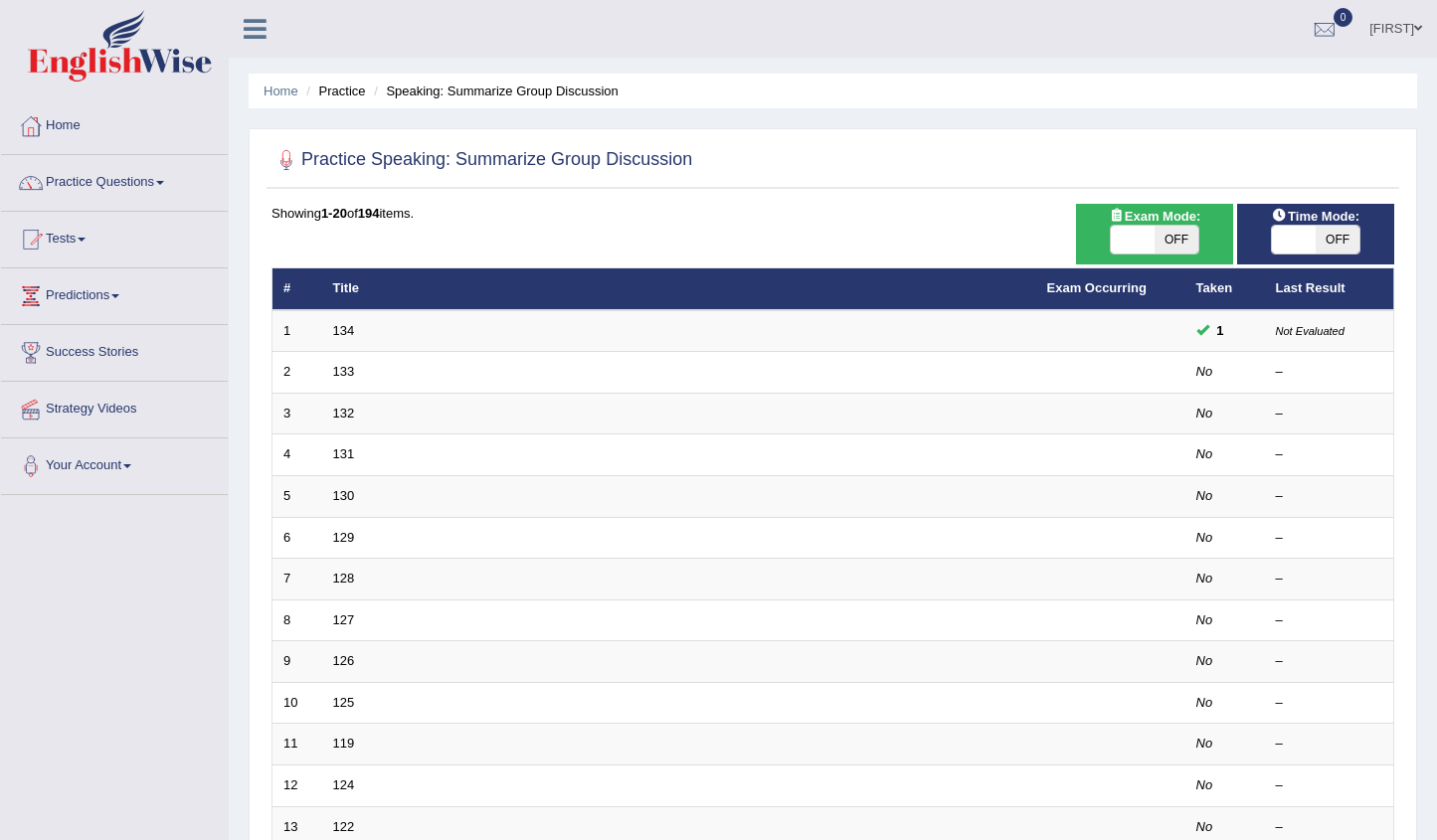 scroll, scrollTop: 0, scrollLeft: 0, axis: both 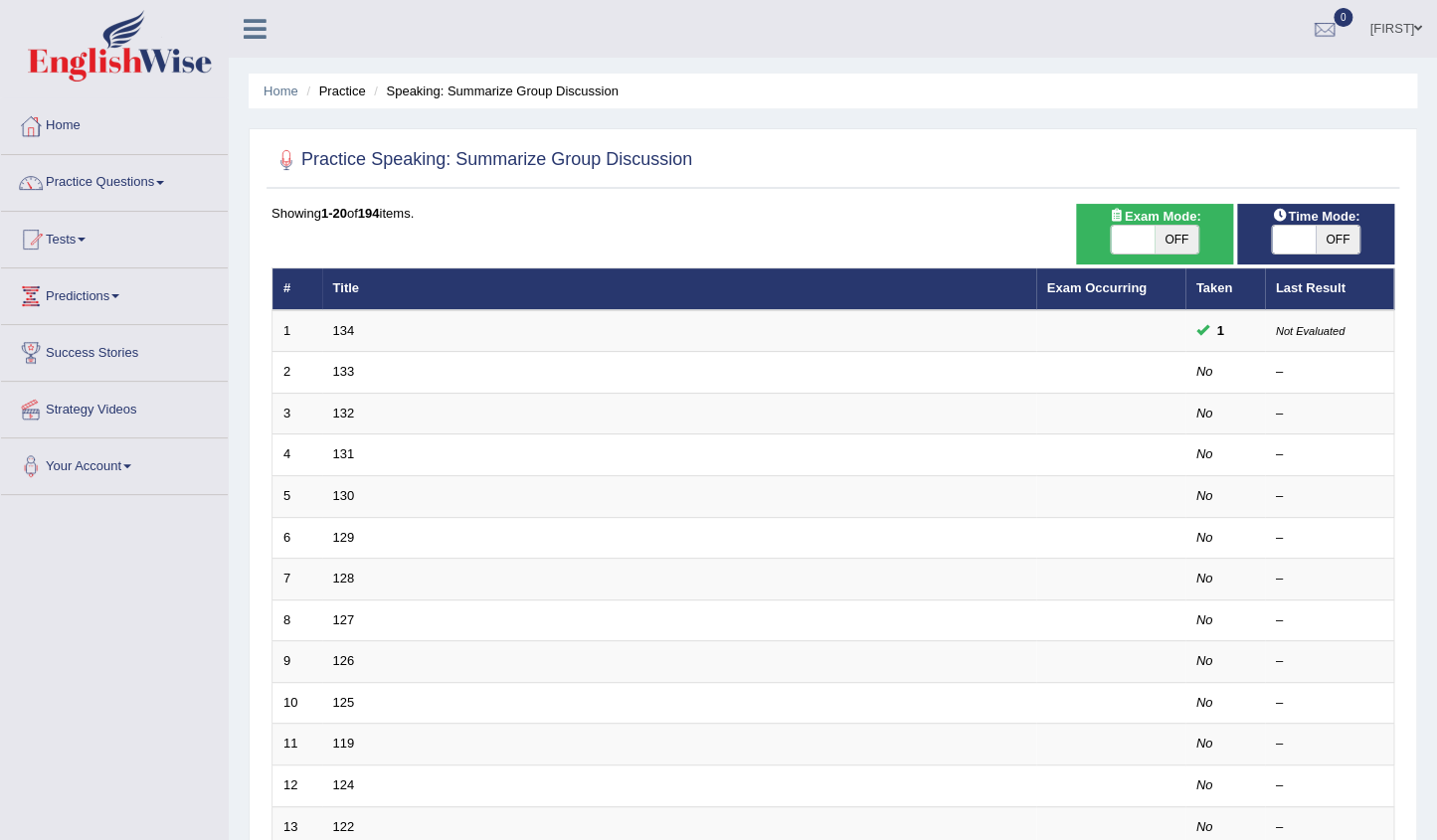 click on "134" at bounding box center (344, 330) 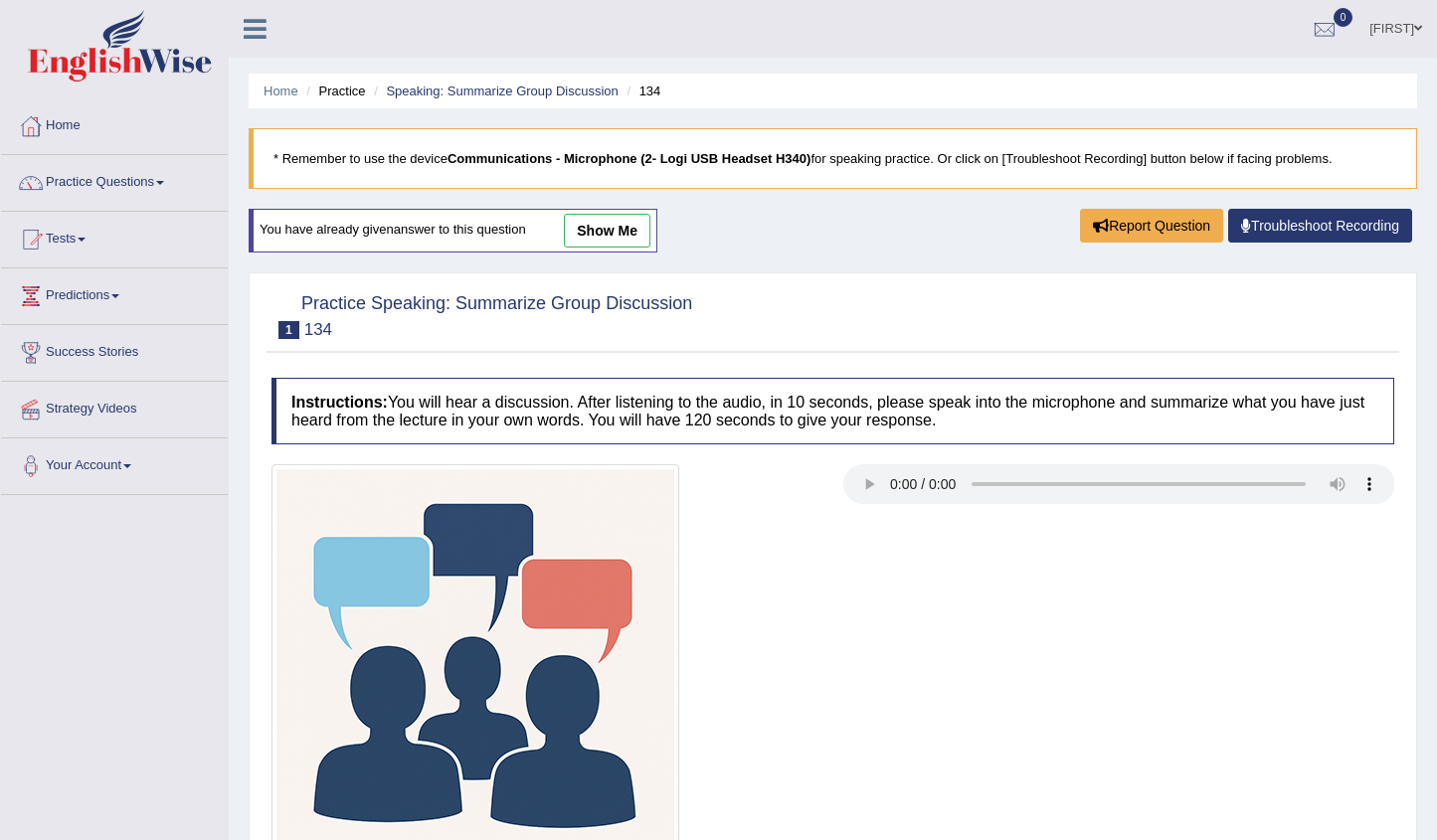 scroll, scrollTop: 0, scrollLeft: 0, axis: both 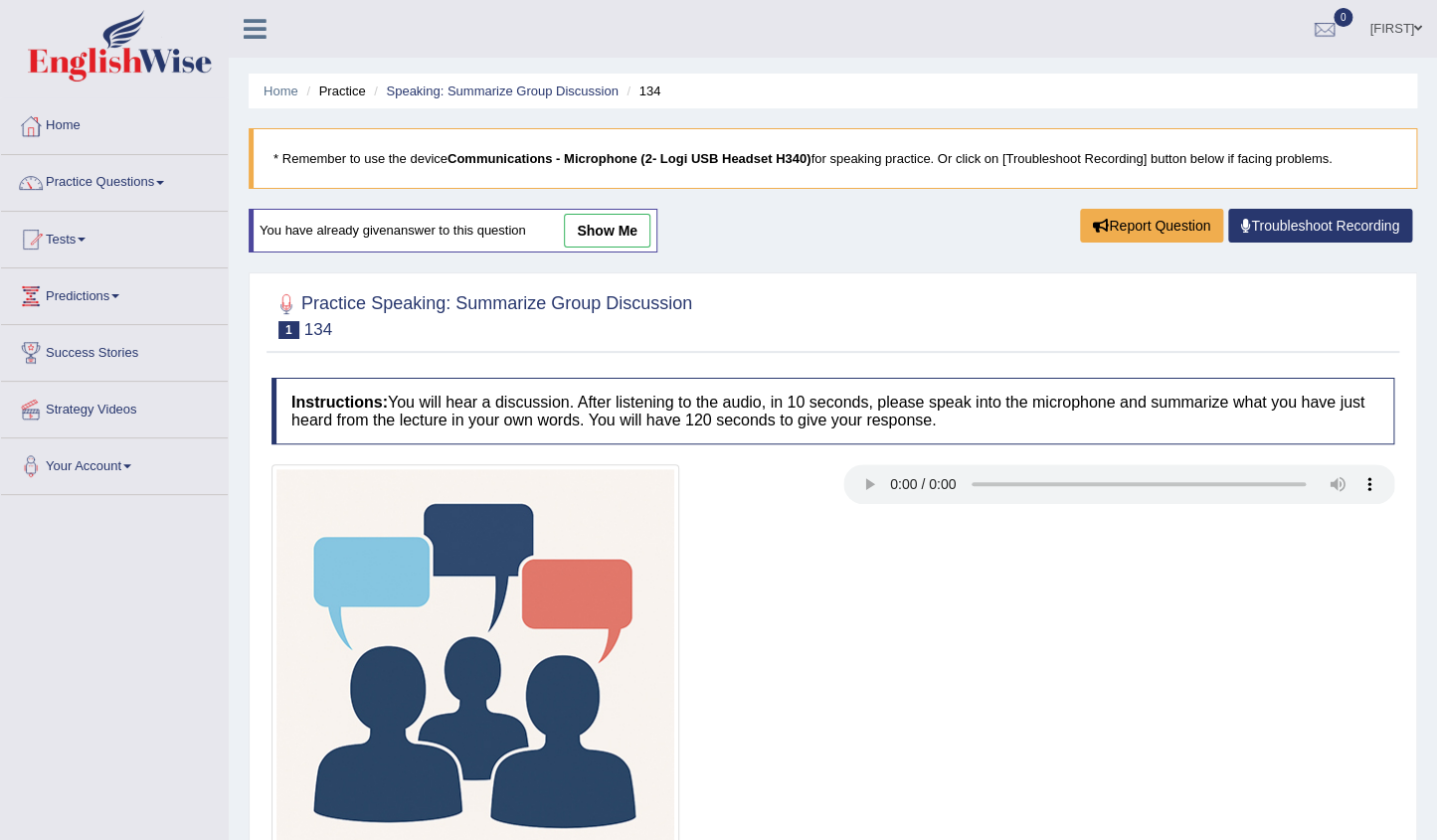 click on "show me" at bounding box center (607, 231) 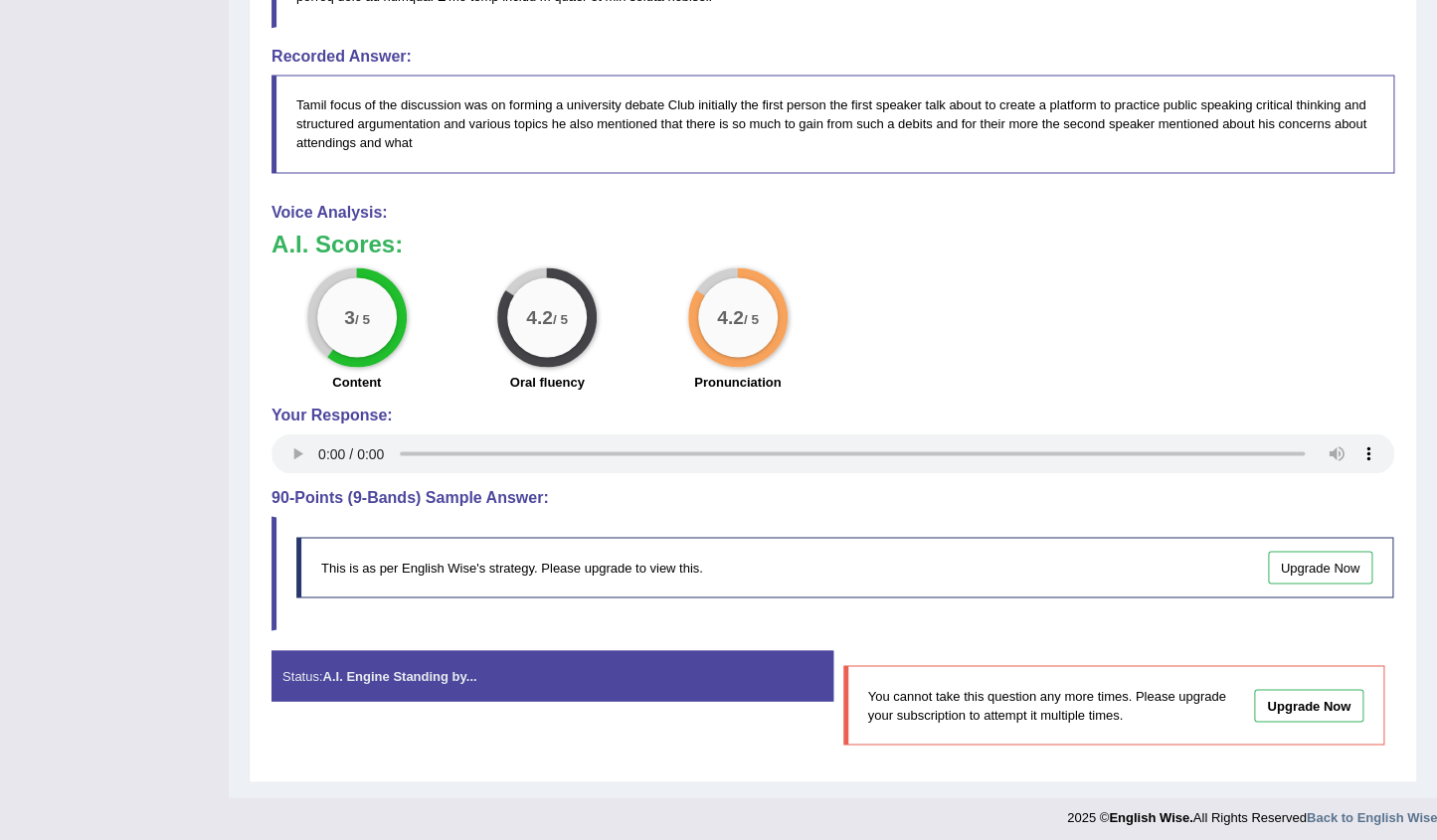 scroll, scrollTop: 1162, scrollLeft: 0, axis: vertical 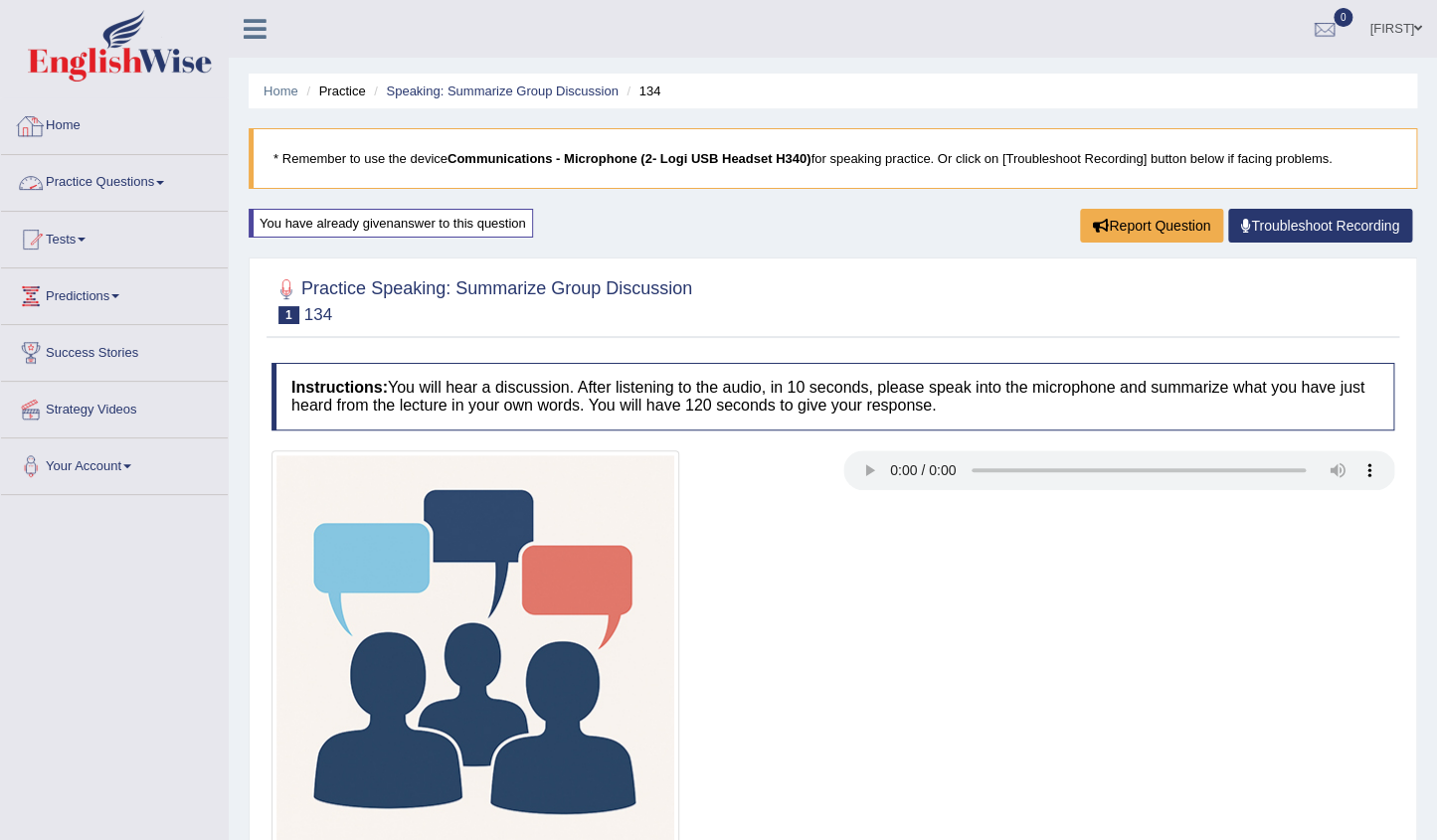 click on "Practice Questions" at bounding box center [114, 180] 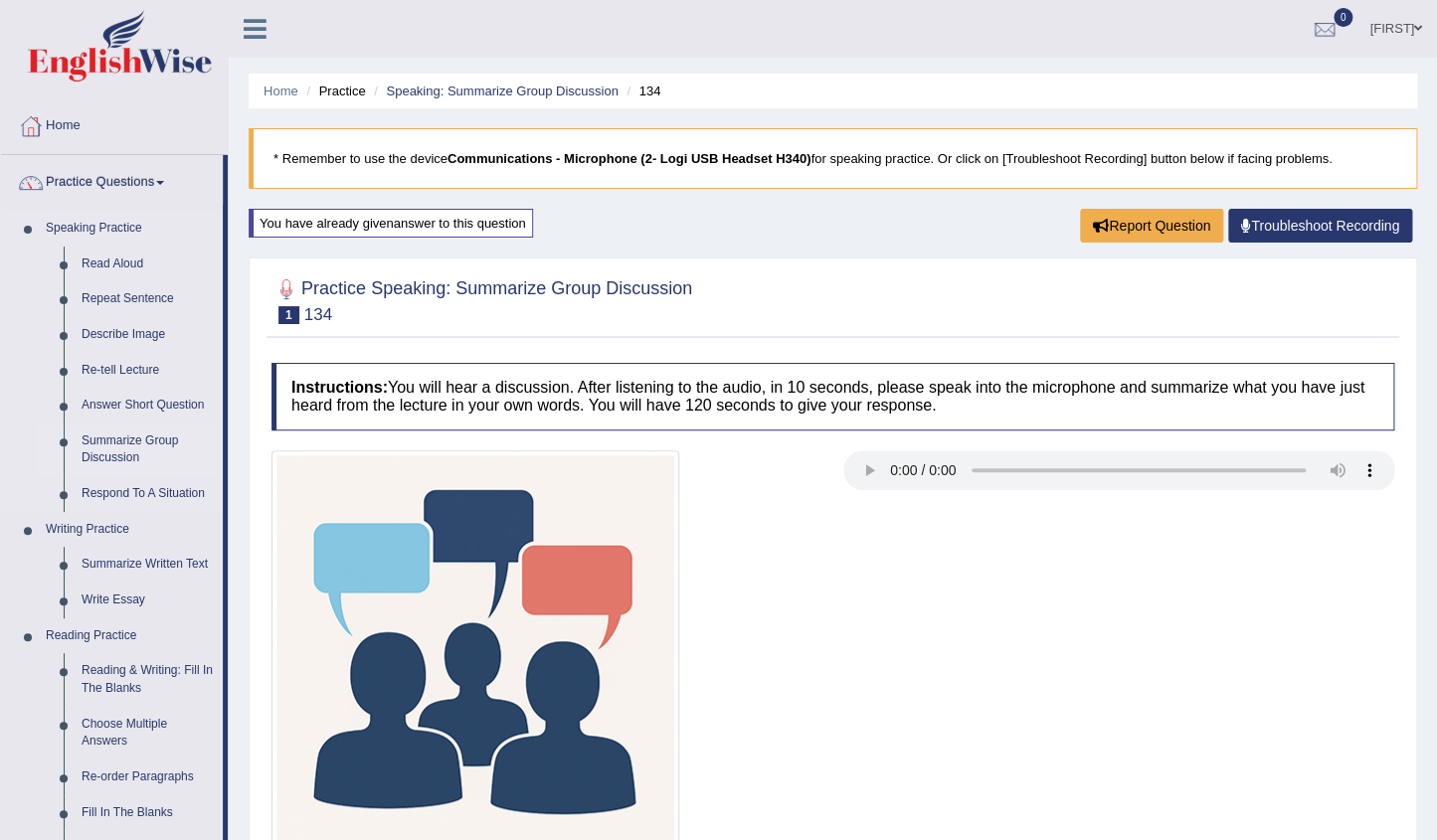click on "Summarize Group Discussion" at bounding box center [147, 449] 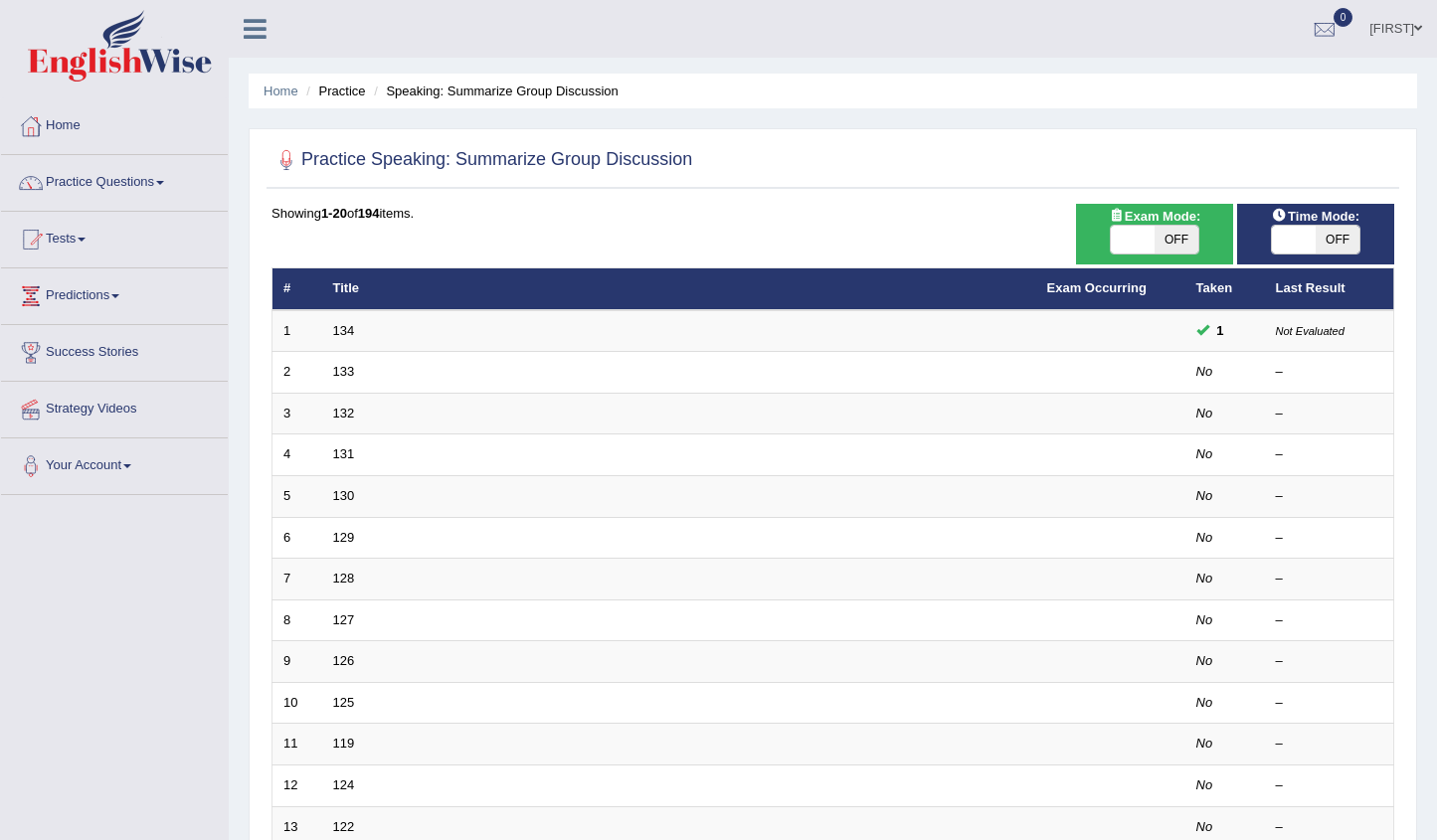 scroll, scrollTop: 0, scrollLeft: 0, axis: both 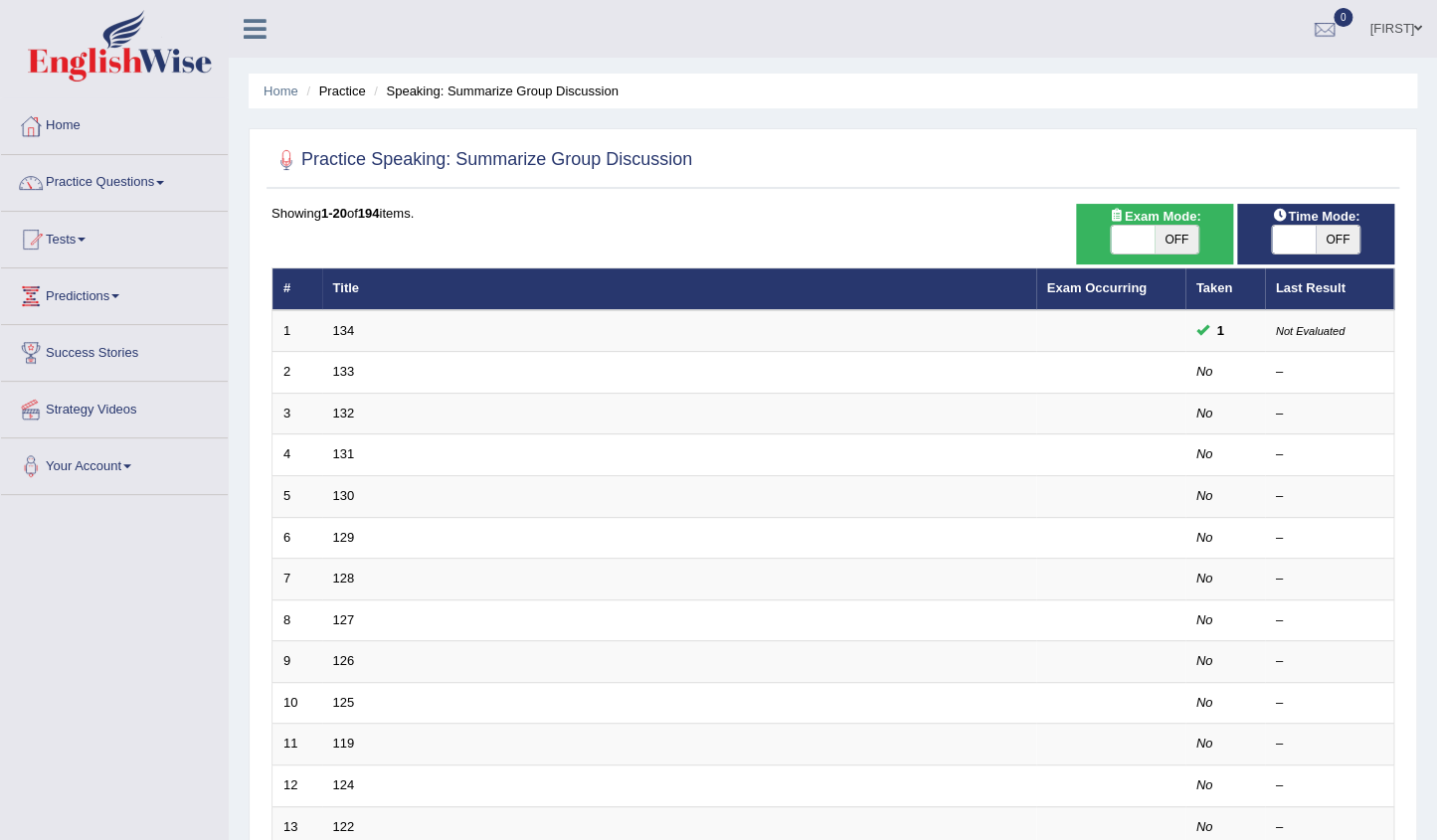 click on "133" at bounding box center [344, 371] 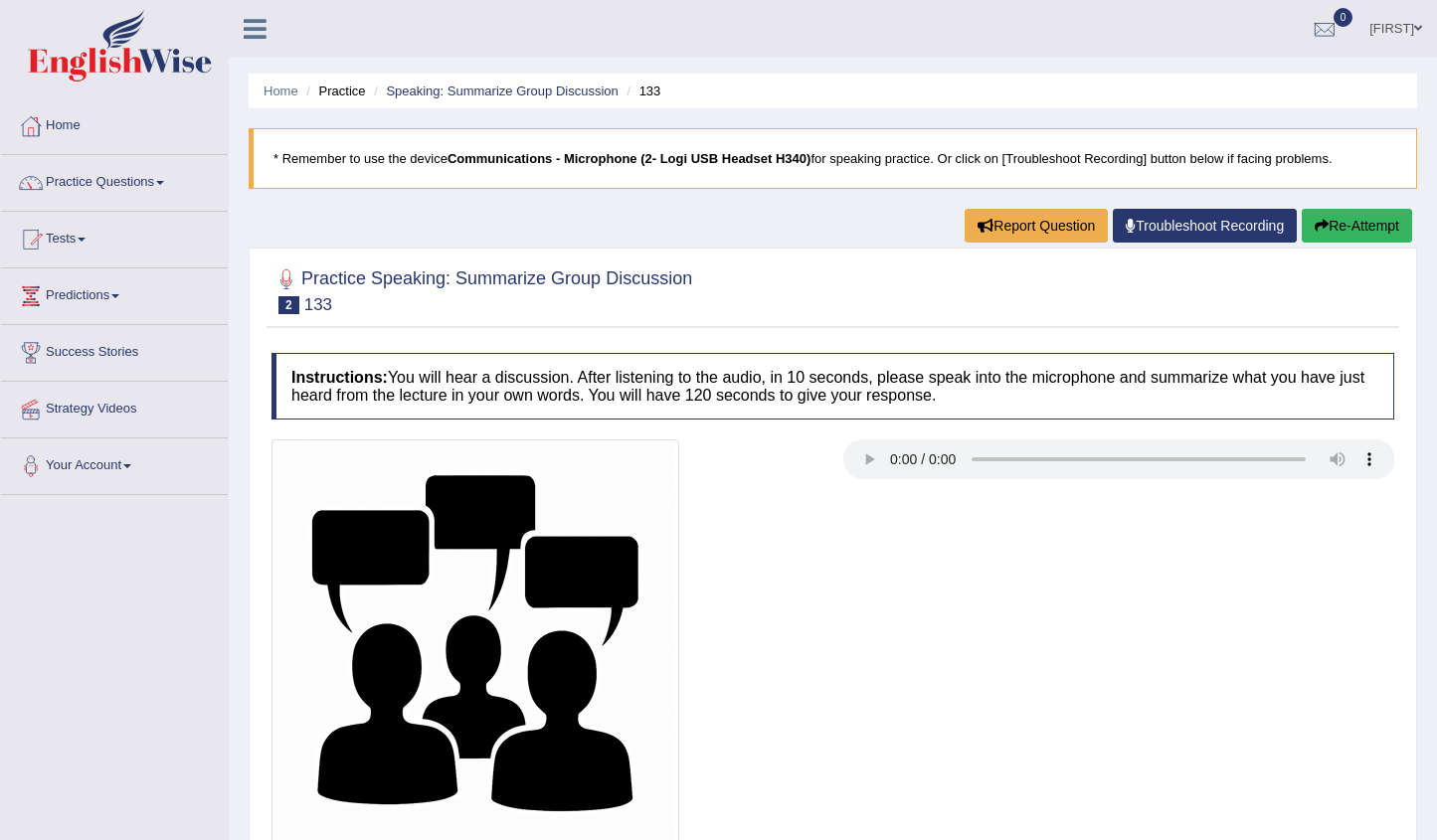 scroll, scrollTop: 0, scrollLeft: 0, axis: both 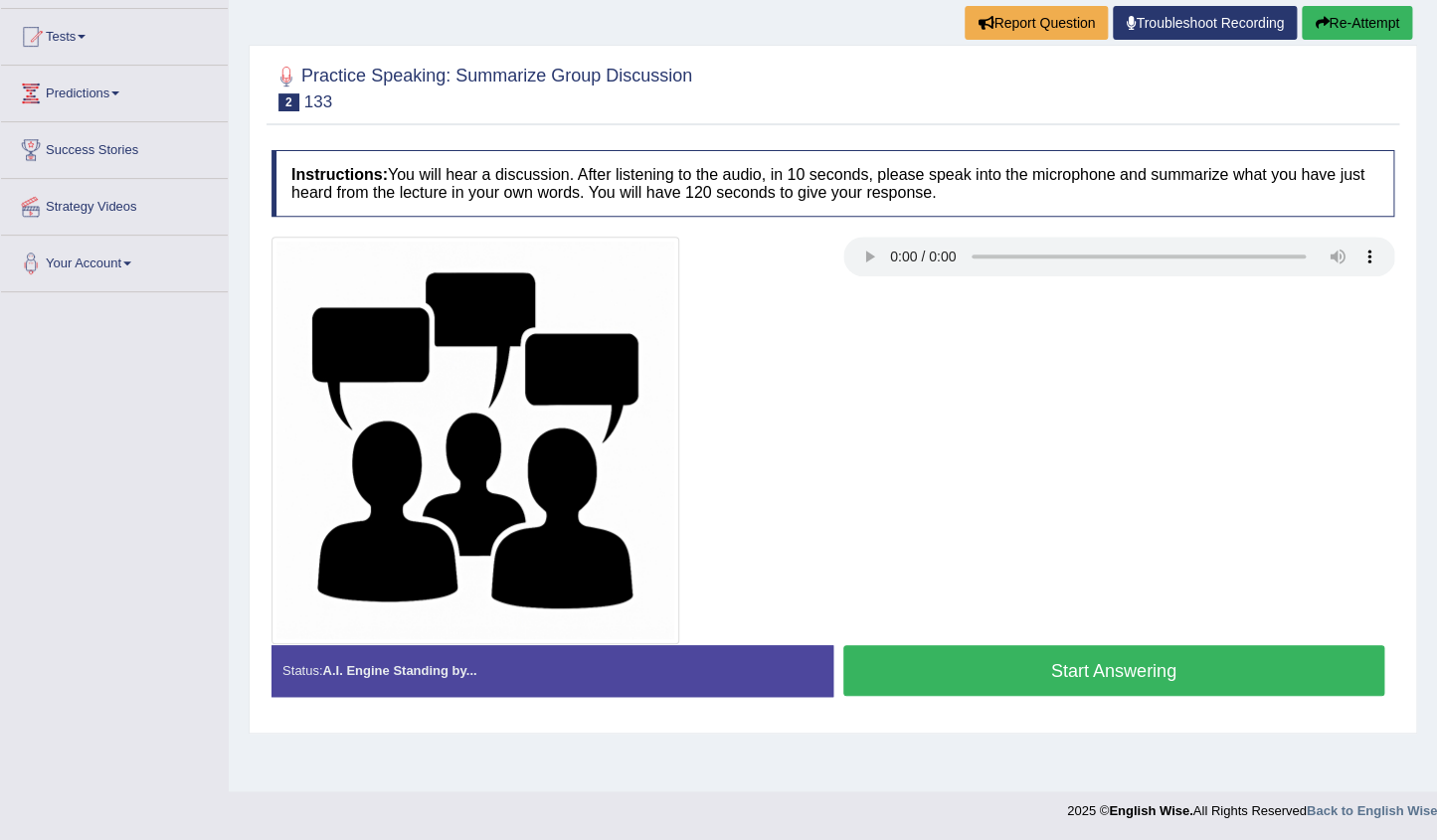 click on "Start Answering" at bounding box center [1114, 670] 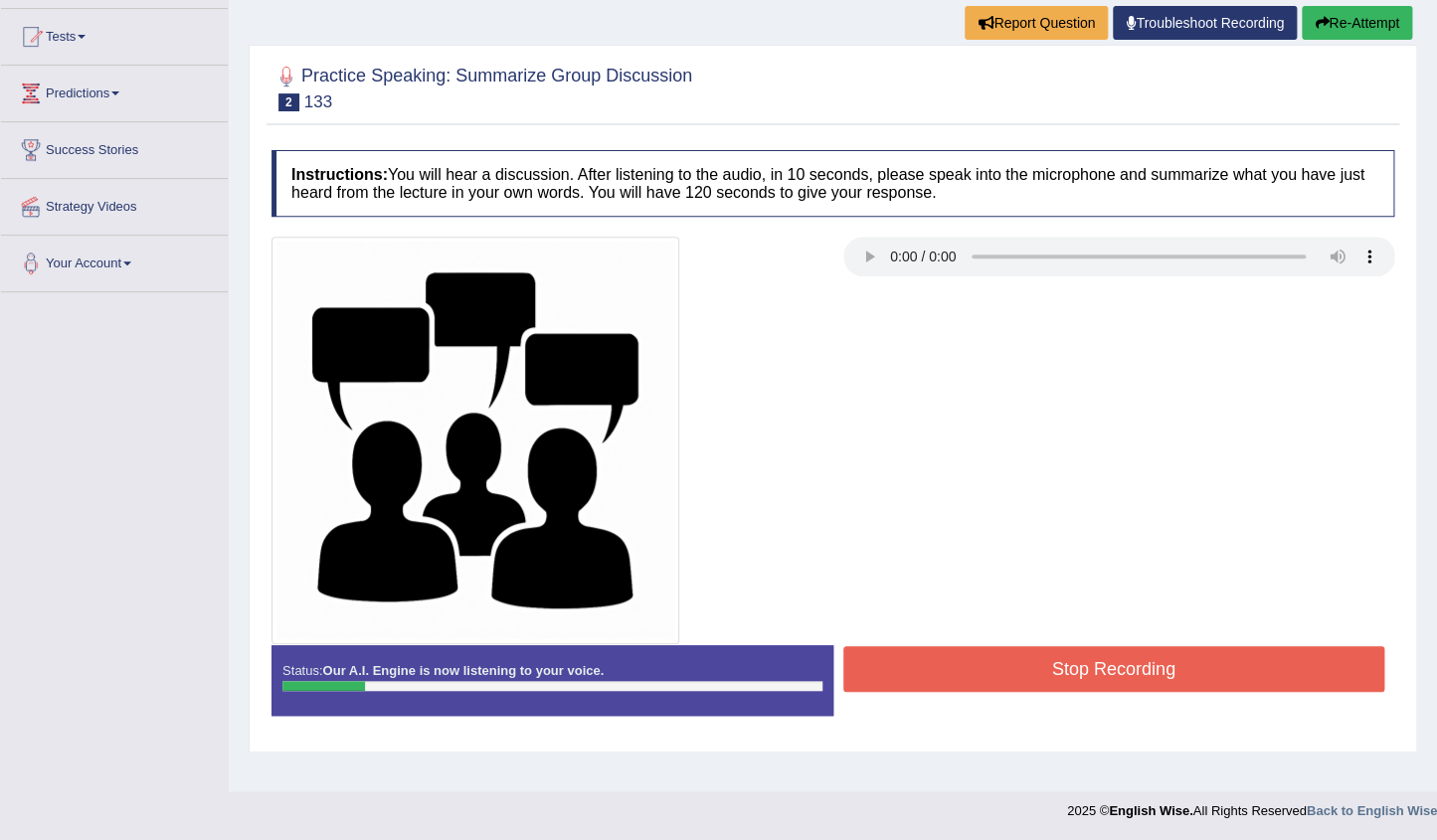 click on "Re-Attempt" at bounding box center (1356, 23) 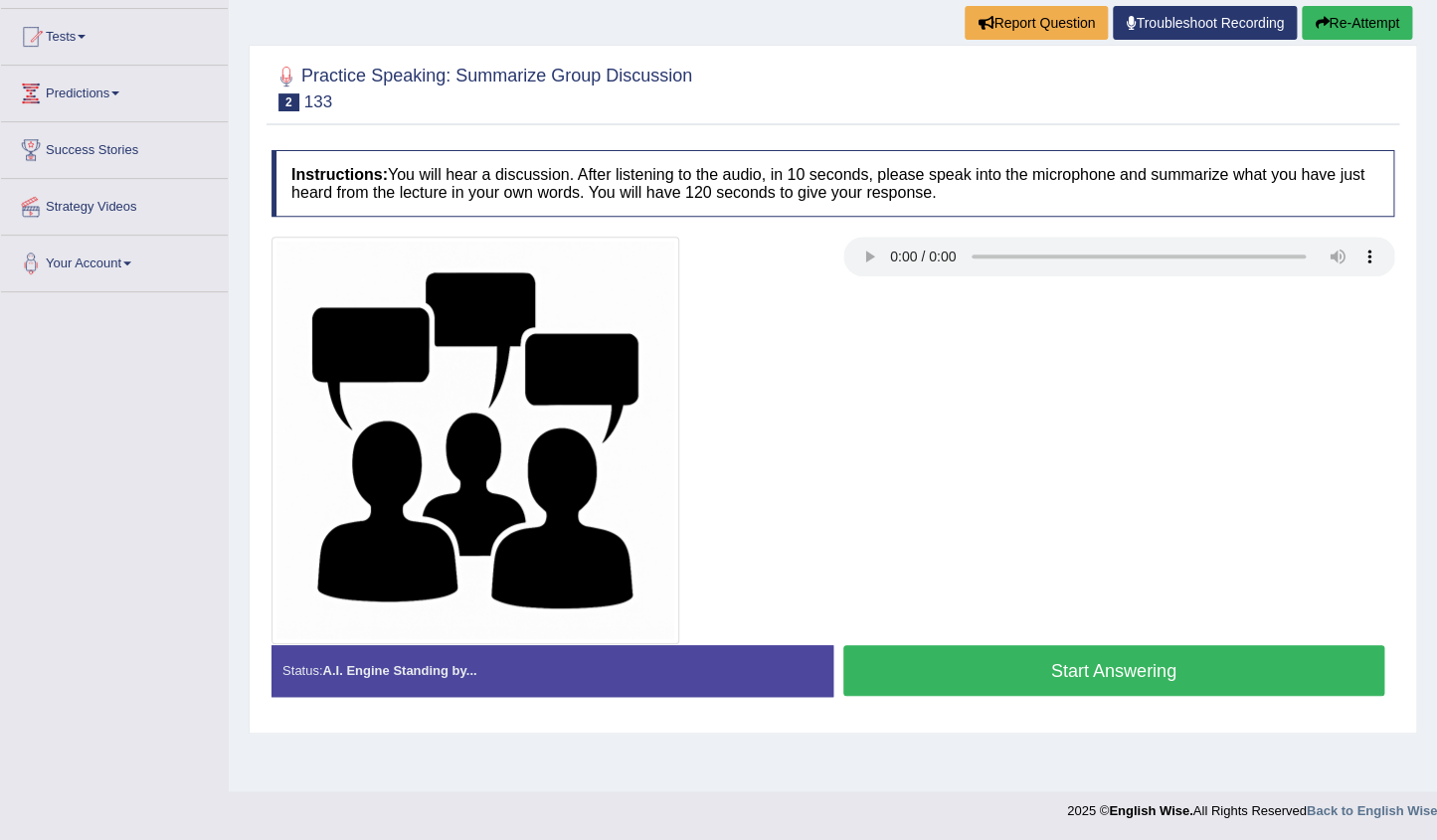 scroll, scrollTop: 203, scrollLeft: 0, axis: vertical 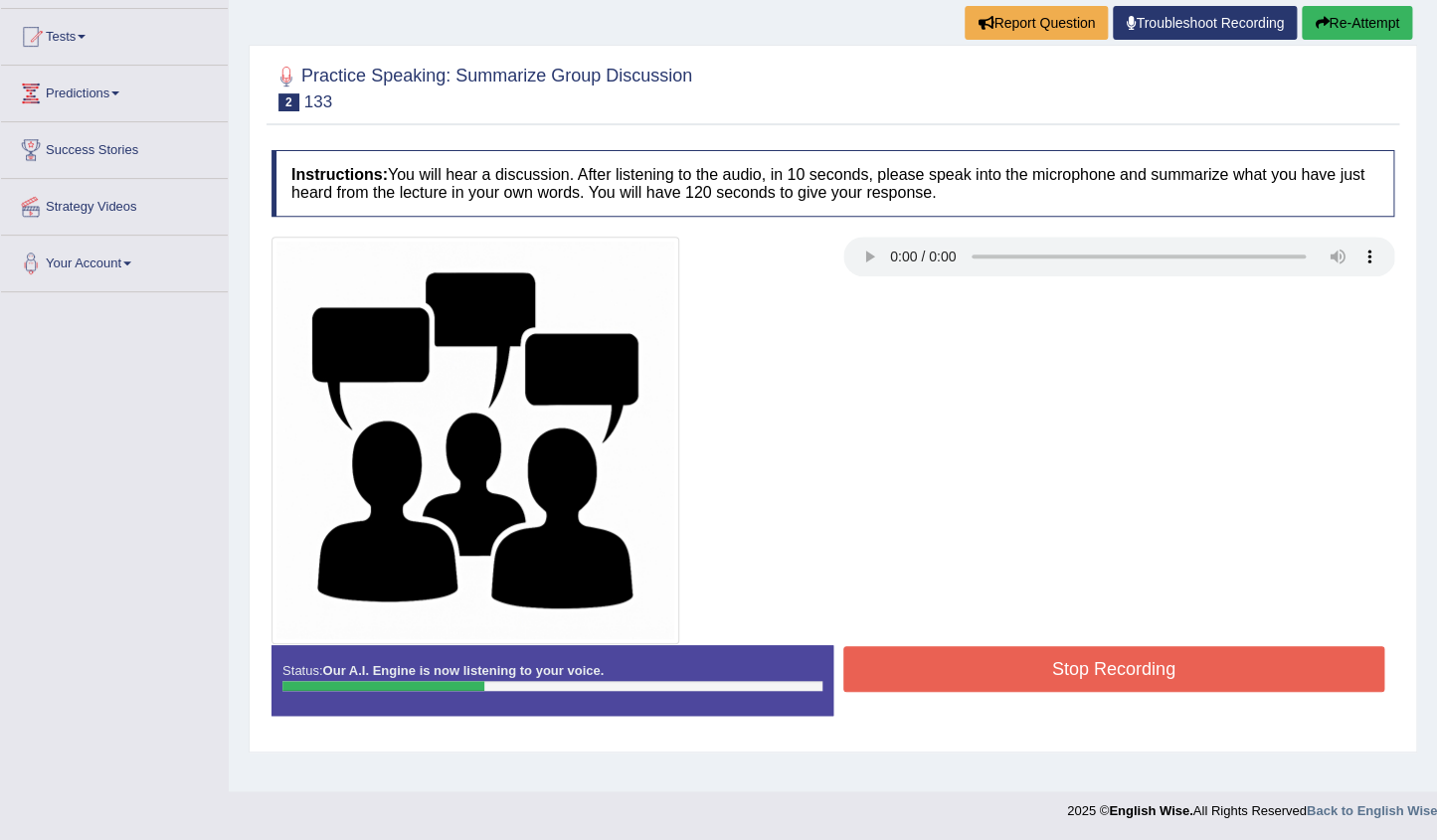 click on "Re-Attempt" at bounding box center [1356, 23] 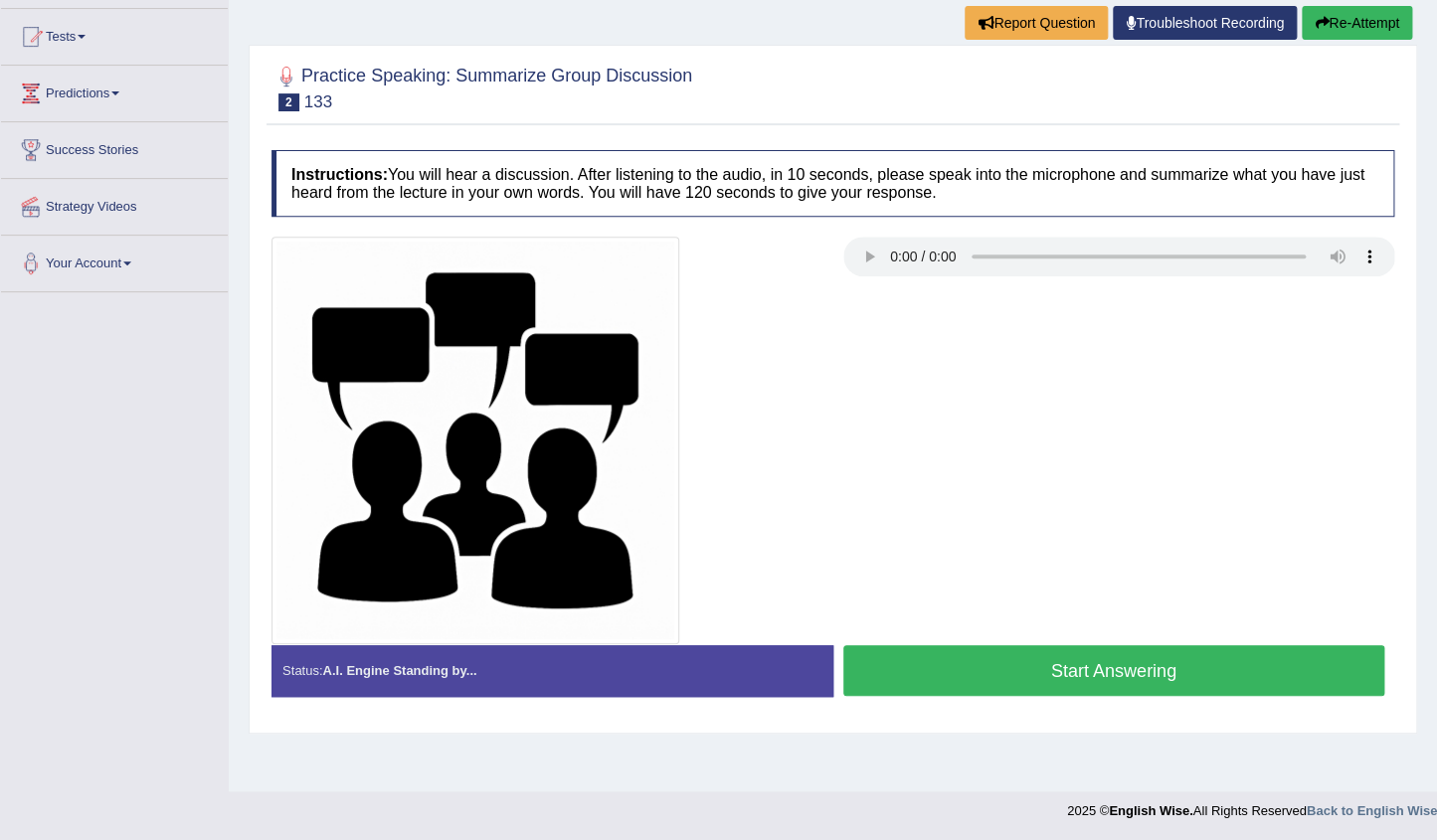 scroll, scrollTop: 203, scrollLeft: 0, axis: vertical 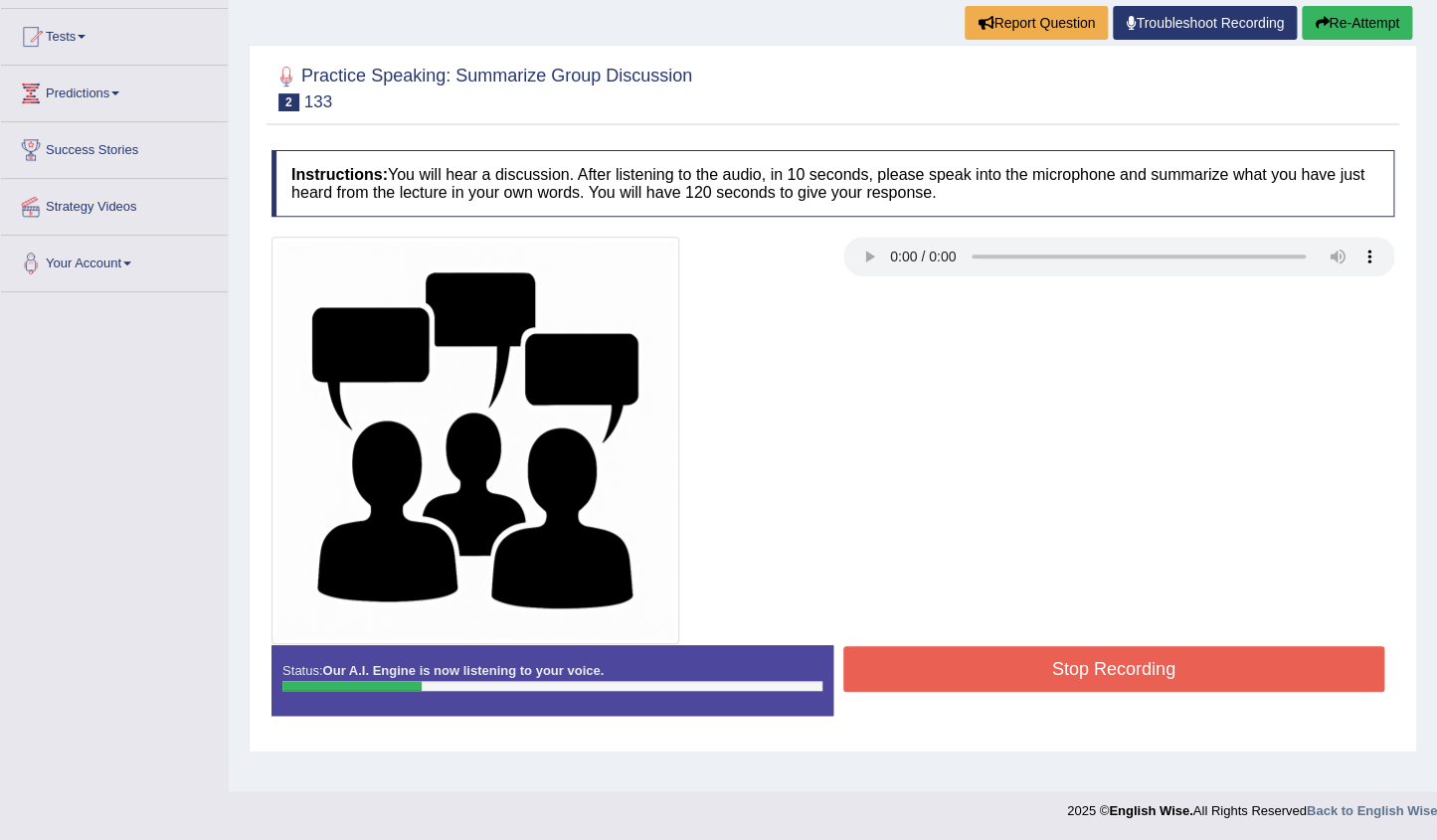 click on "Re-Attempt" at bounding box center (1356, 23) 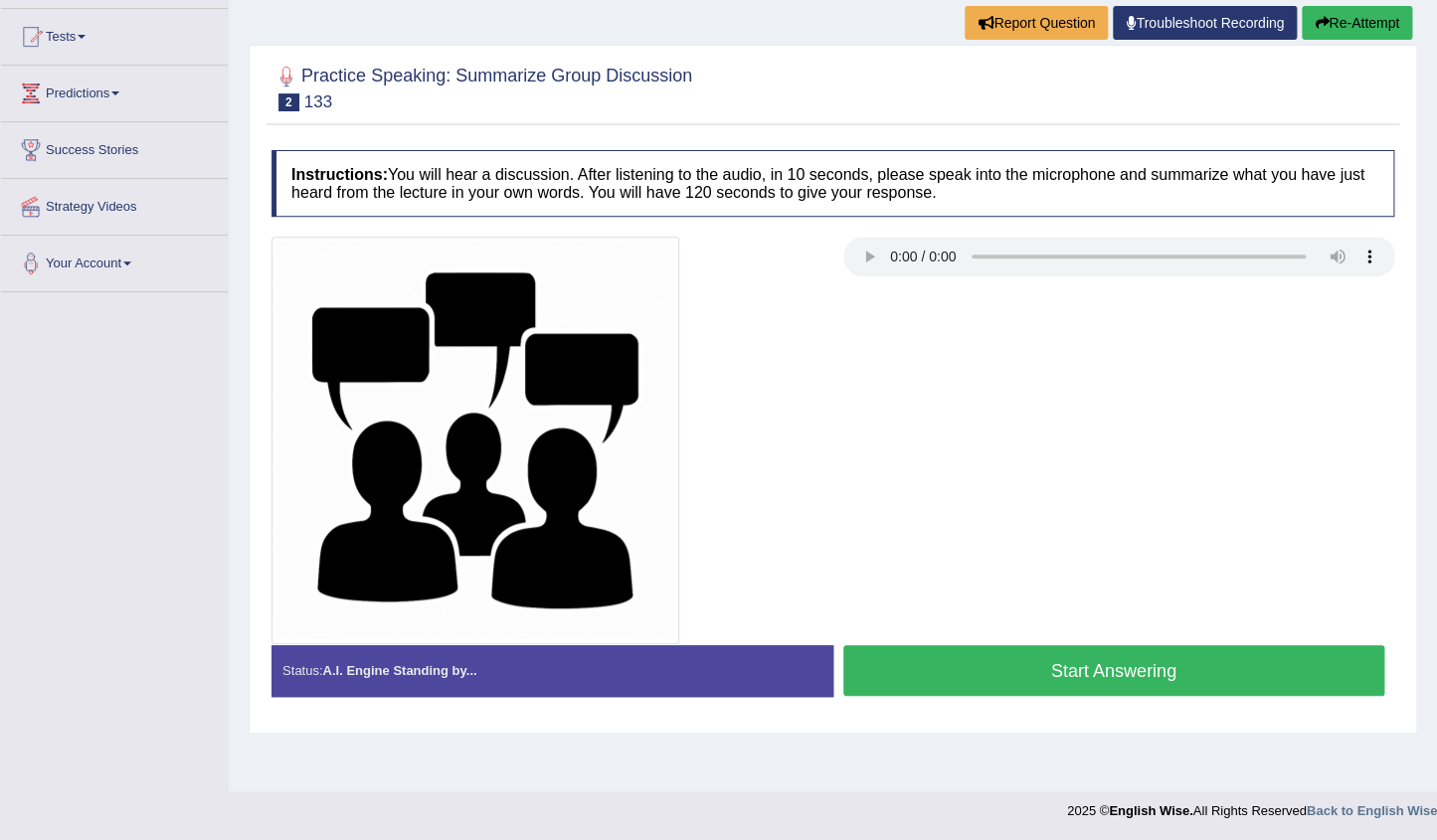 scroll, scrollTop: 203, scrollLeft: 0, axis: vertical 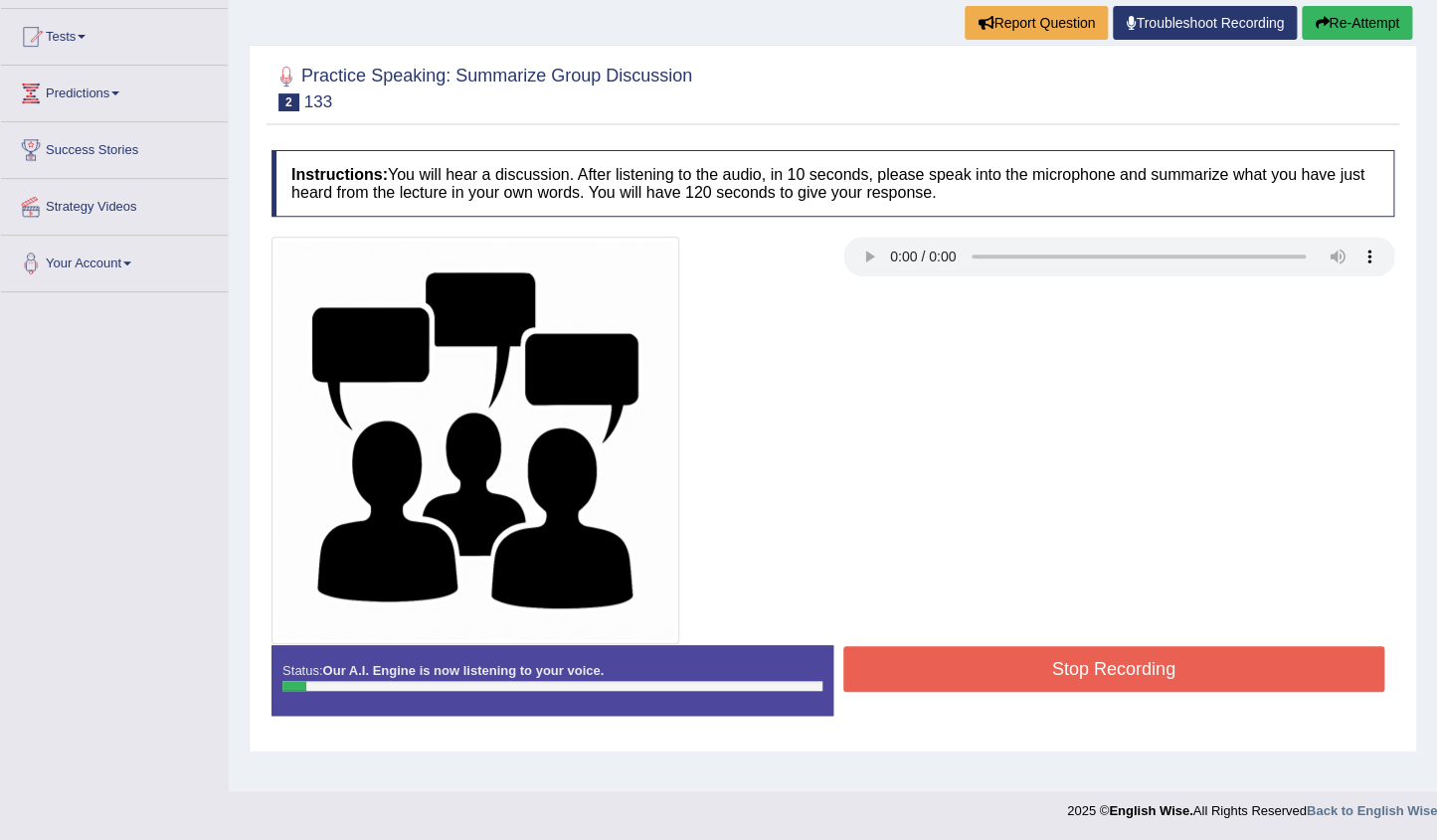 click on "Re-Attempt" at bounding box center (1356, 23) 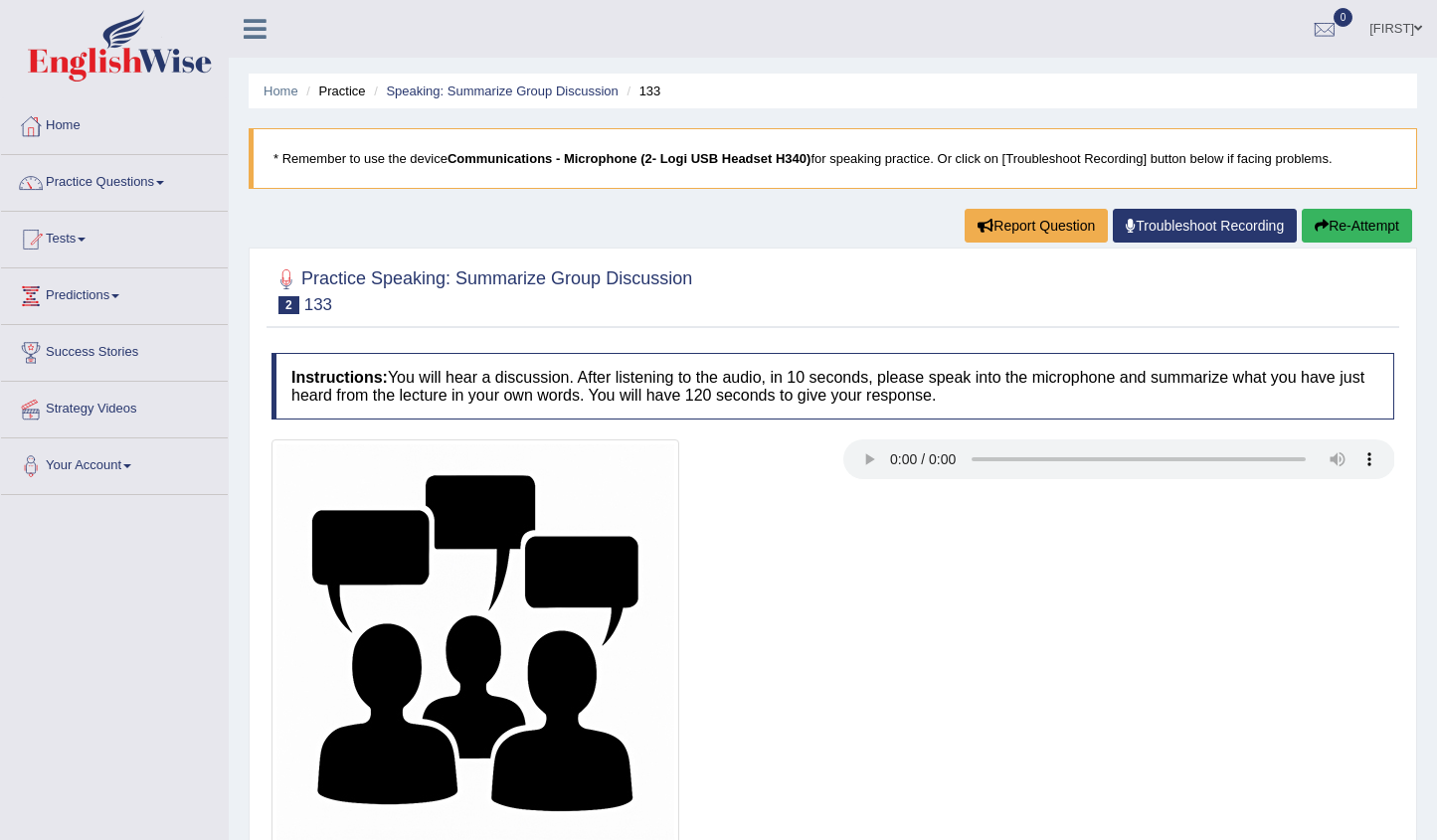 scroll, scrollTop: 203, scrollLeft: 0, axis: vertical 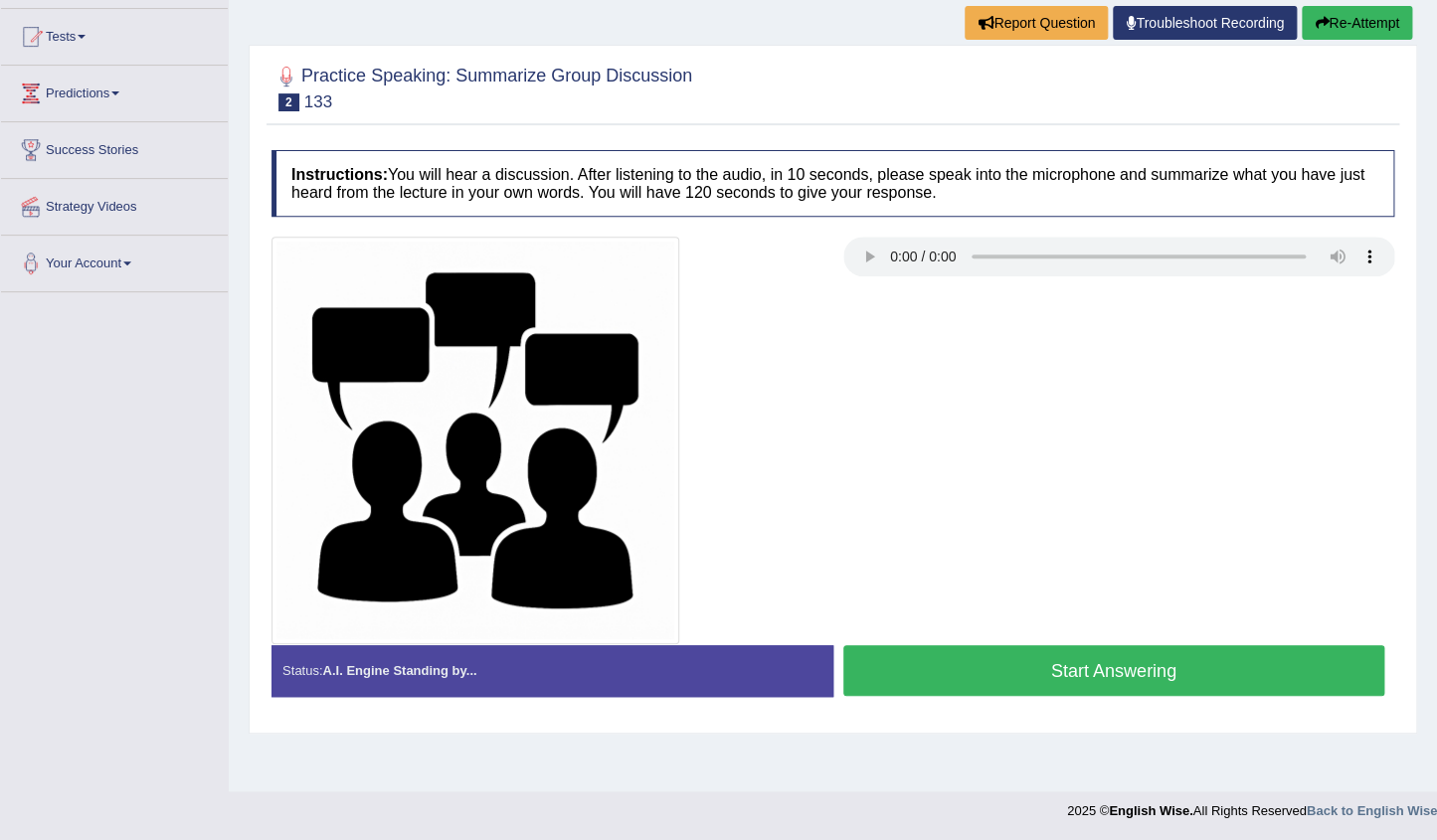 click on "Start Answering" at bounding box center [1114, 670] 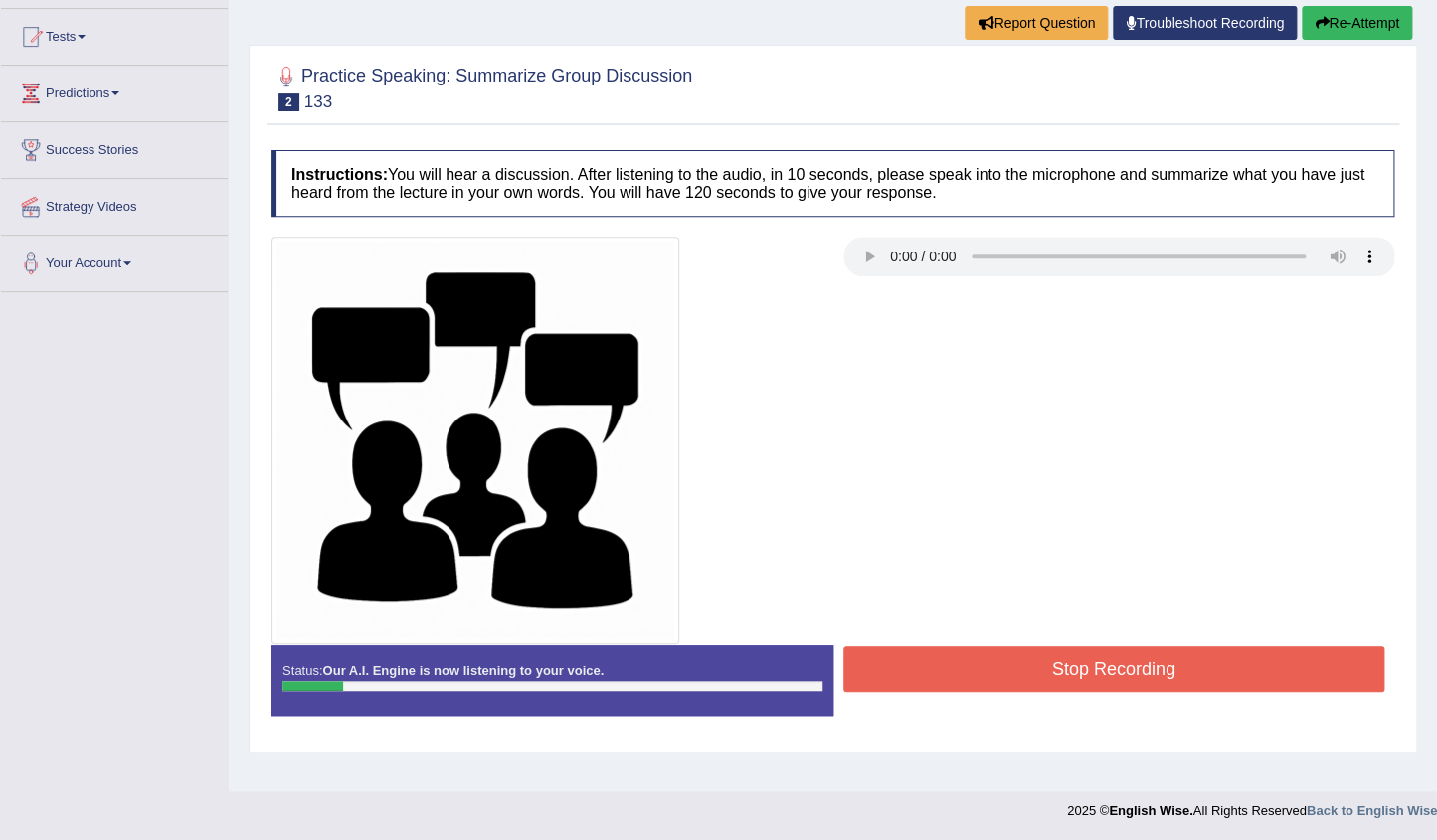 click on "Re-Attempt" at bounding box center (1356, 23) 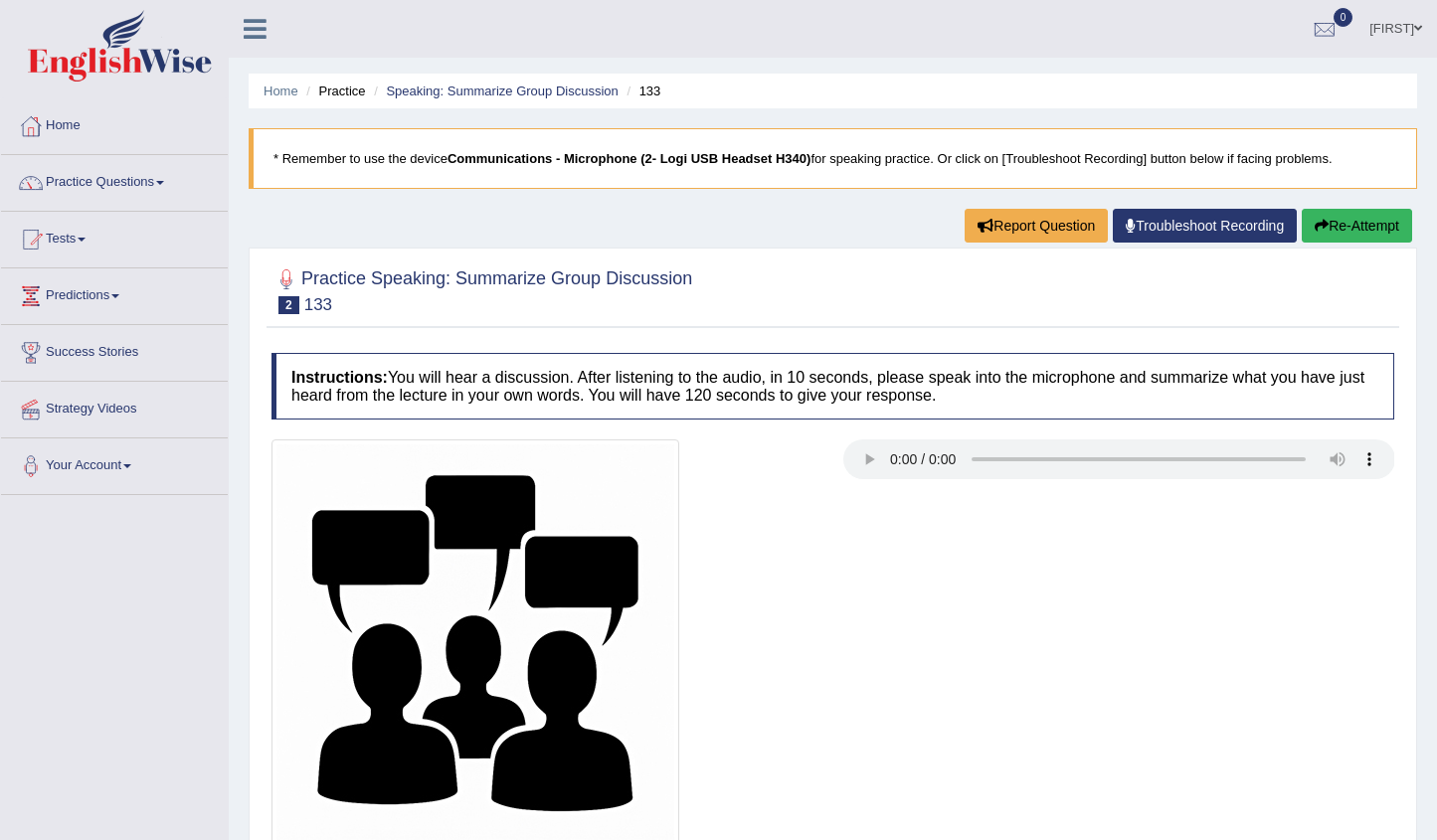 scroll, scrollTop: 203, scrollLeft: 0, axis: vertical 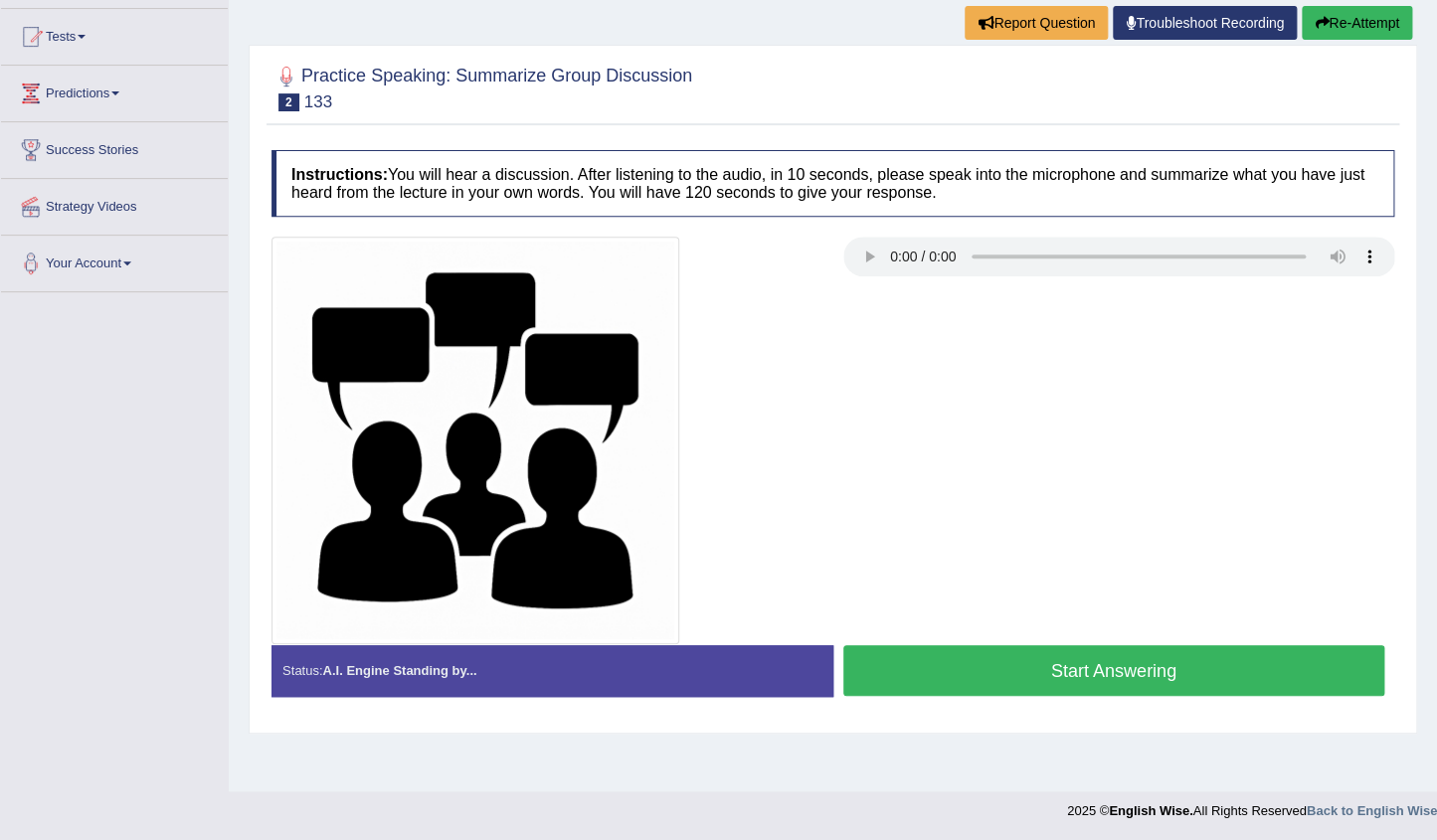 click on "Start Answering" at bounding box center [1114, 670] 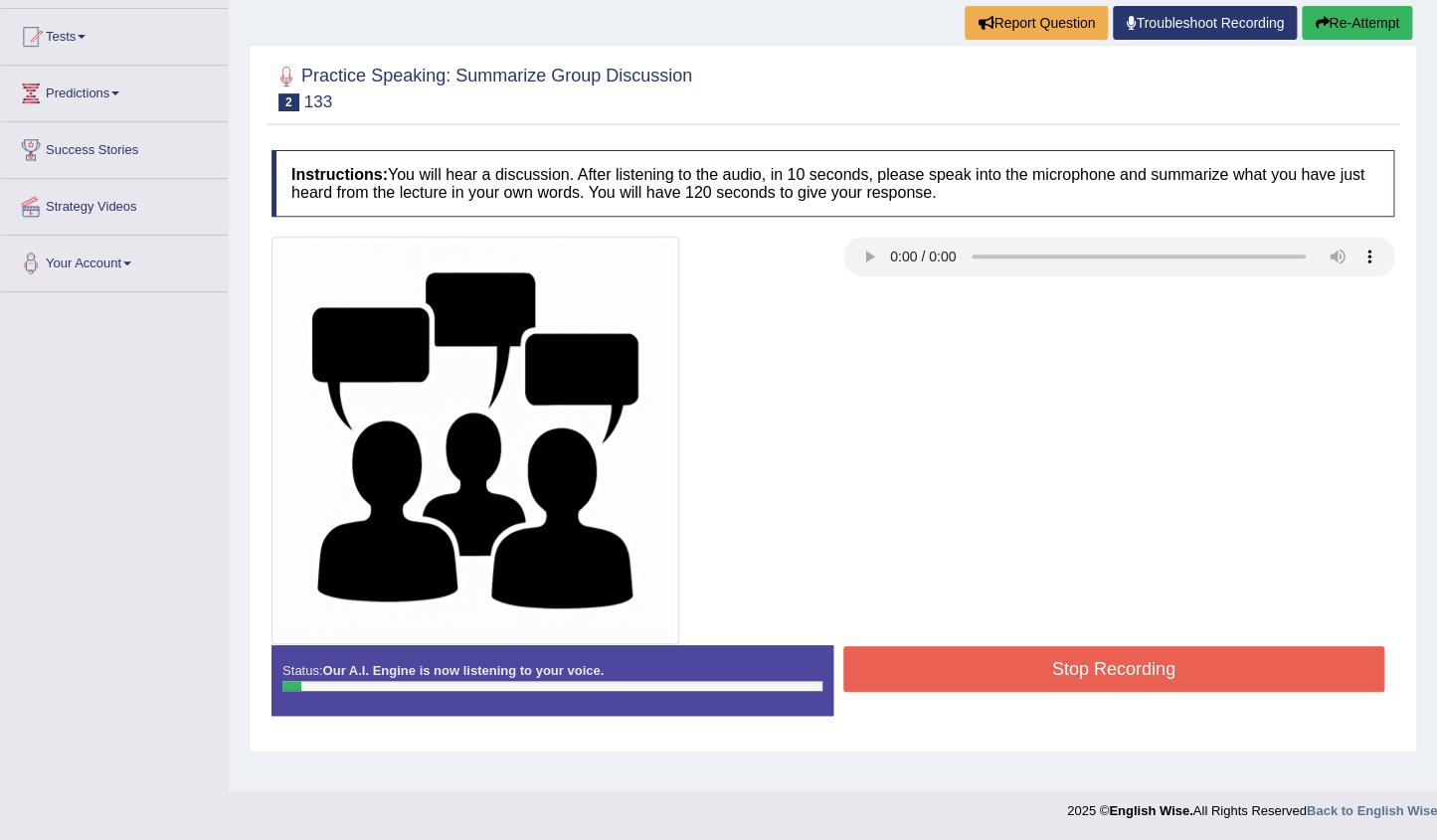 click on "Re-Attempt" at bounding box center [1356, 23] 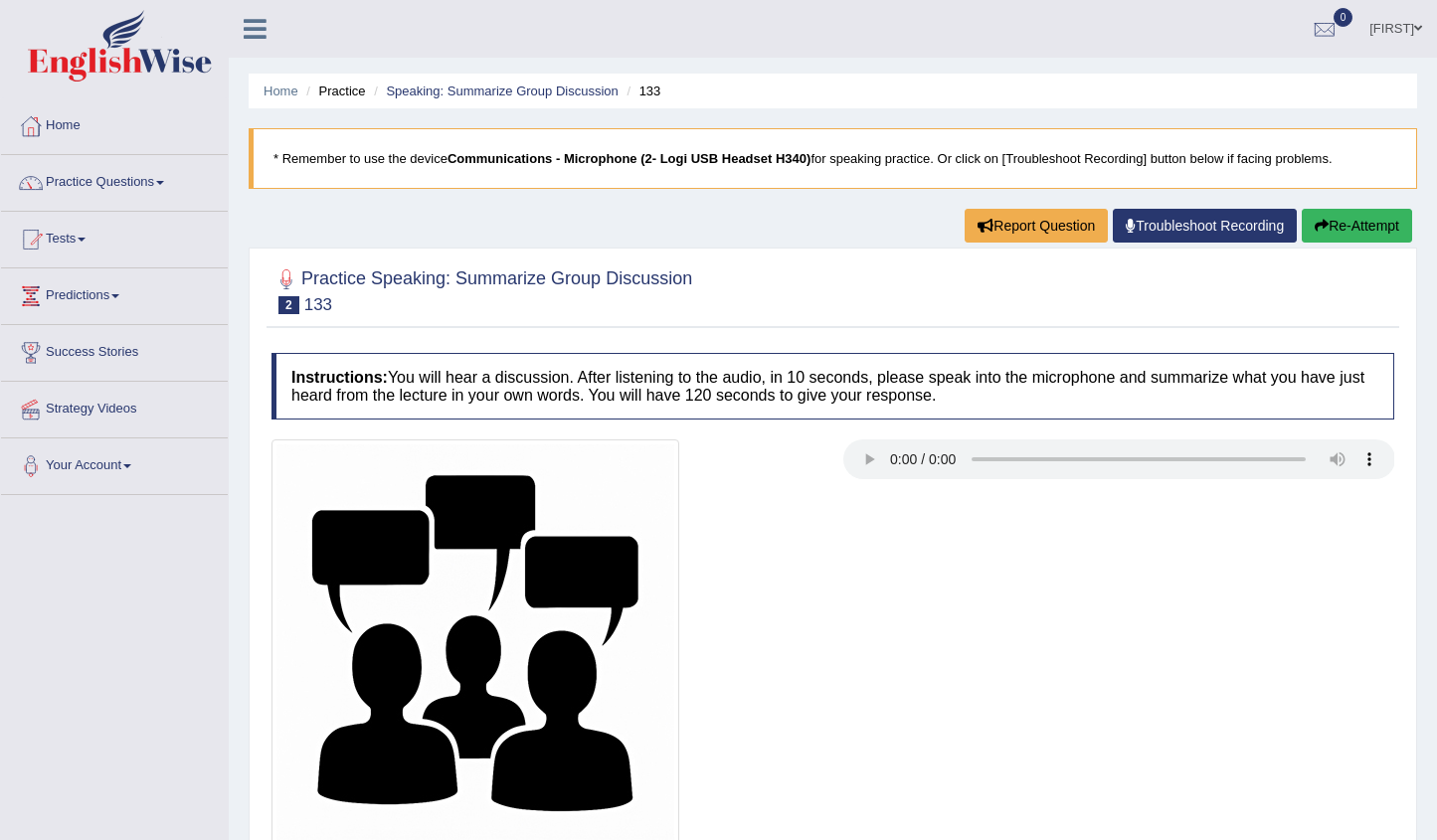 scroll, scrollTop: 203, scrollLeft: 0, axis: vertical 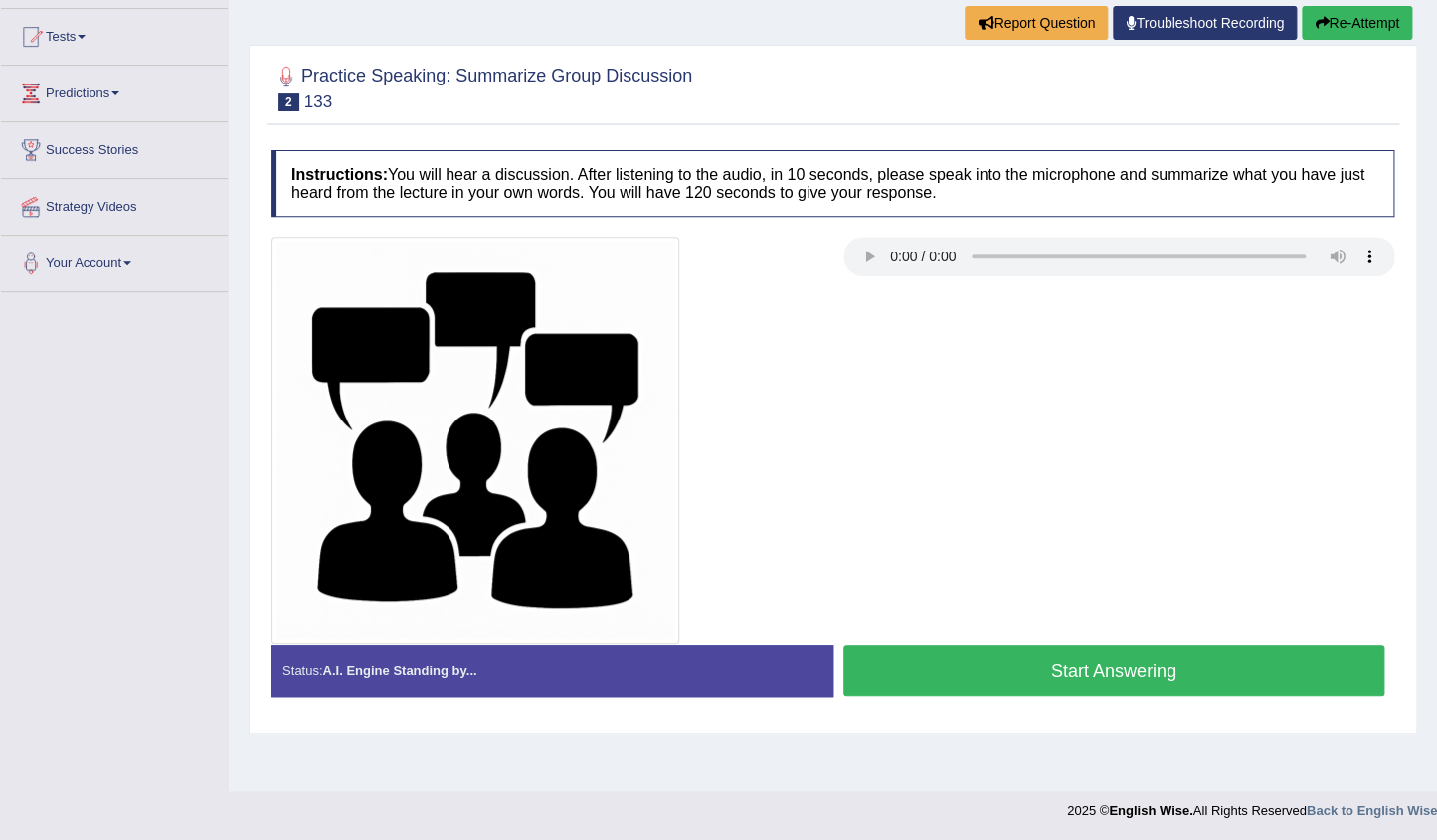 click on "Start Answering" at bounding box center (1114, 670) 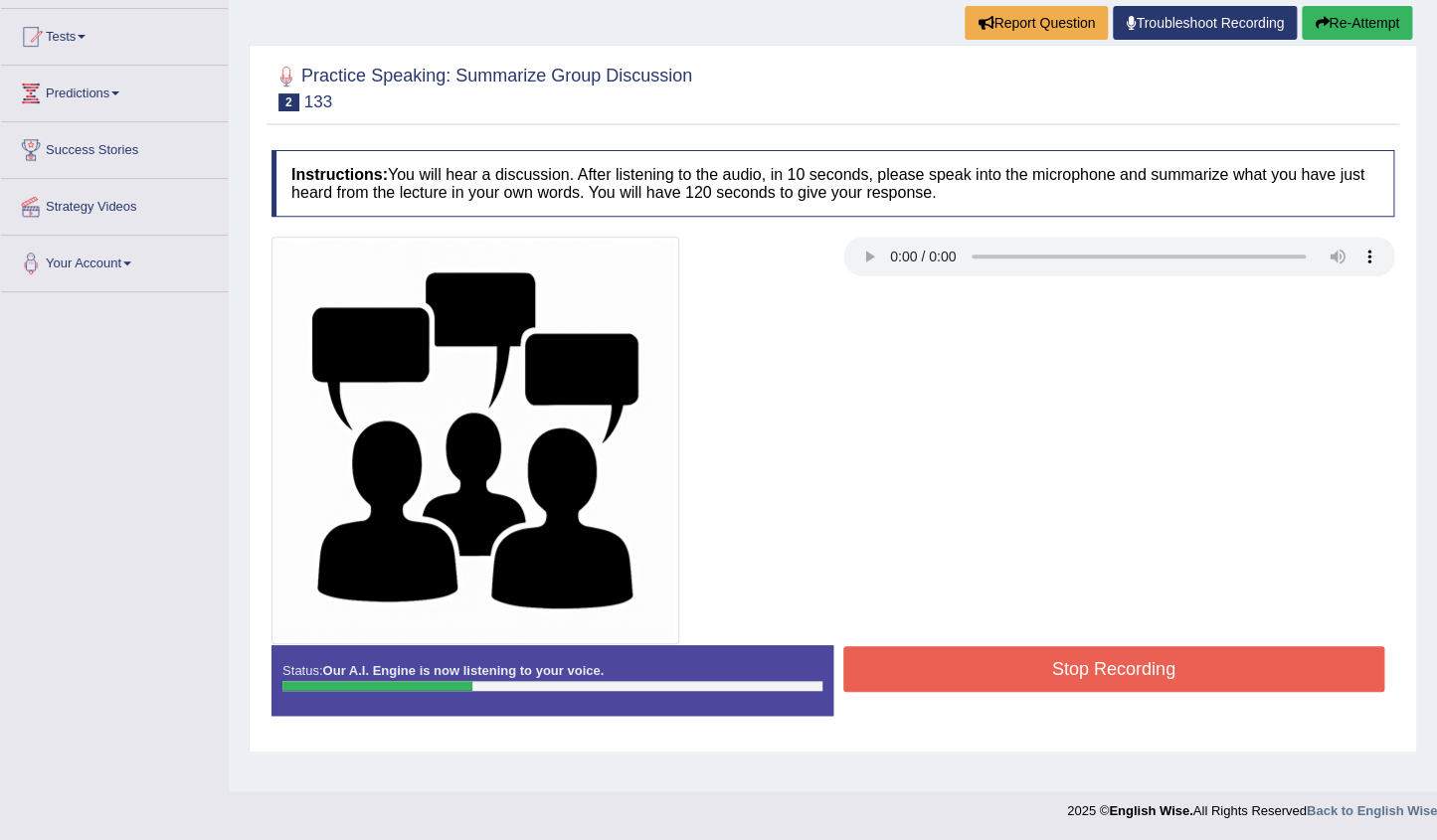 click on "Re-Attempt" at bounding box center [1356, 23] 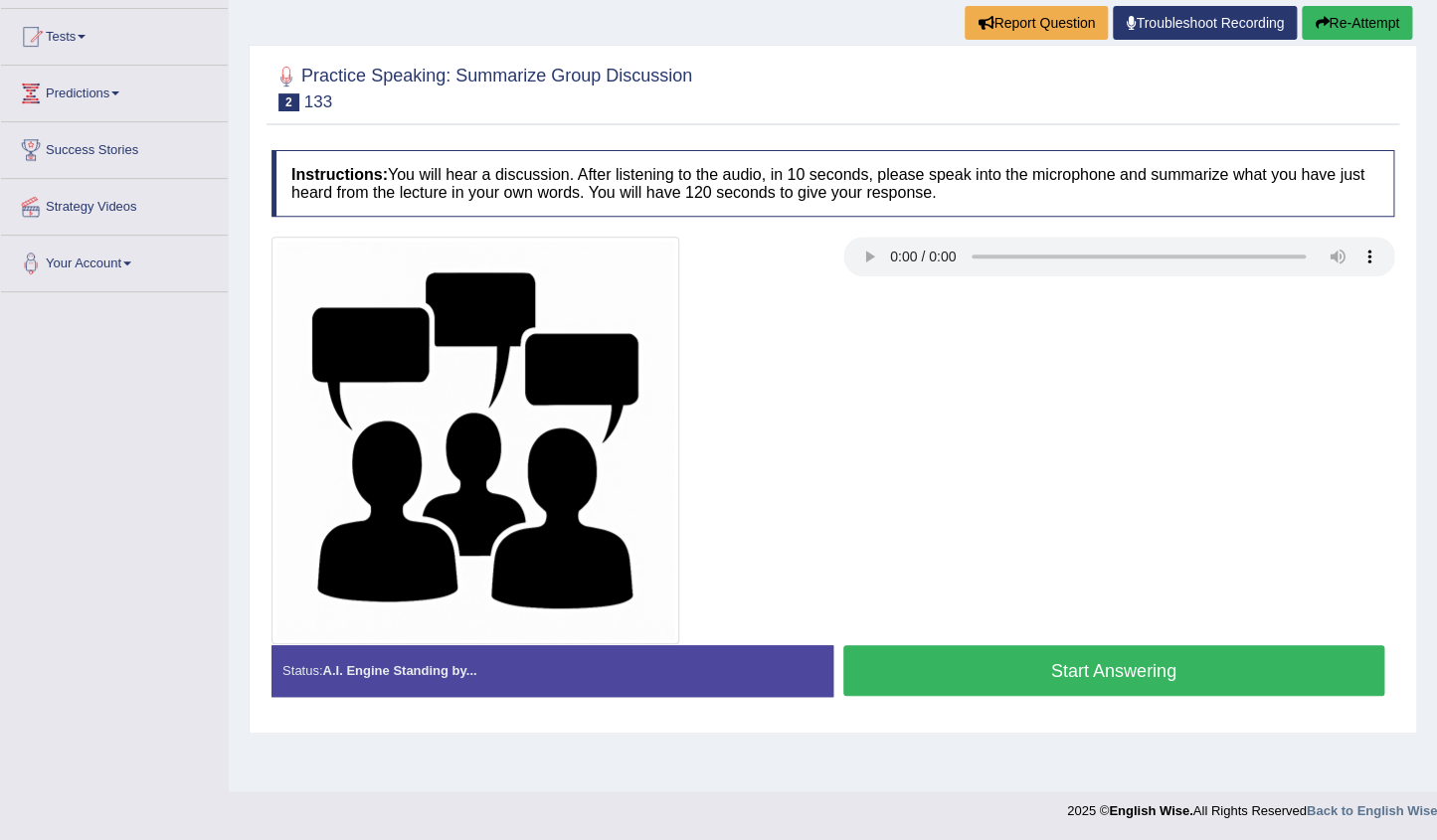 scroll, scrollTop: 203, scrollLeft: 0, axis: vertical 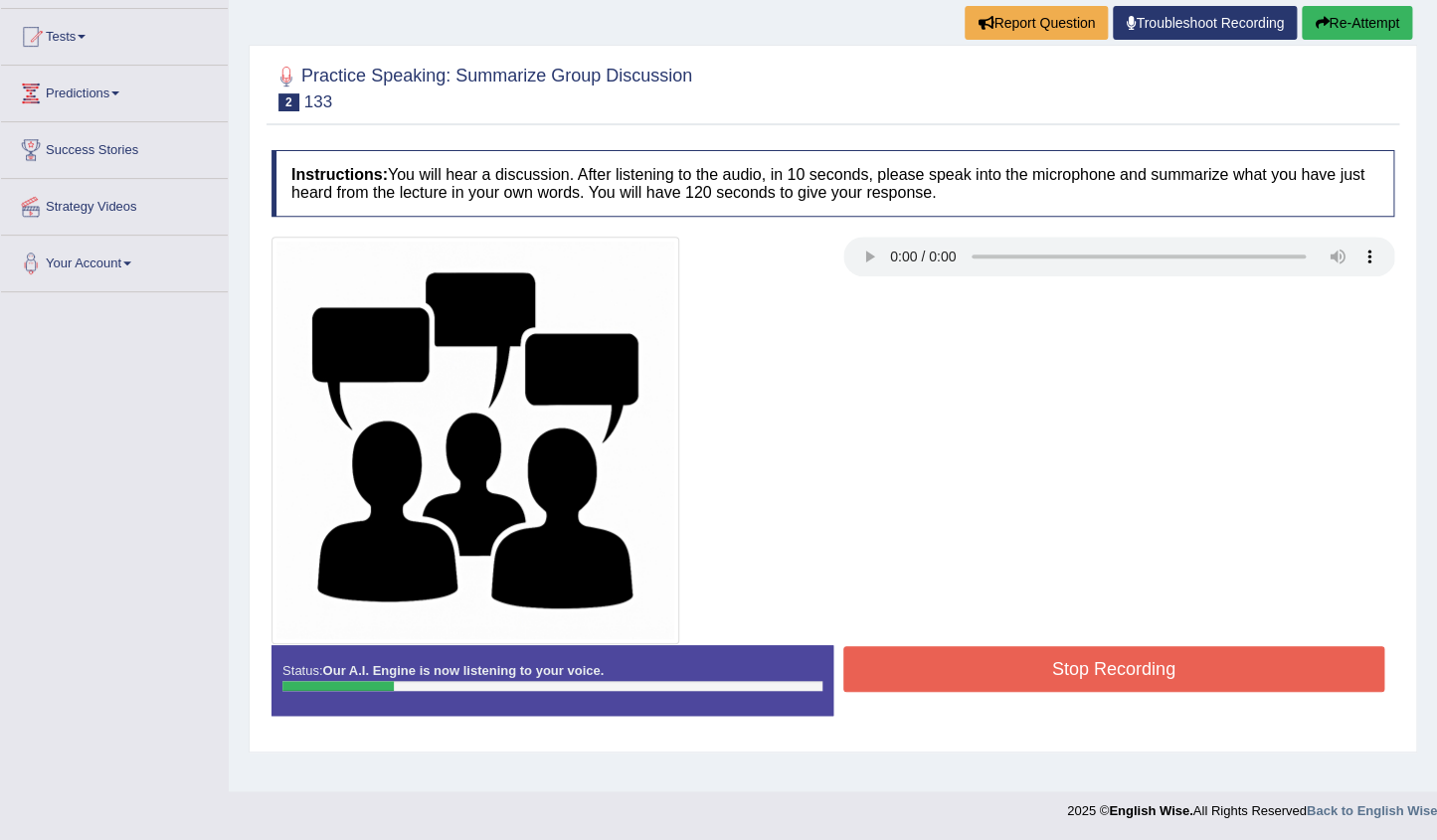click on "Re-Attempt" at bounding box center (1356, 23) 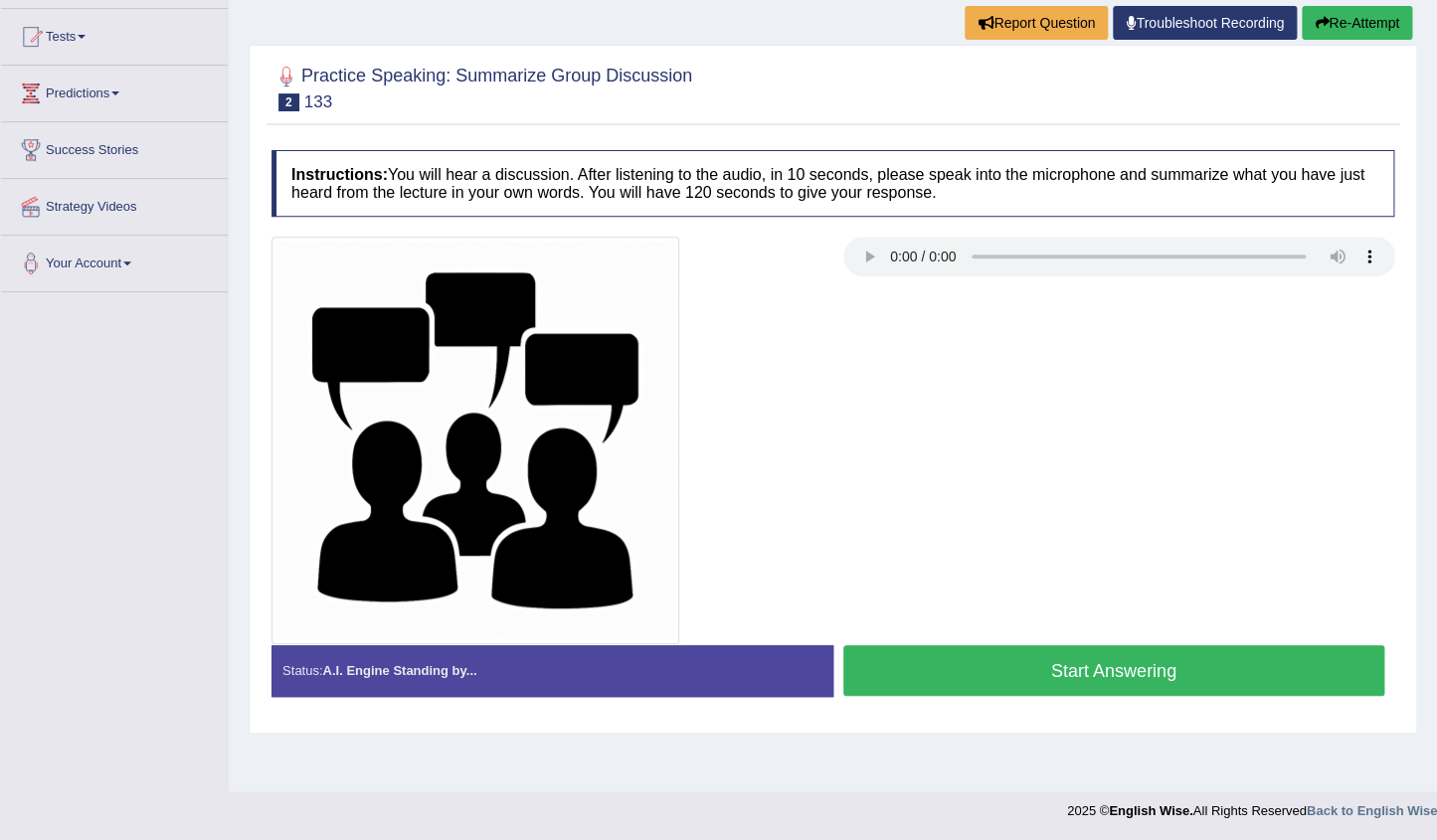 scroll, scrollTop: 203, scrollLeft: 0, axis: vertical 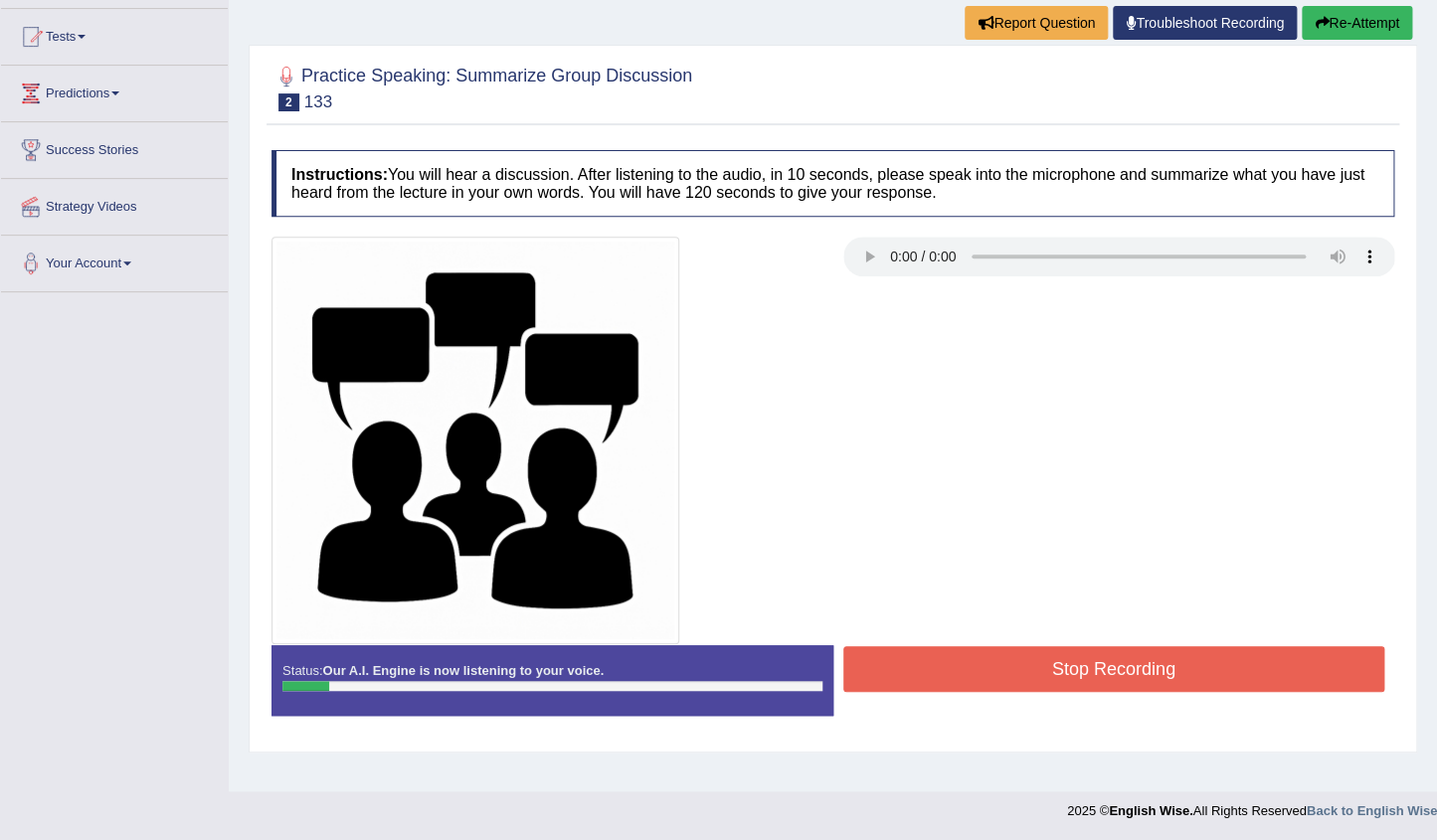 drag, startPoint x: 1364, startPoint y: 30, endPoint x: 1355, endPoint y: 40, distance: 13.453624 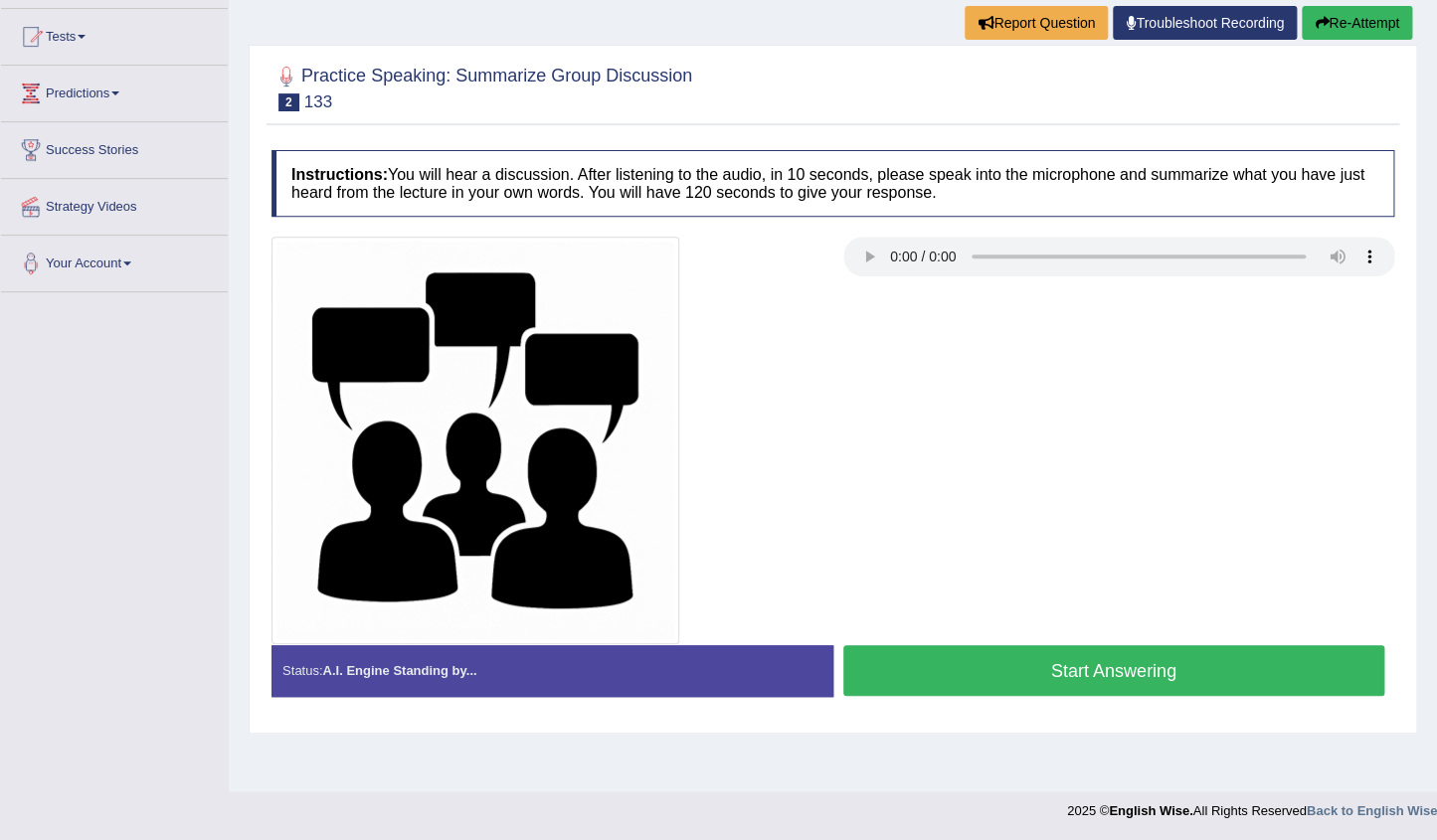 scroll, scrollTop: 203, scrollLeft: 0, axis: vertical 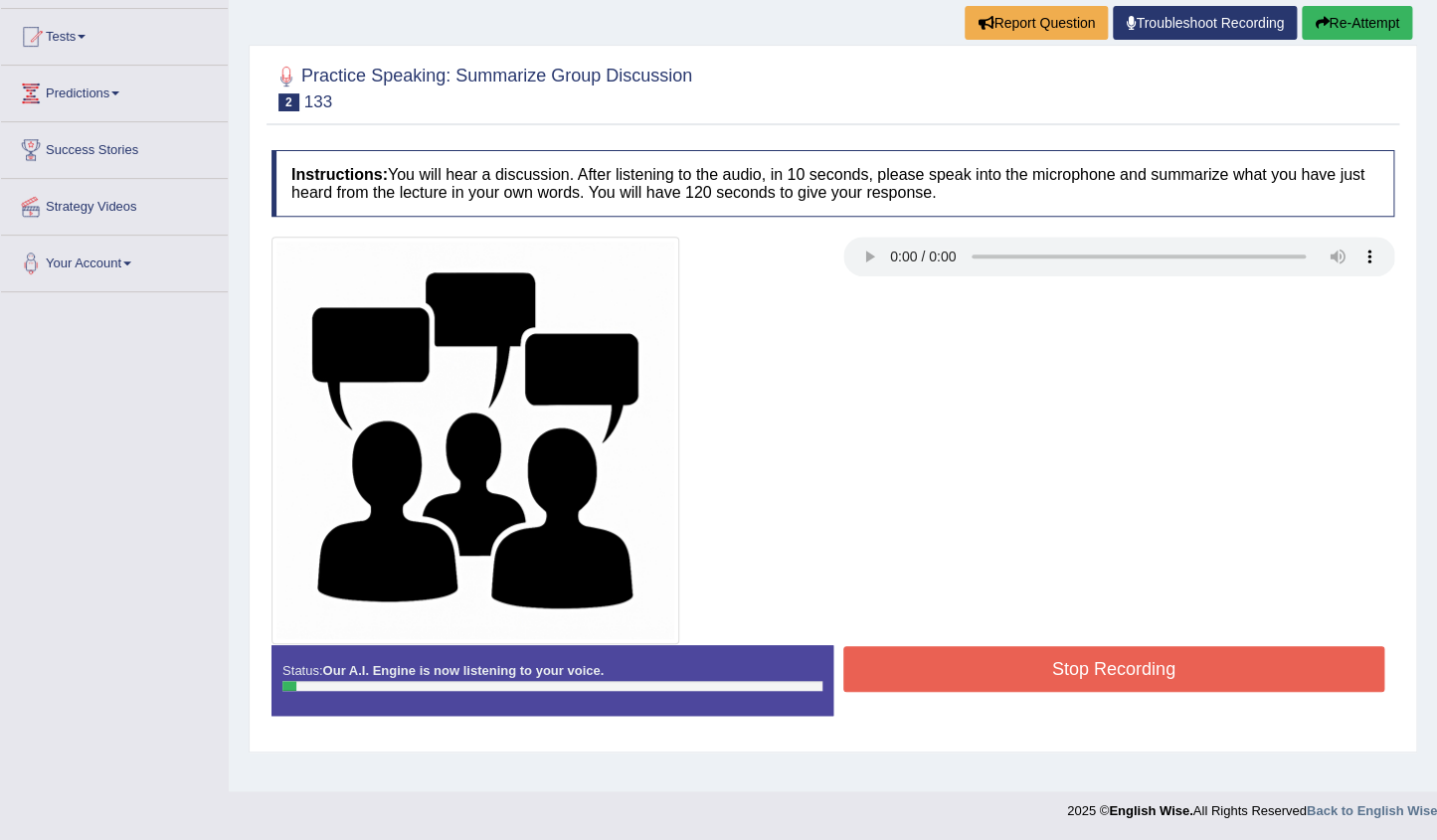 click on "Re-Attempt" at bounding box center [1356, 23] 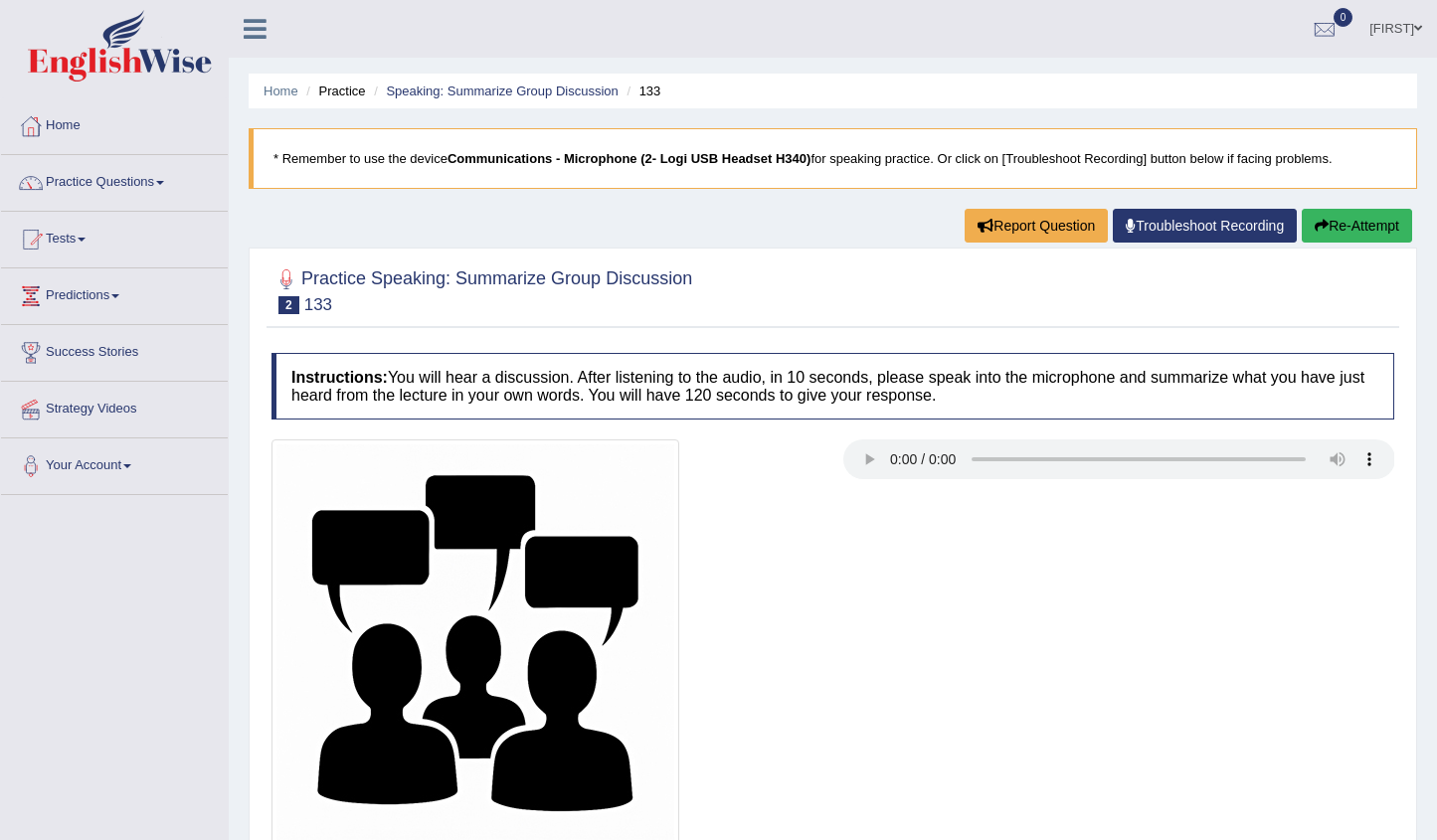 scroll, scrollTop: 203, scrollLeft: 0, axis: vertical 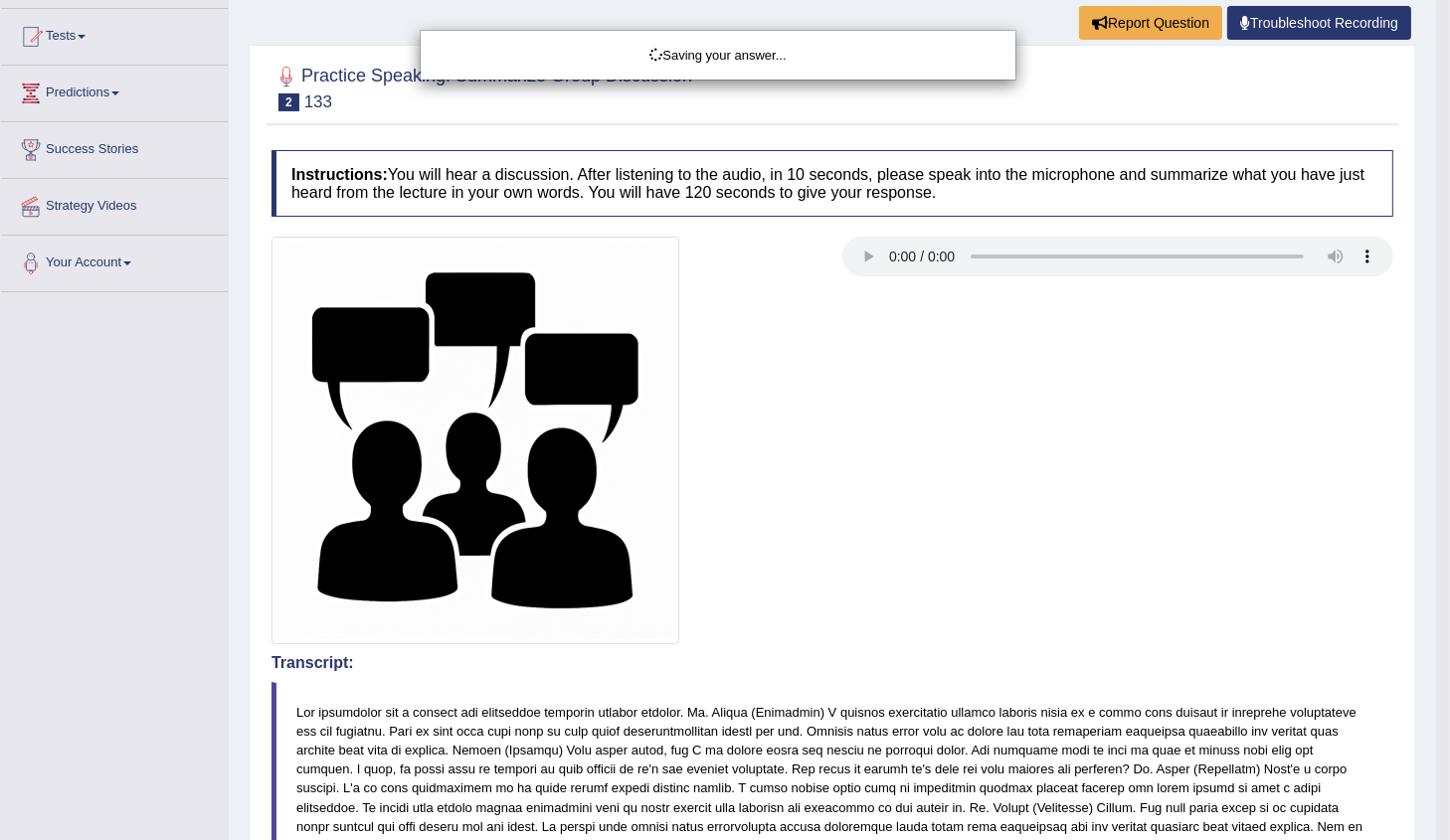 click on "Saving your answer..." at bounding box center [725, 420] 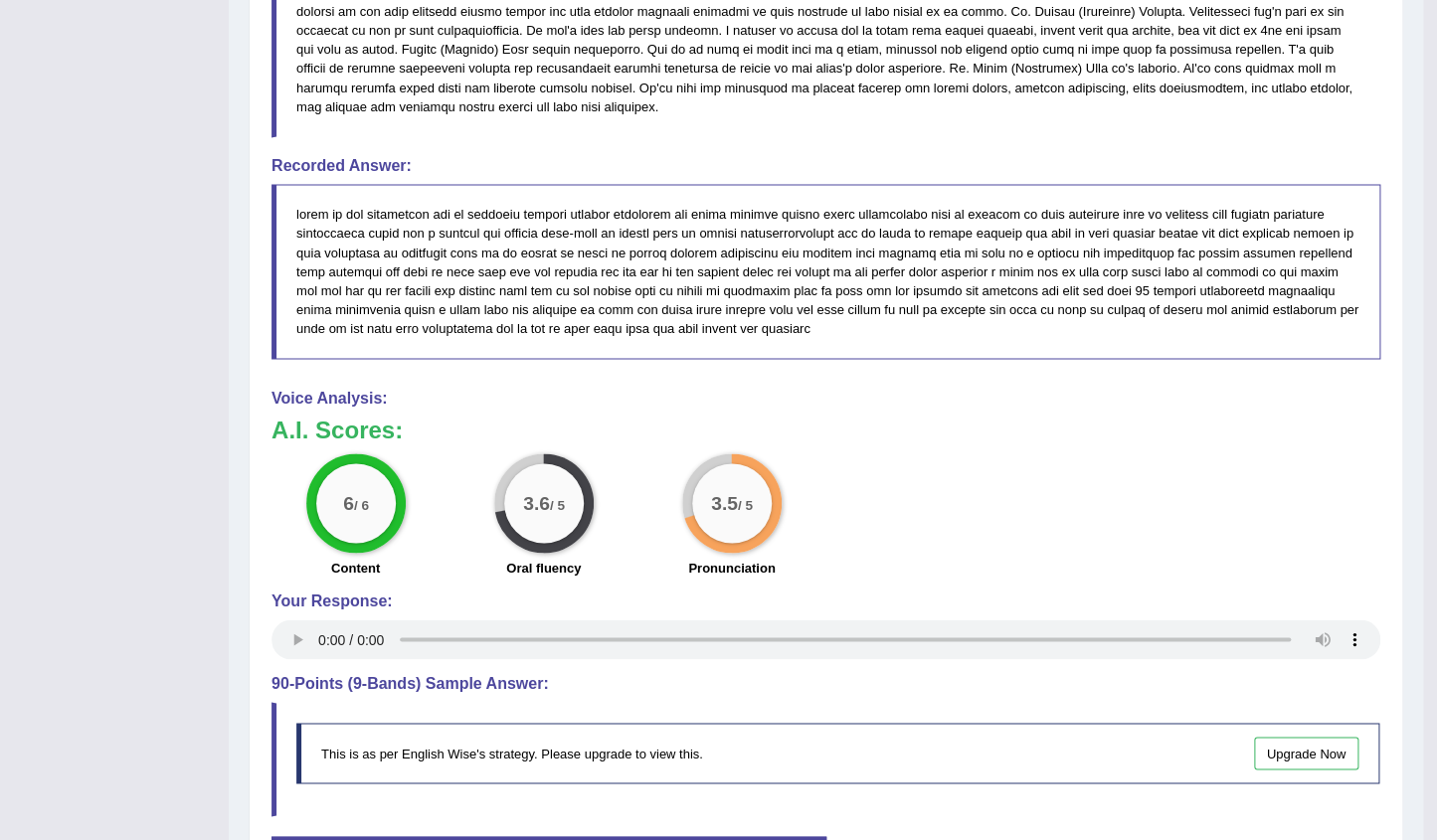 scroll, scrollTop: 1265, scrollLeft: 0, axis: vertical 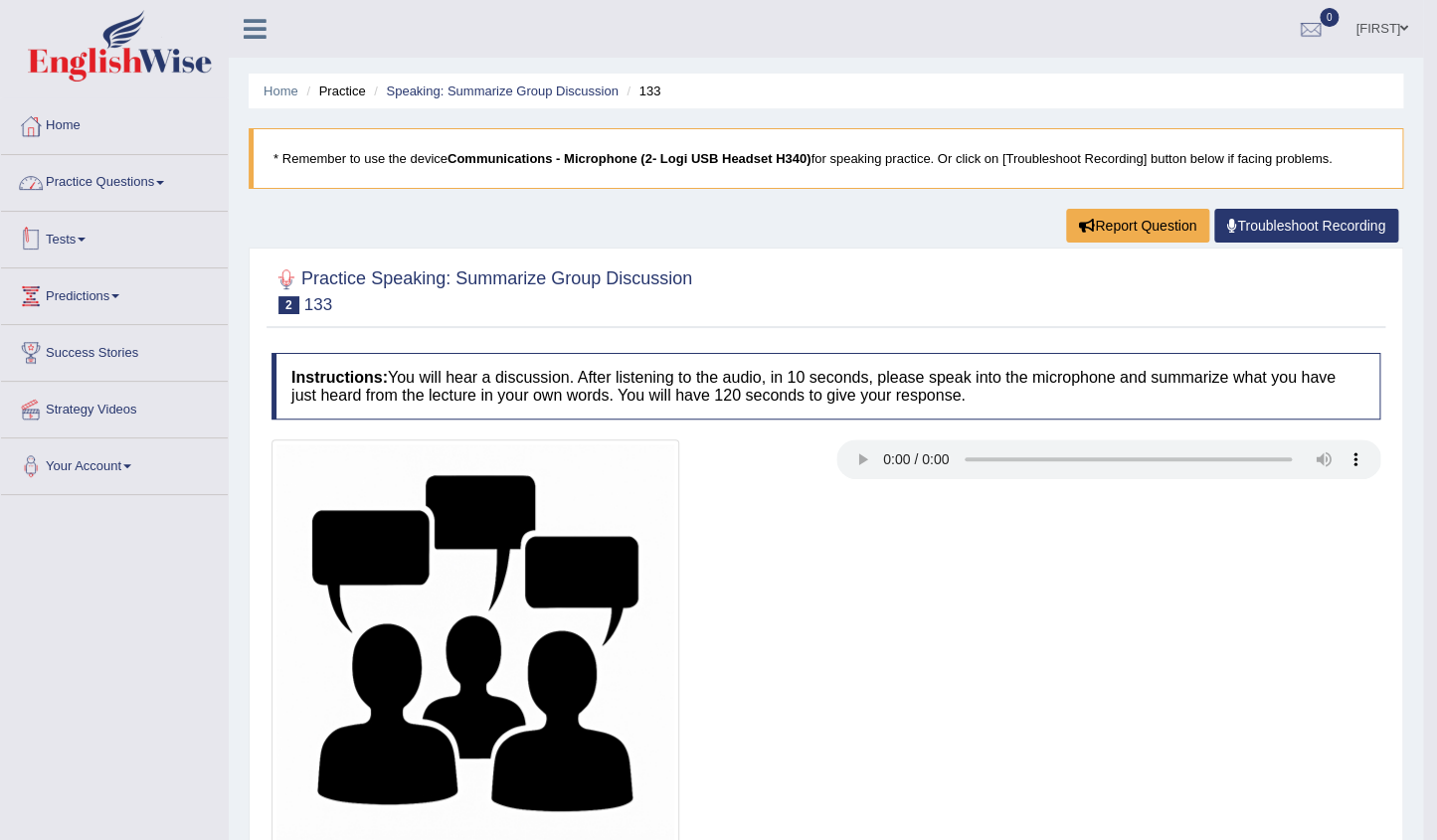 click on "Practice Questions" at bounding box center (114, 180) 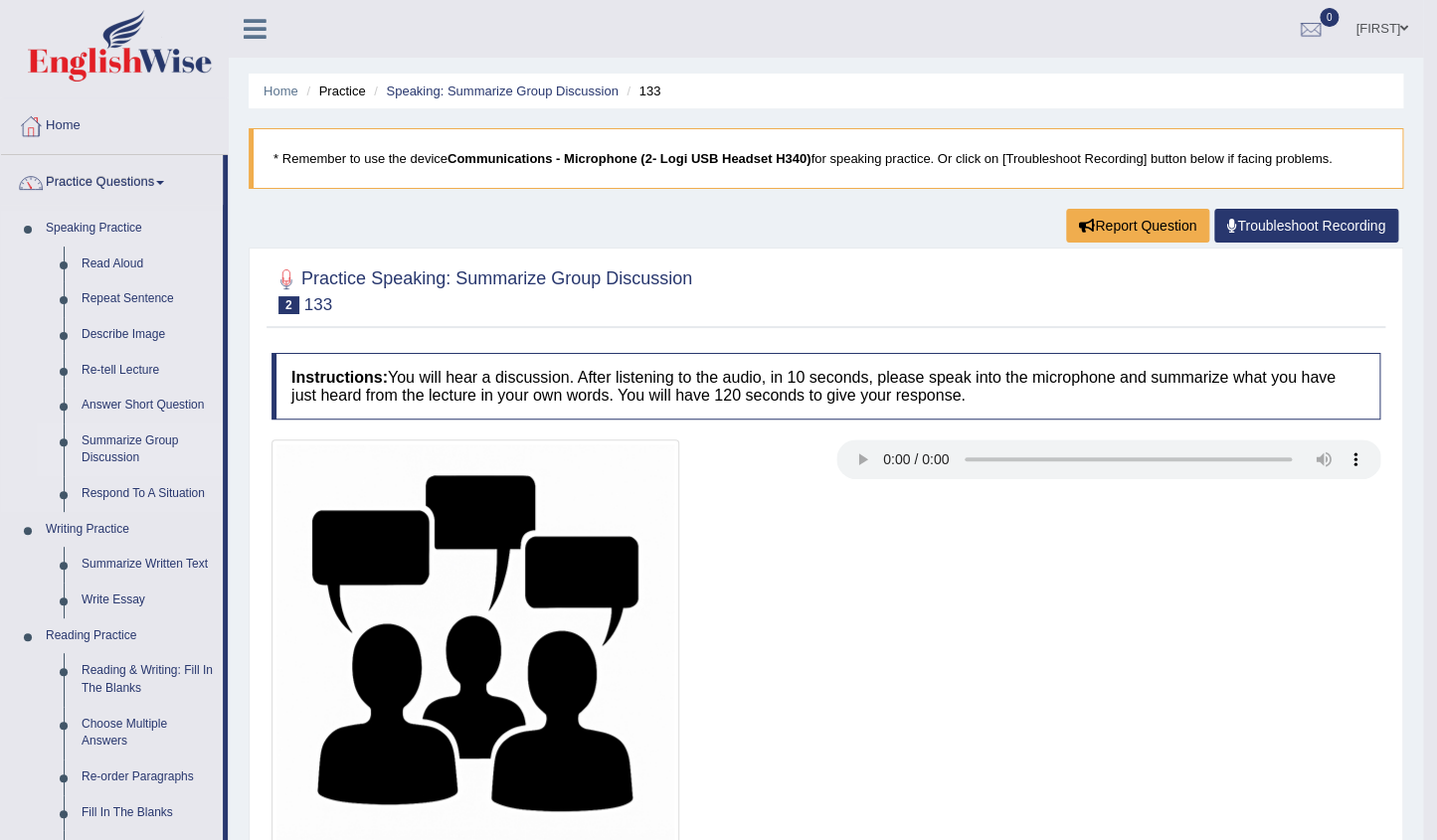 click on "Summarize Group Discussion" at bounding box center [147, 449] 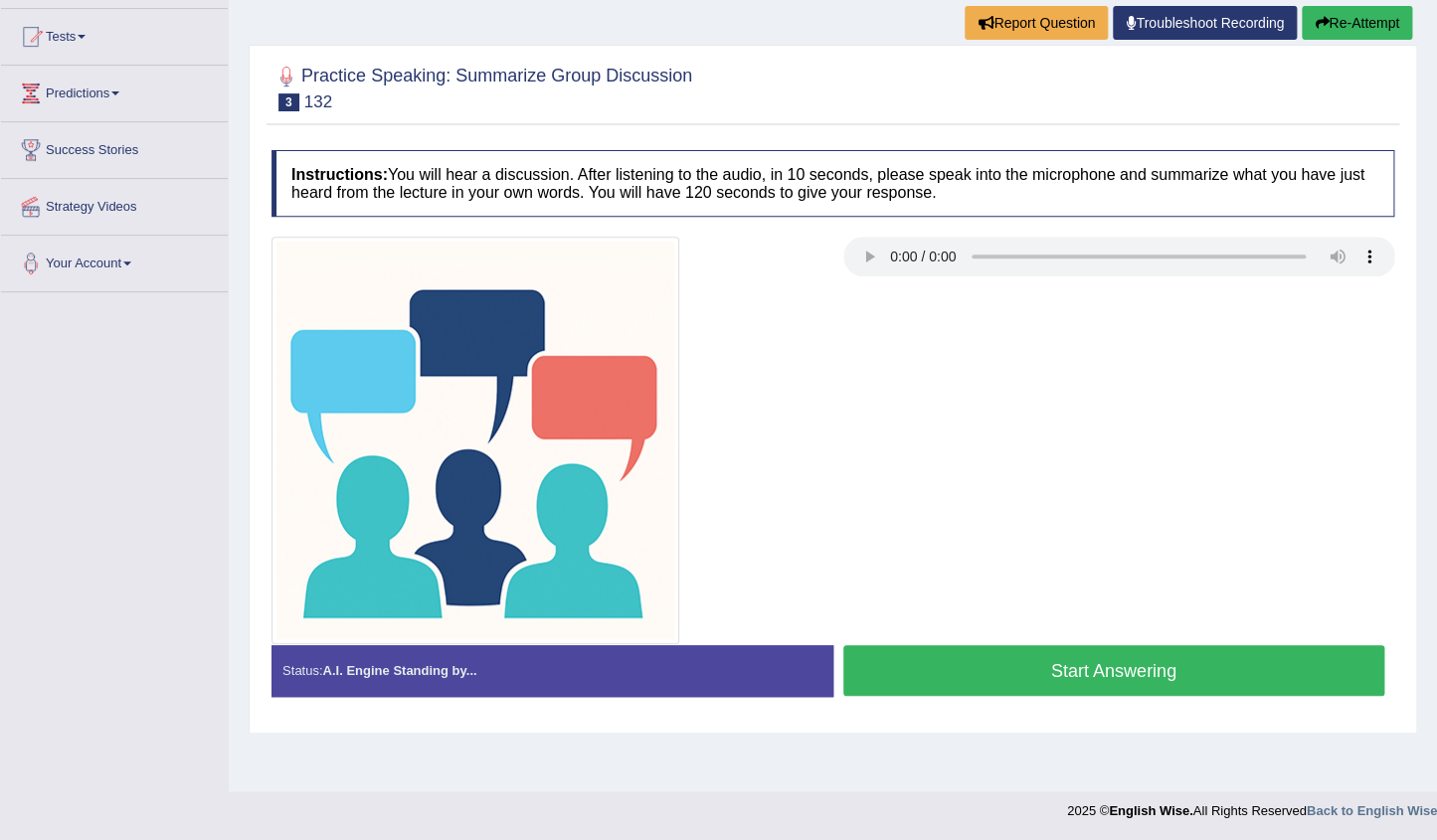 scroll, scrollTop: 203, scrollLeft: 0, axis: vertical 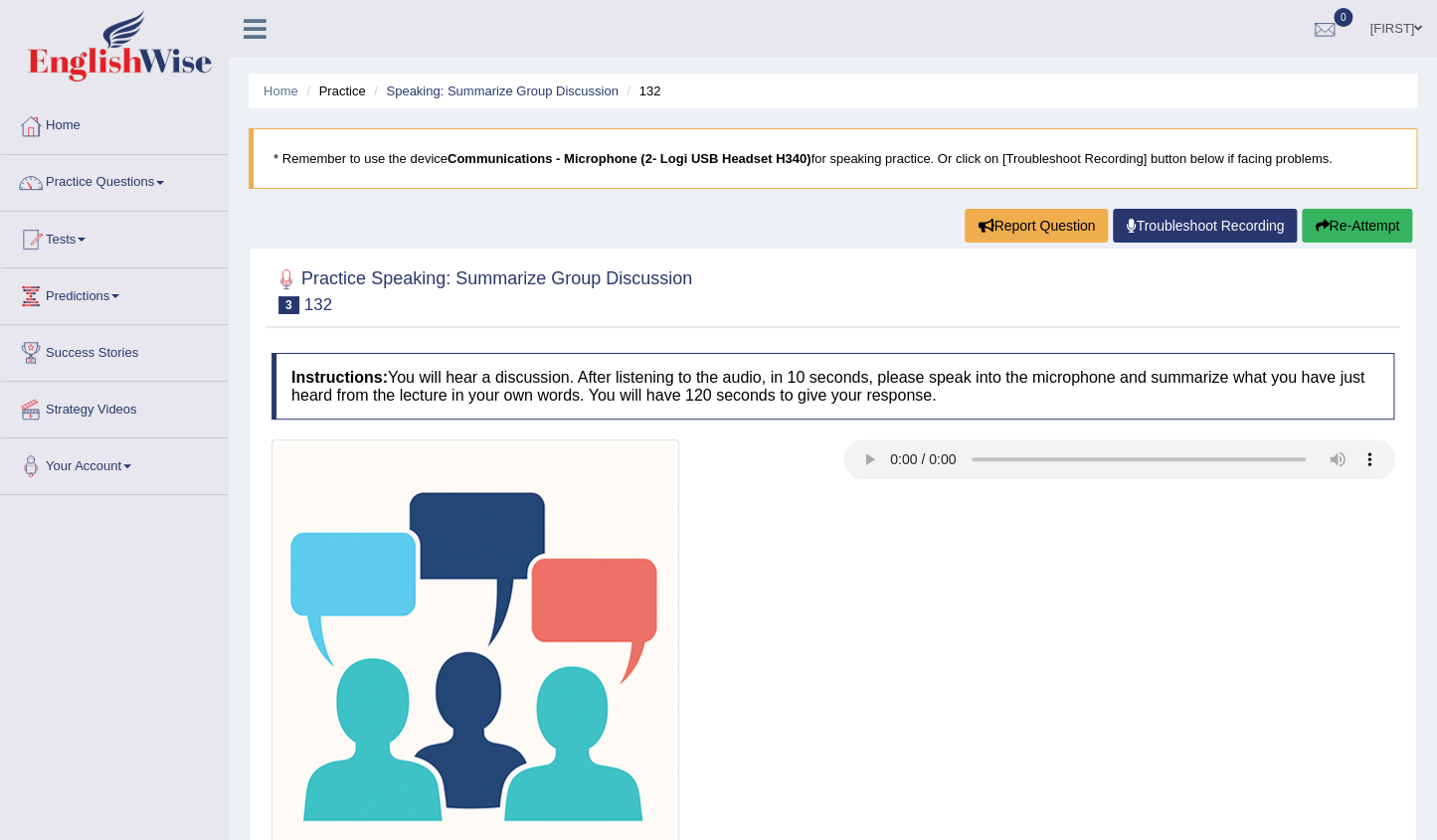 type 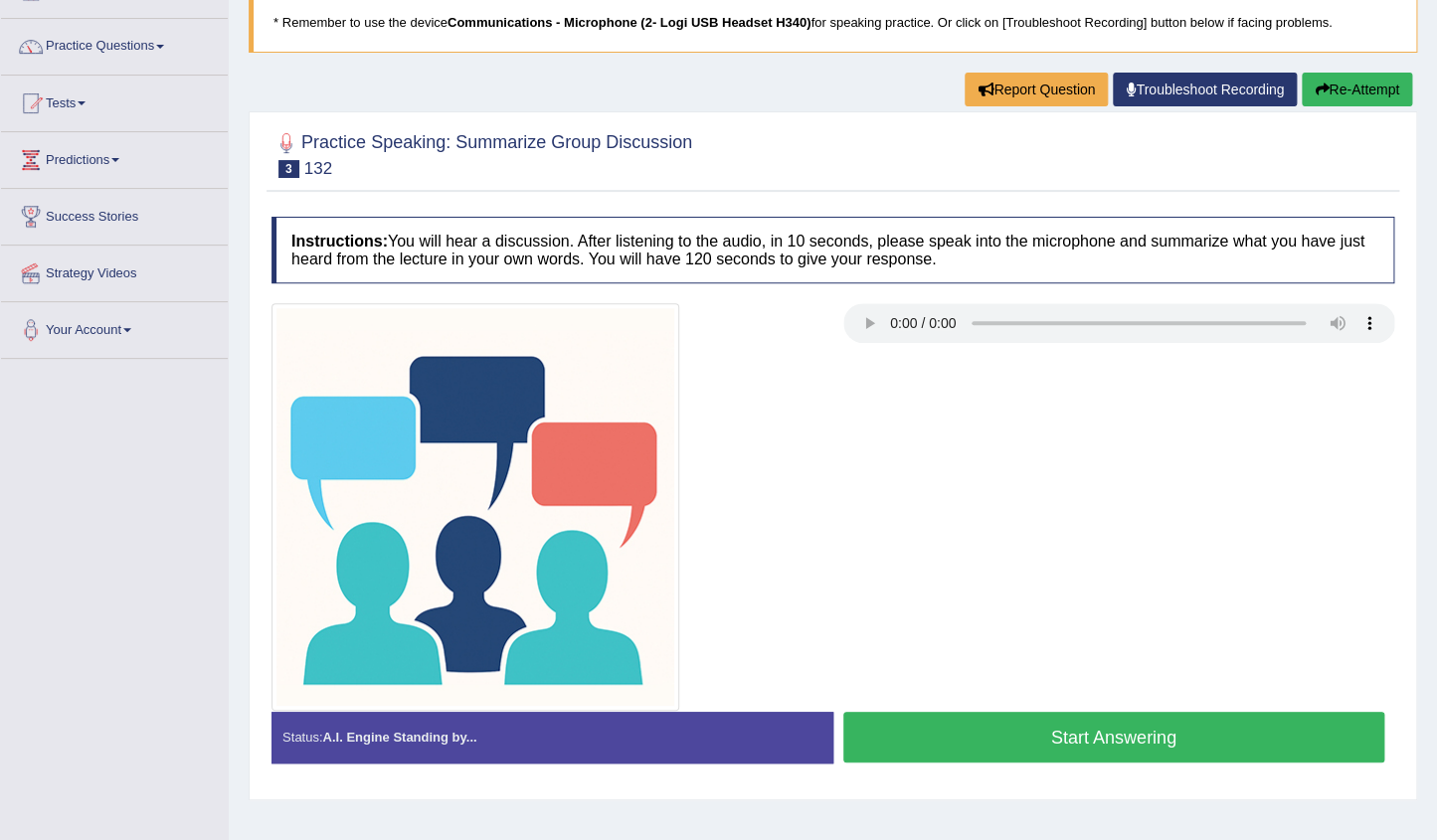 scroll, scrollTop: 203, scrollLeft: 0, axis: vertical 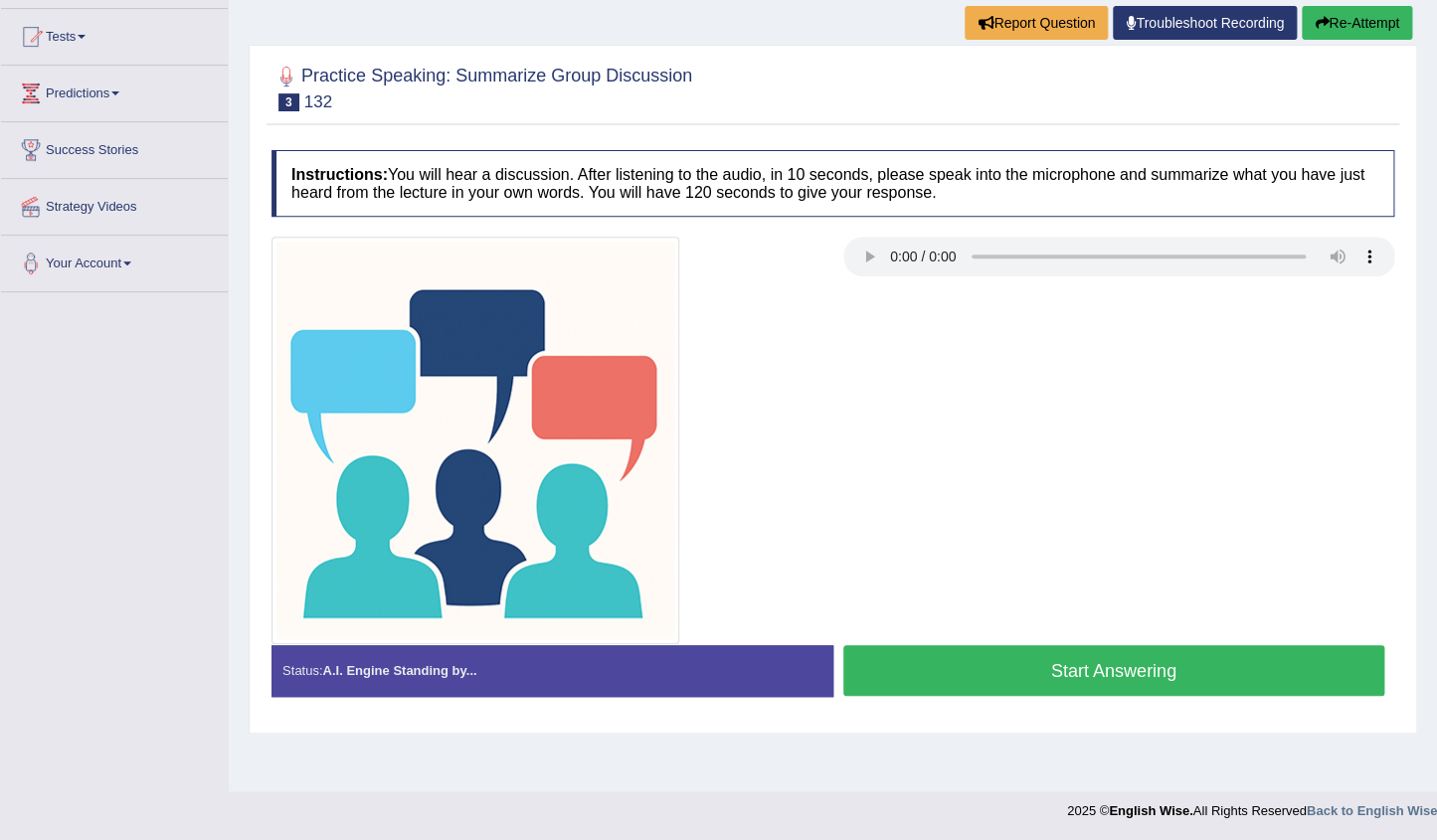click on "Start Answering" at bounding box center [1114, 670] 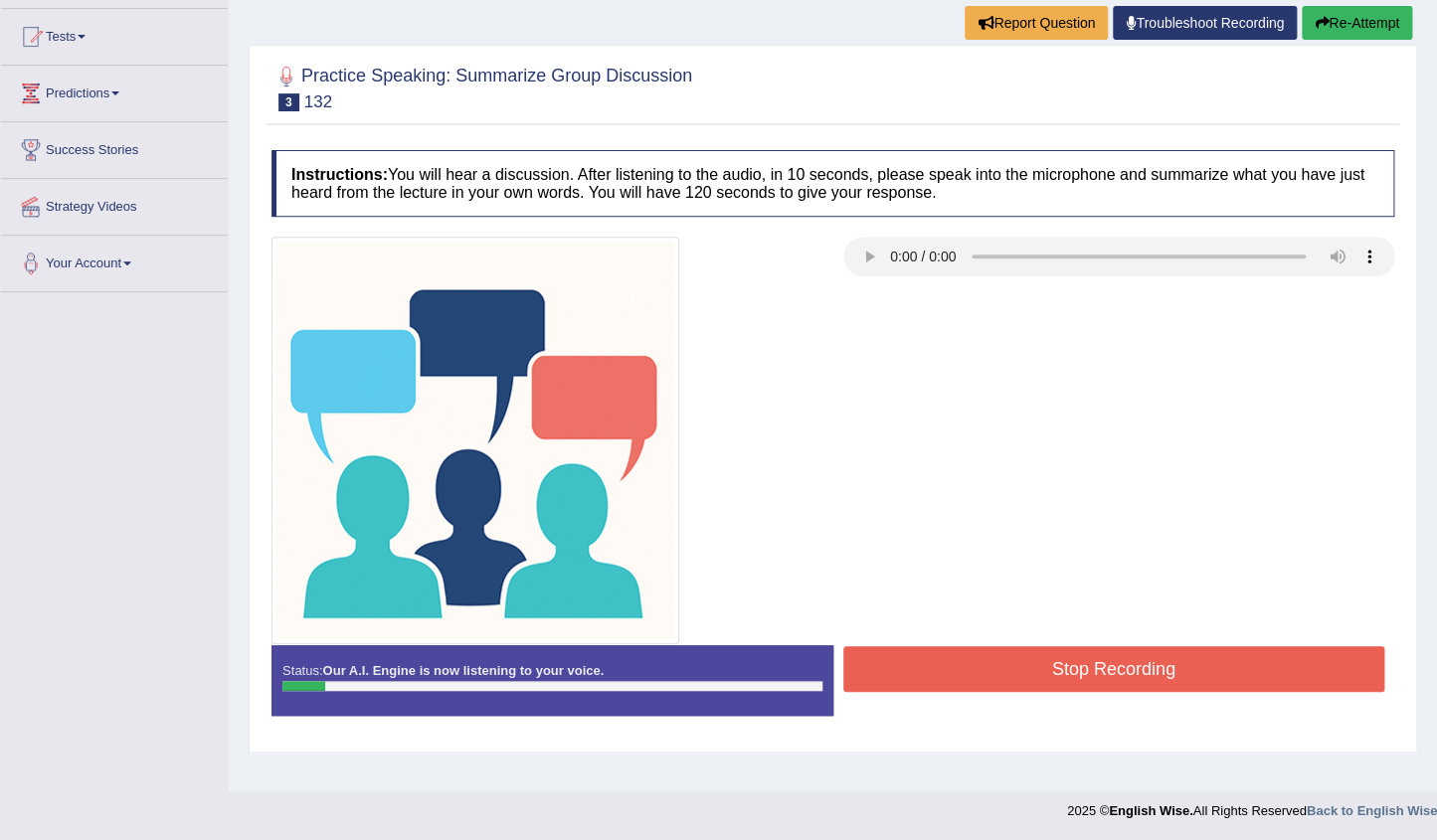 click on "Re-Attempt" at bounding box center (1356, 23) 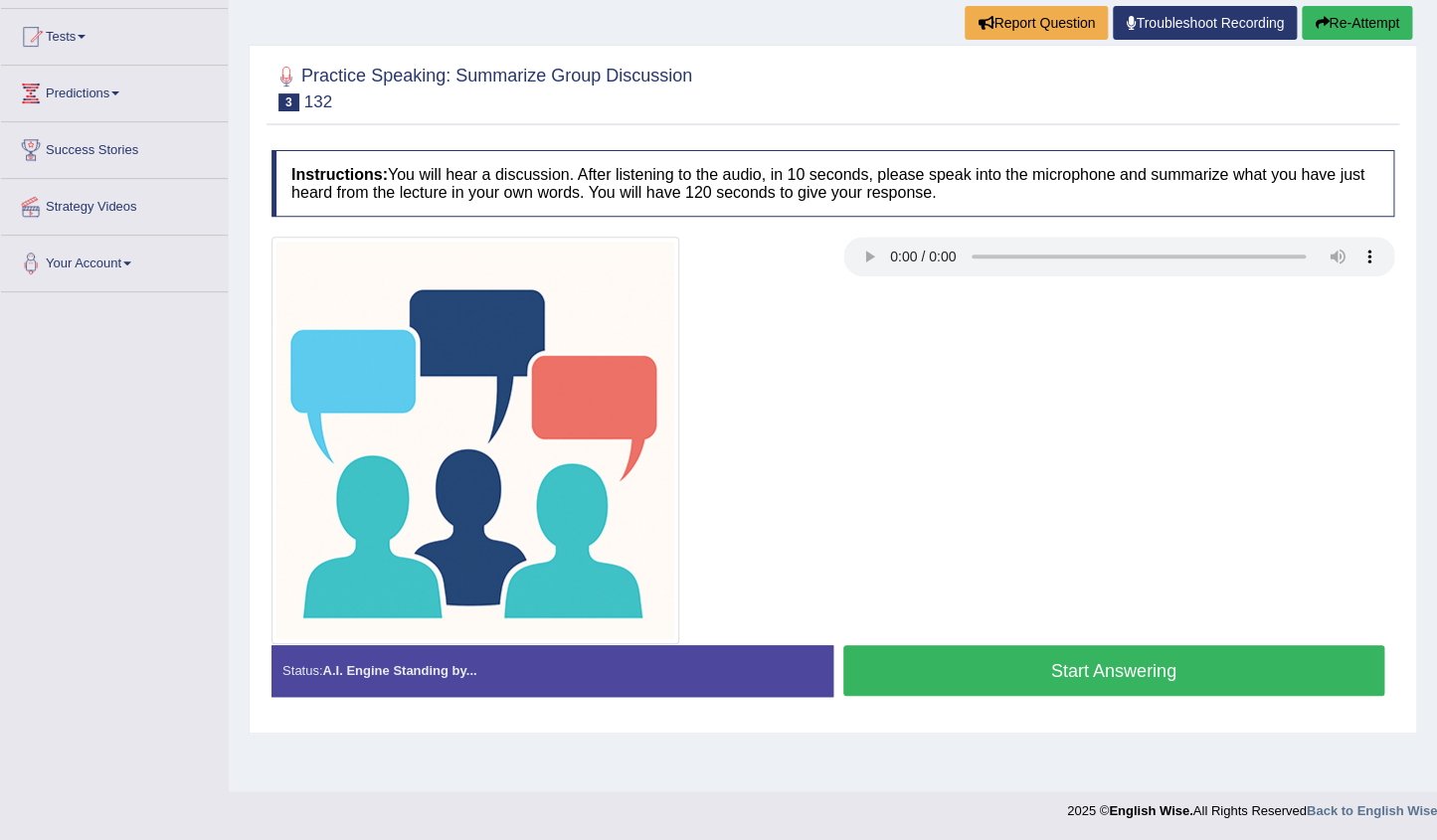 scroll, scrollTop: 203, scrollLeft: 0, axis: vertical 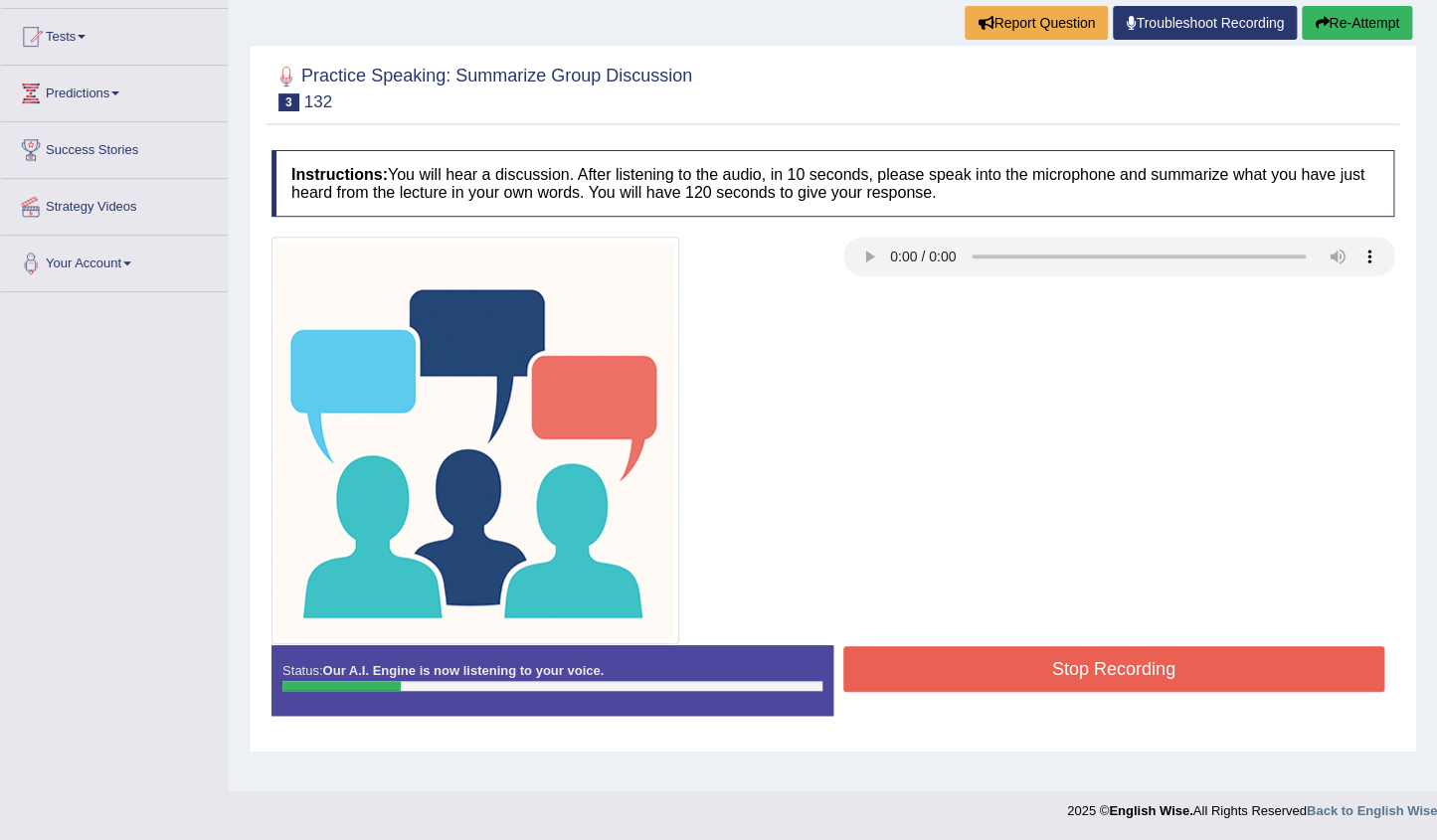 click on "Re-Attempt" at bounding box center (1356, 23) 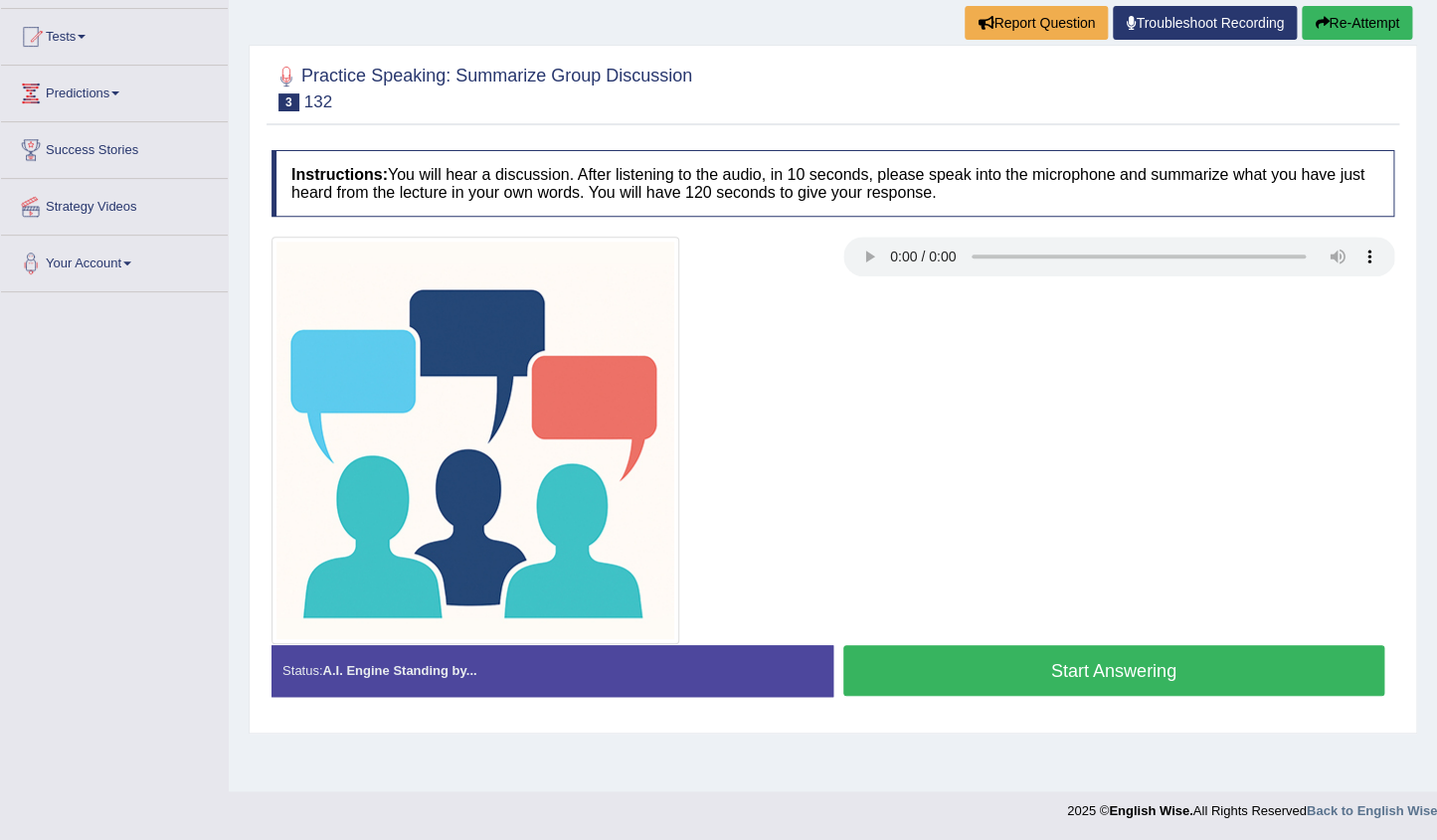 scroll, scrollTop: 203, scrollLeft: 0, axis: vertical 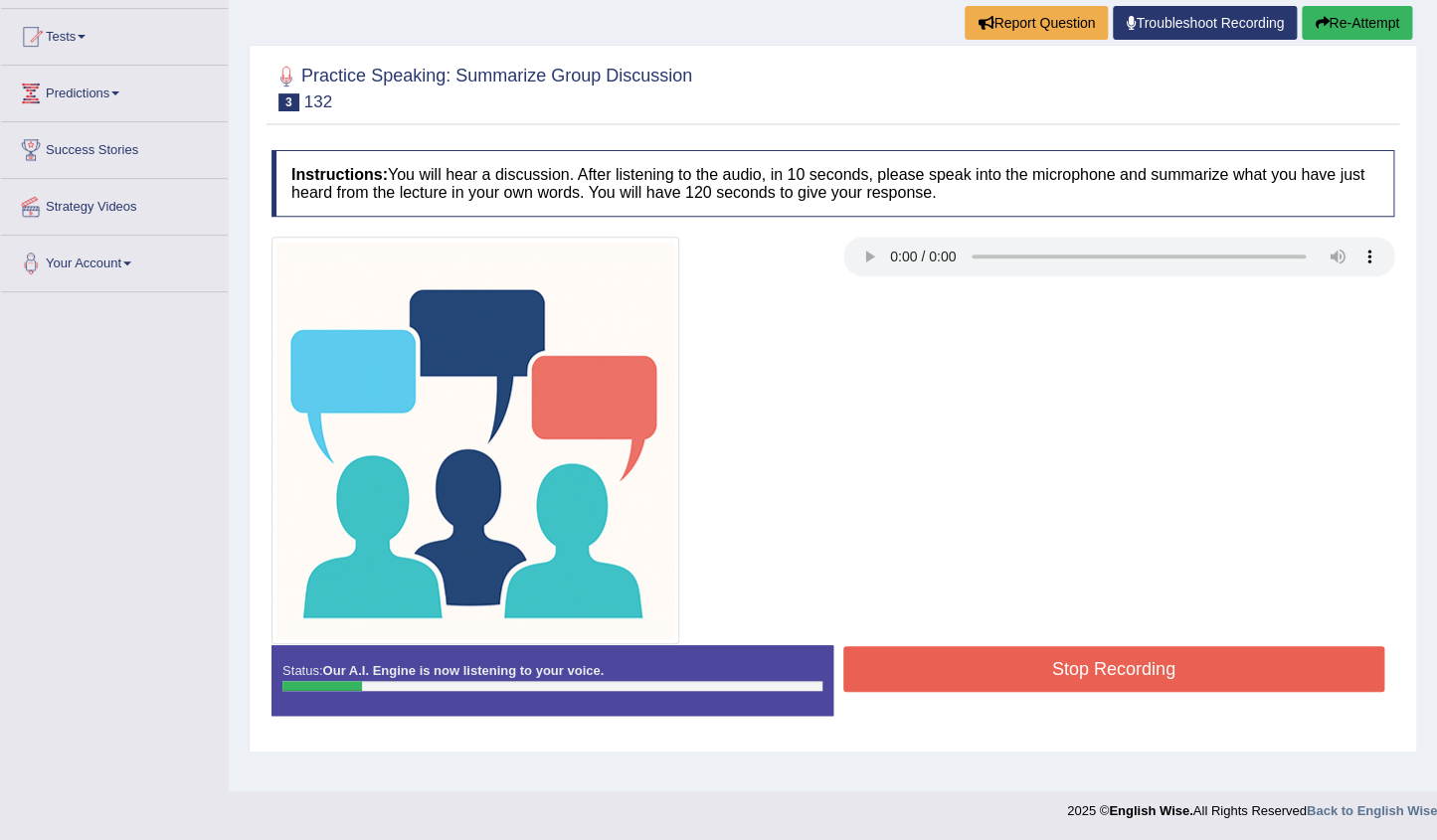click on "Re-Attempt" at bounding box center [1356, 23] 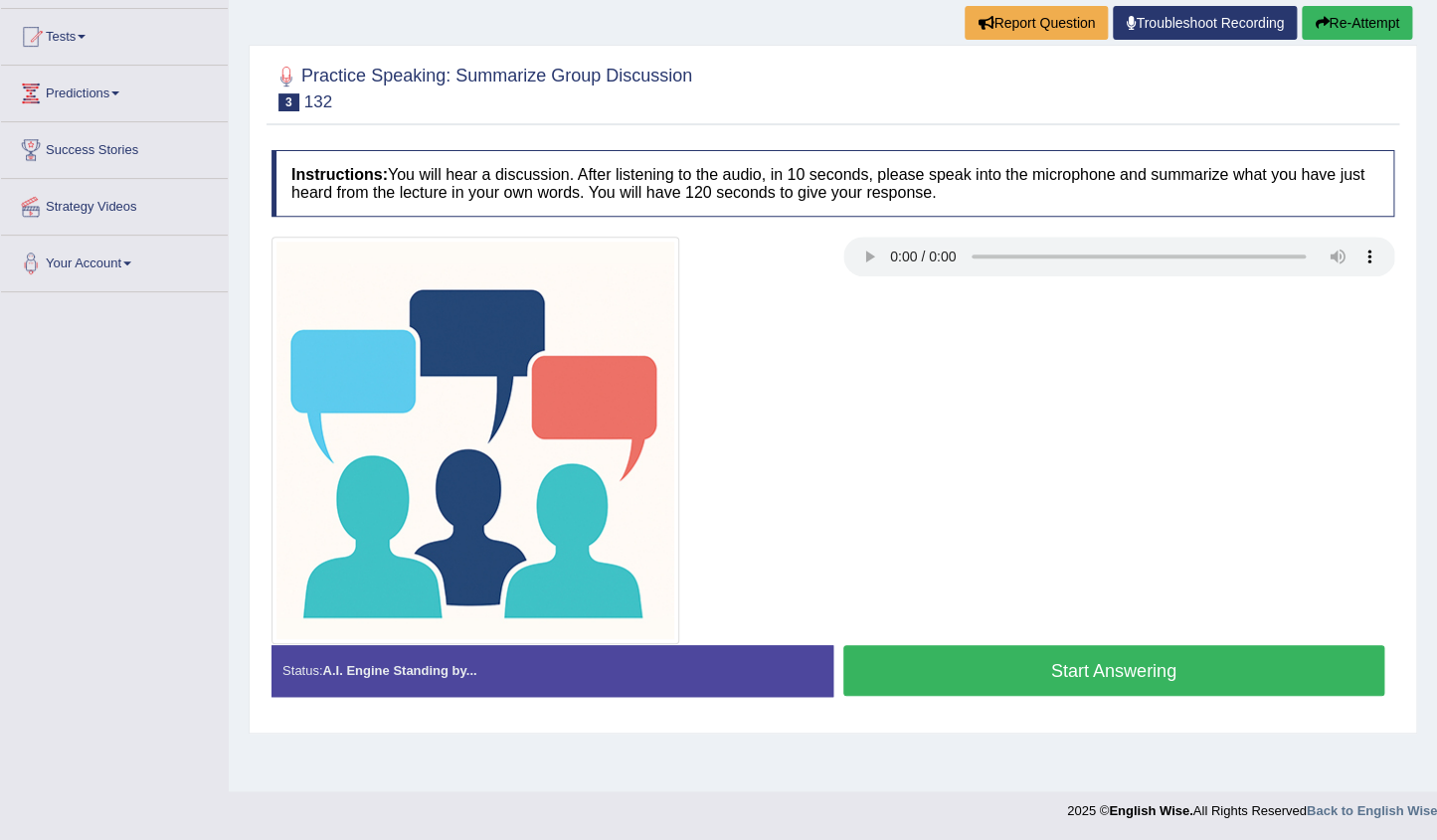 scroll, scrollTop: 203, scrollLeft: 0, axis: vertical 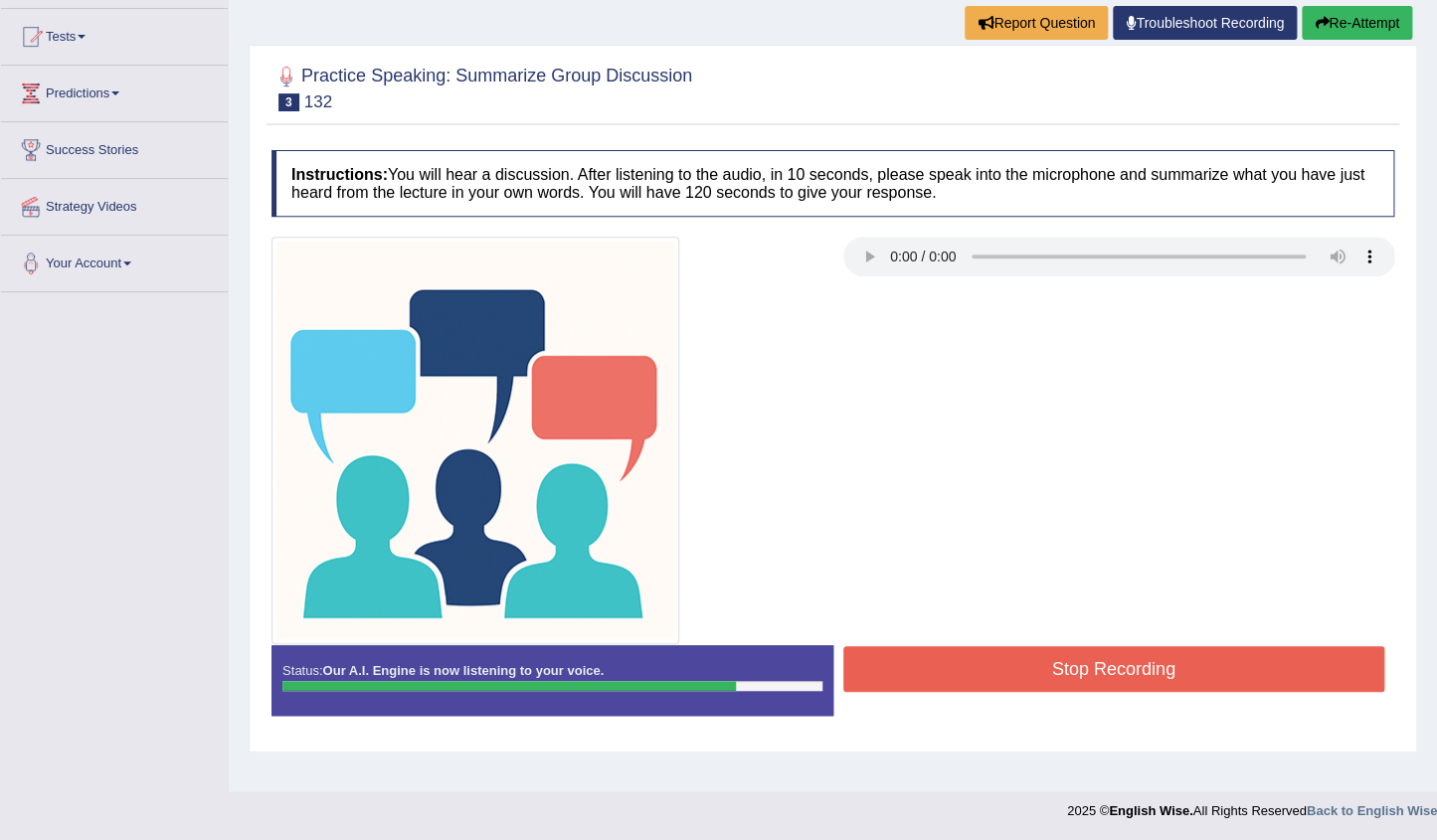 drag, startPoint x: 1087, startPoint y: 647, endPoint x: 1094, endPoint y: 678, distance: 31.780497 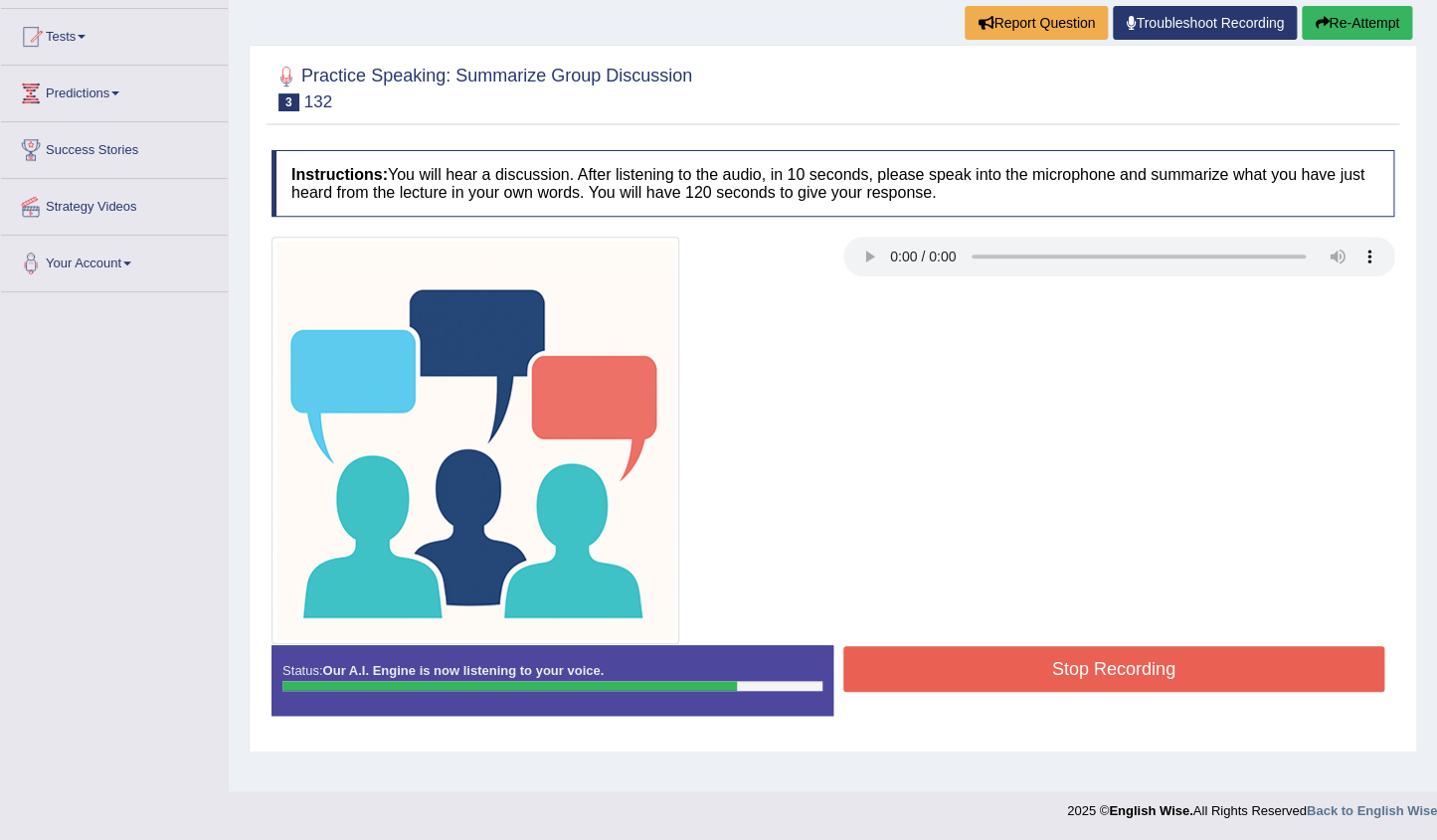 drag, startPoint x: 1094, startPoint y: 678, endPoint x: 1053, endPoint y: 696, distance: 44.777226 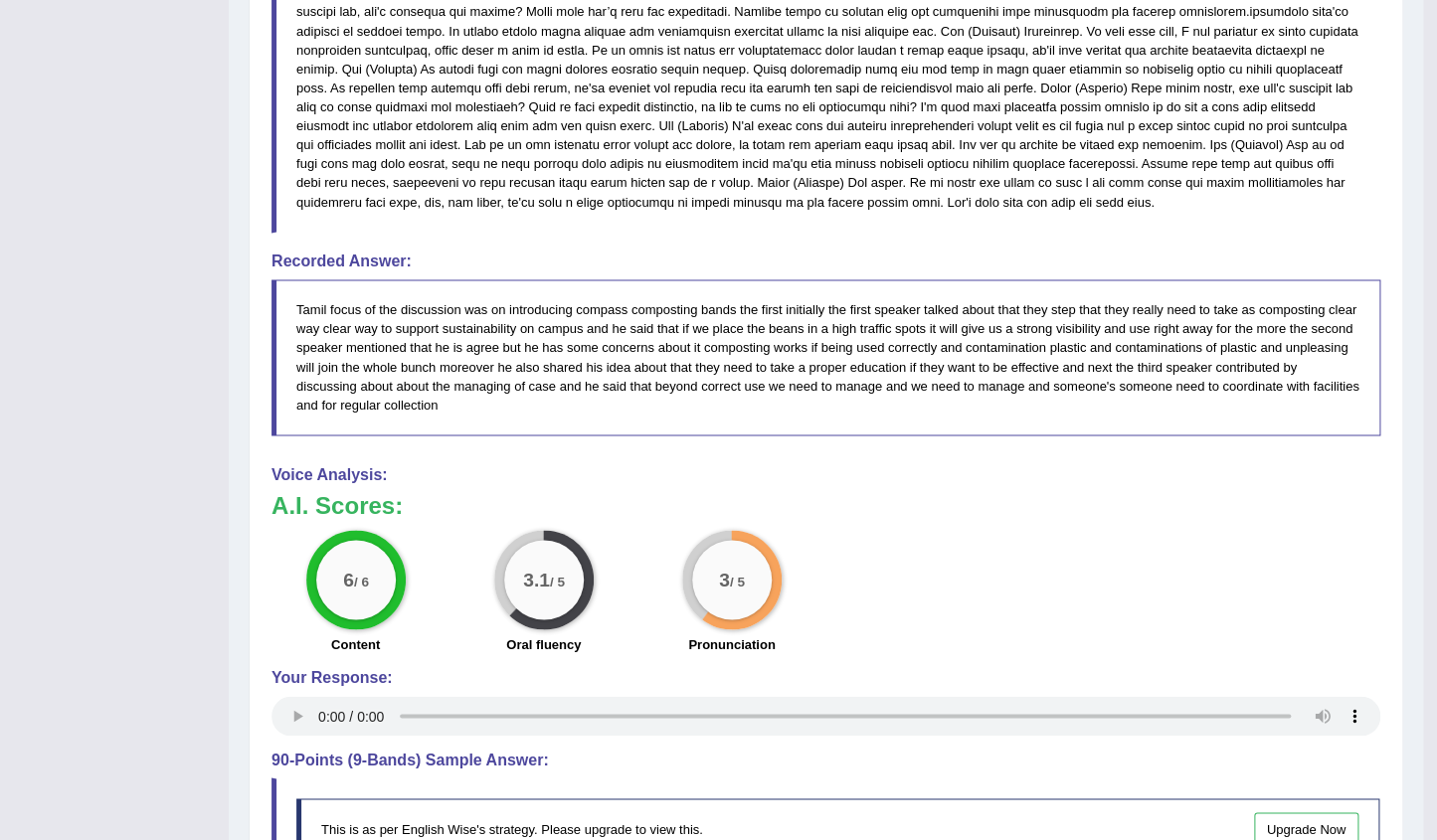 scroll, scrollTop: 1247, scrollLeft: 0, axis: vertical 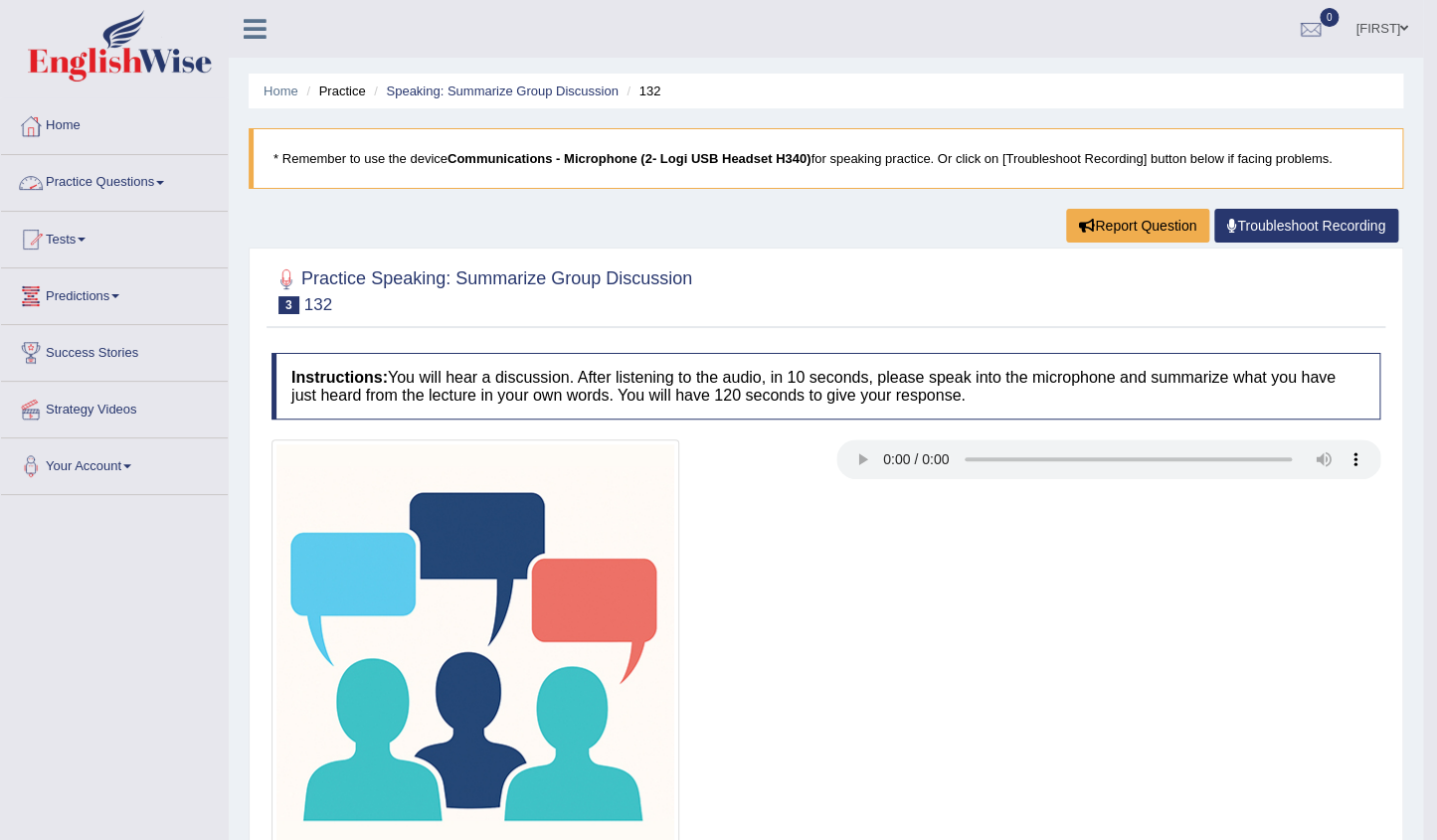 click on "Practice Questions" at bounding box center [114, 180] 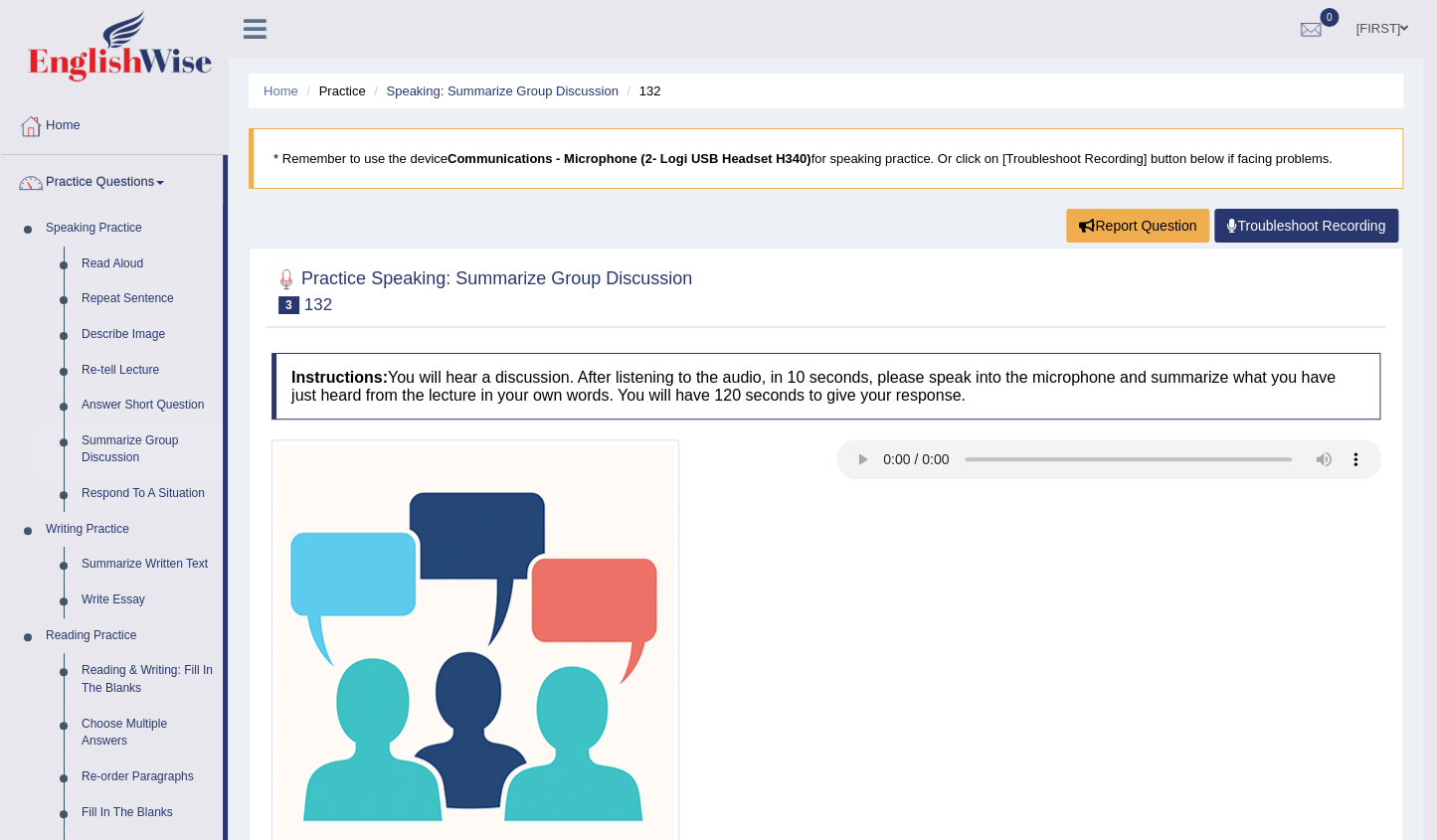 click on "Summarize Group Discussion" at bounding box center [147, 449] 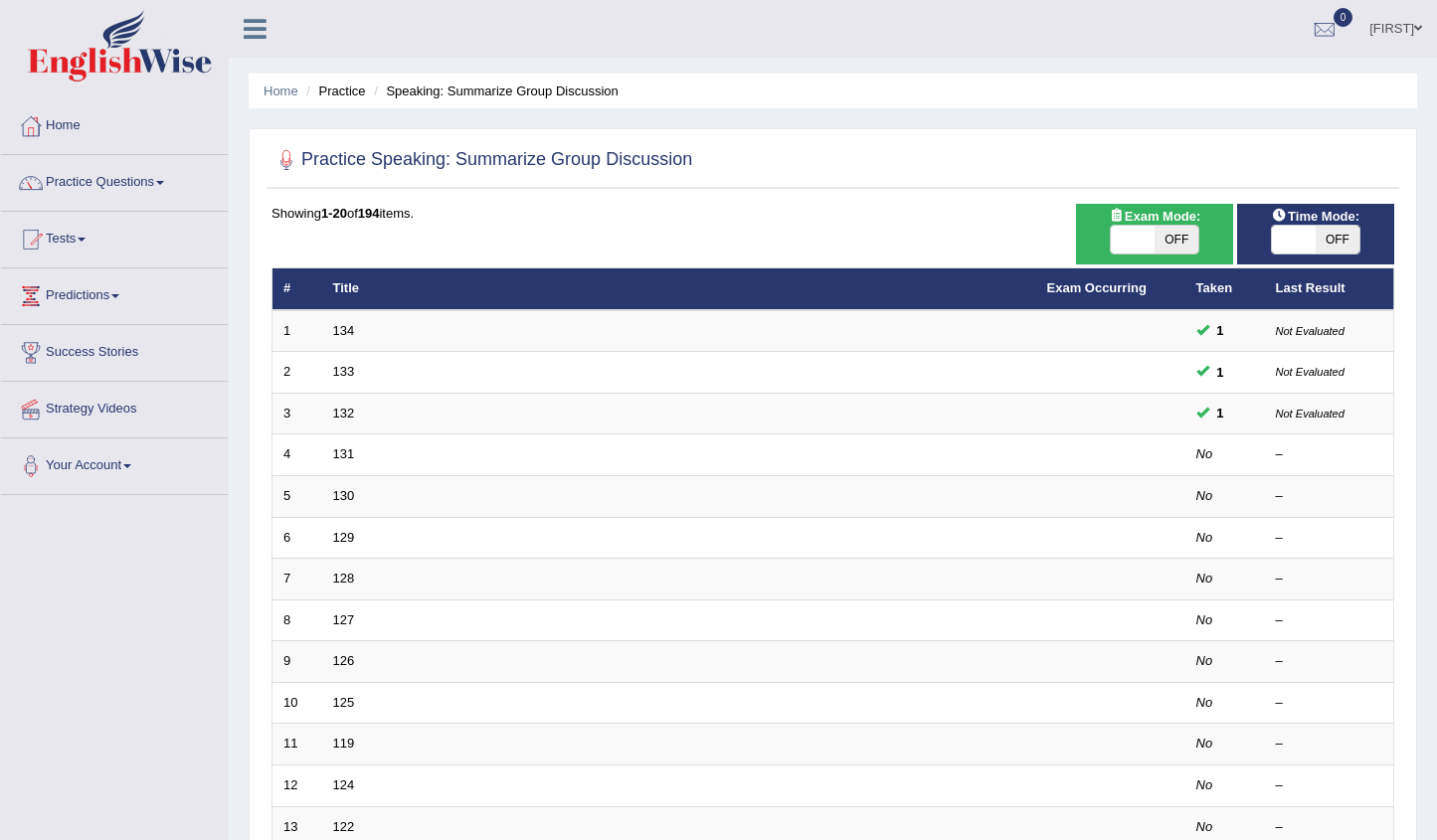 click on "131" at bounding box center (344, 453) 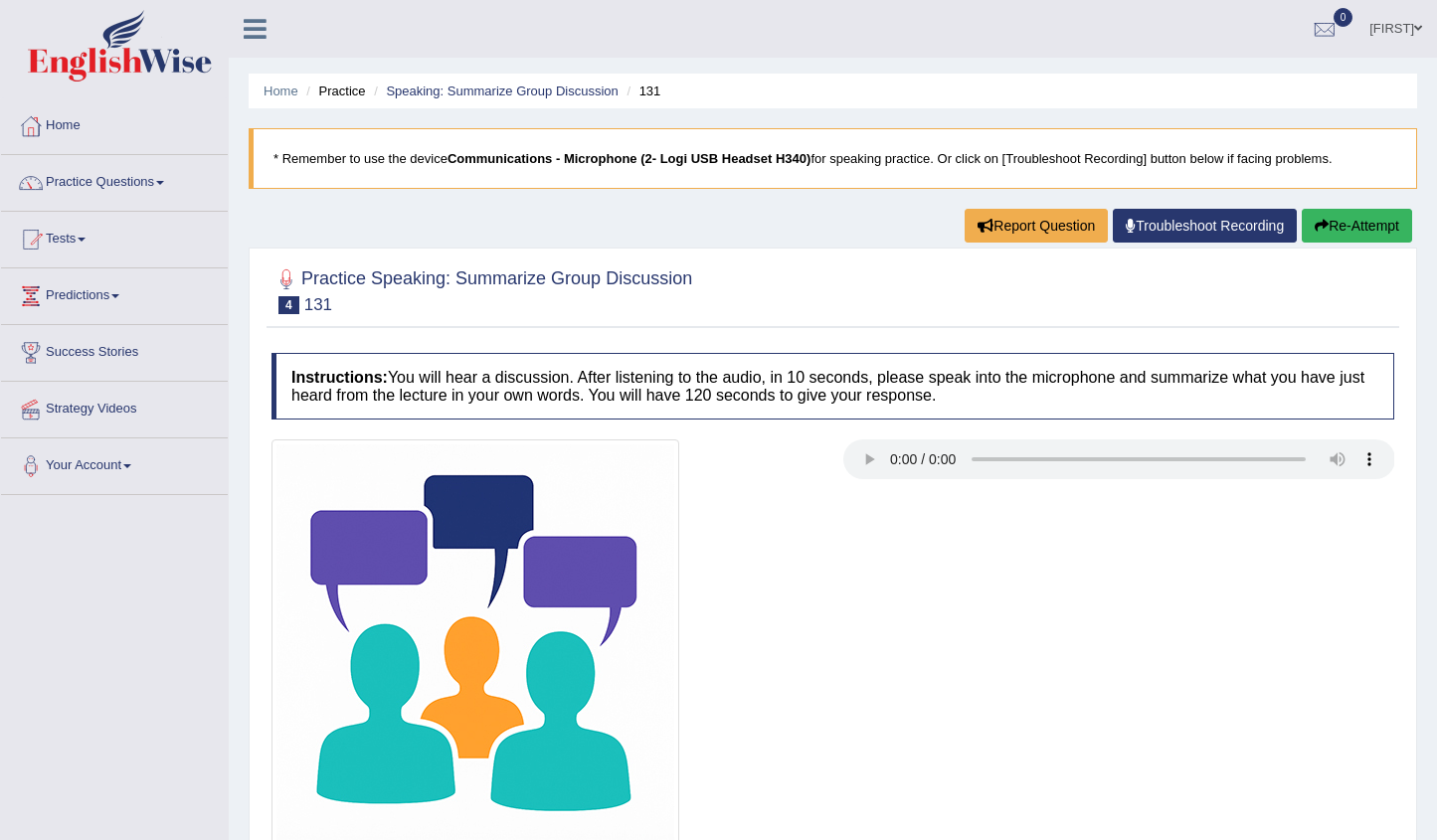 scroll, scrollTop: 0, scrollLeft: 0, axis: both 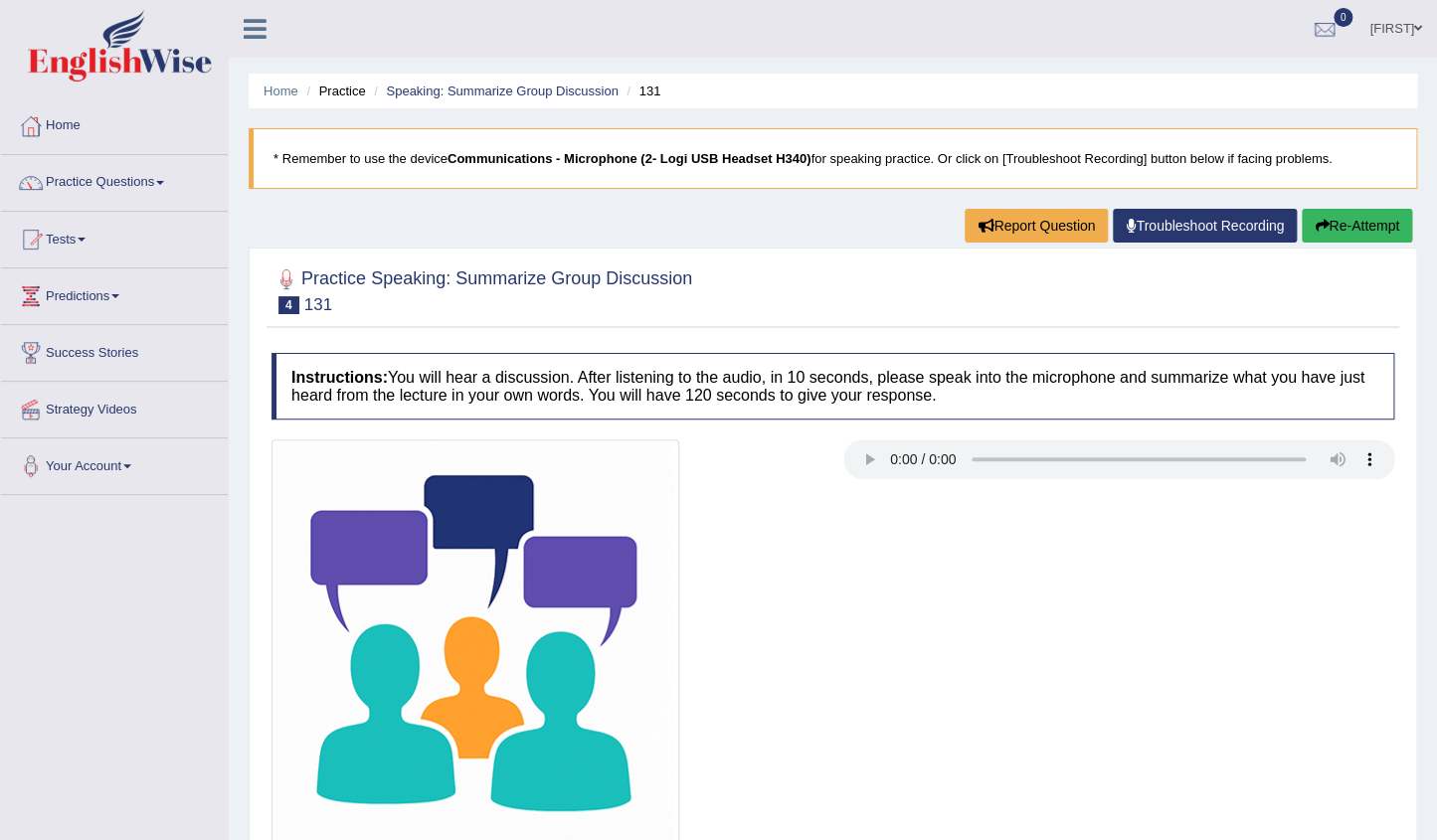 type 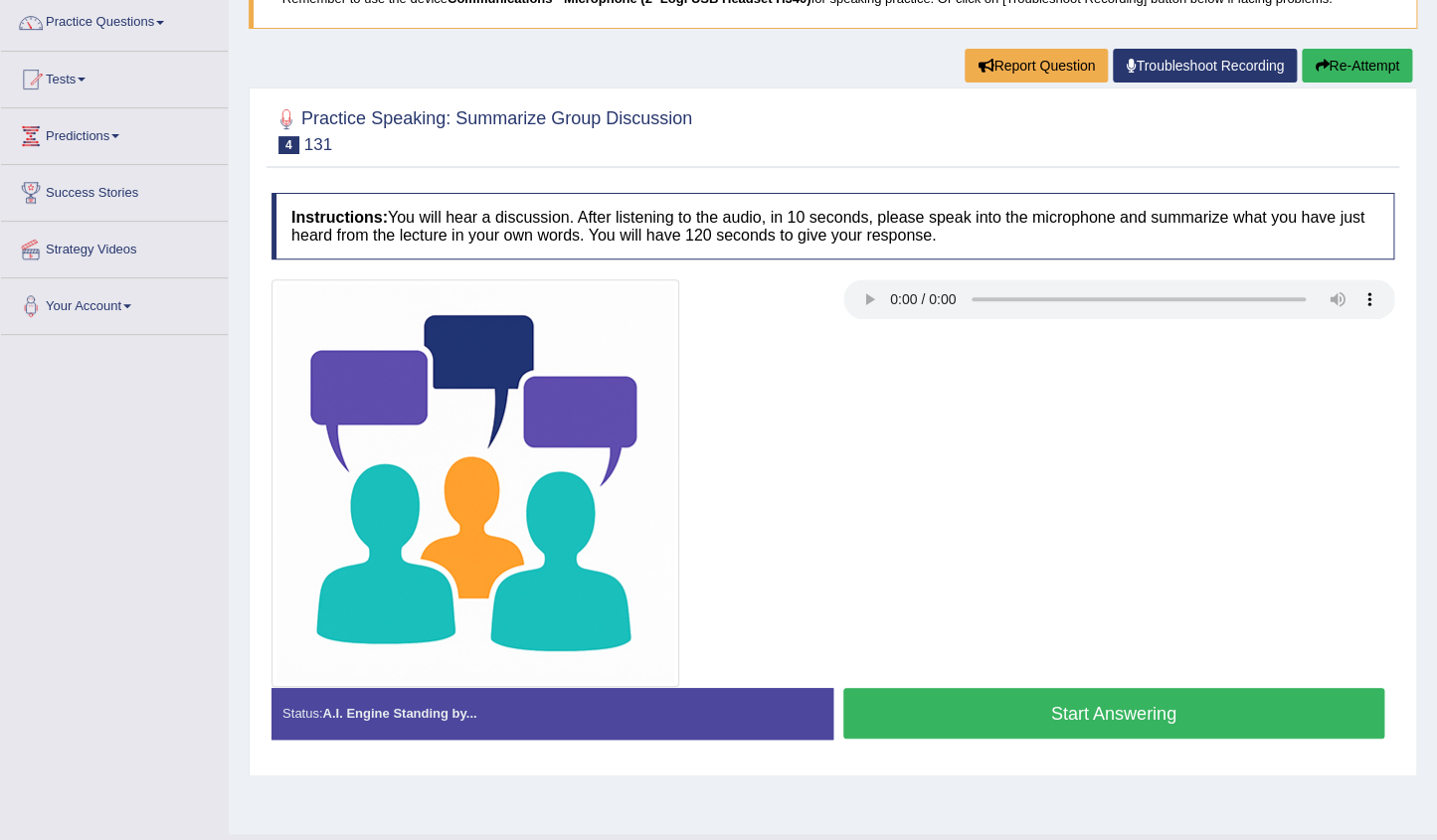 scroll, scrollTop: 203, scrollLeft: 0, axis: vertical 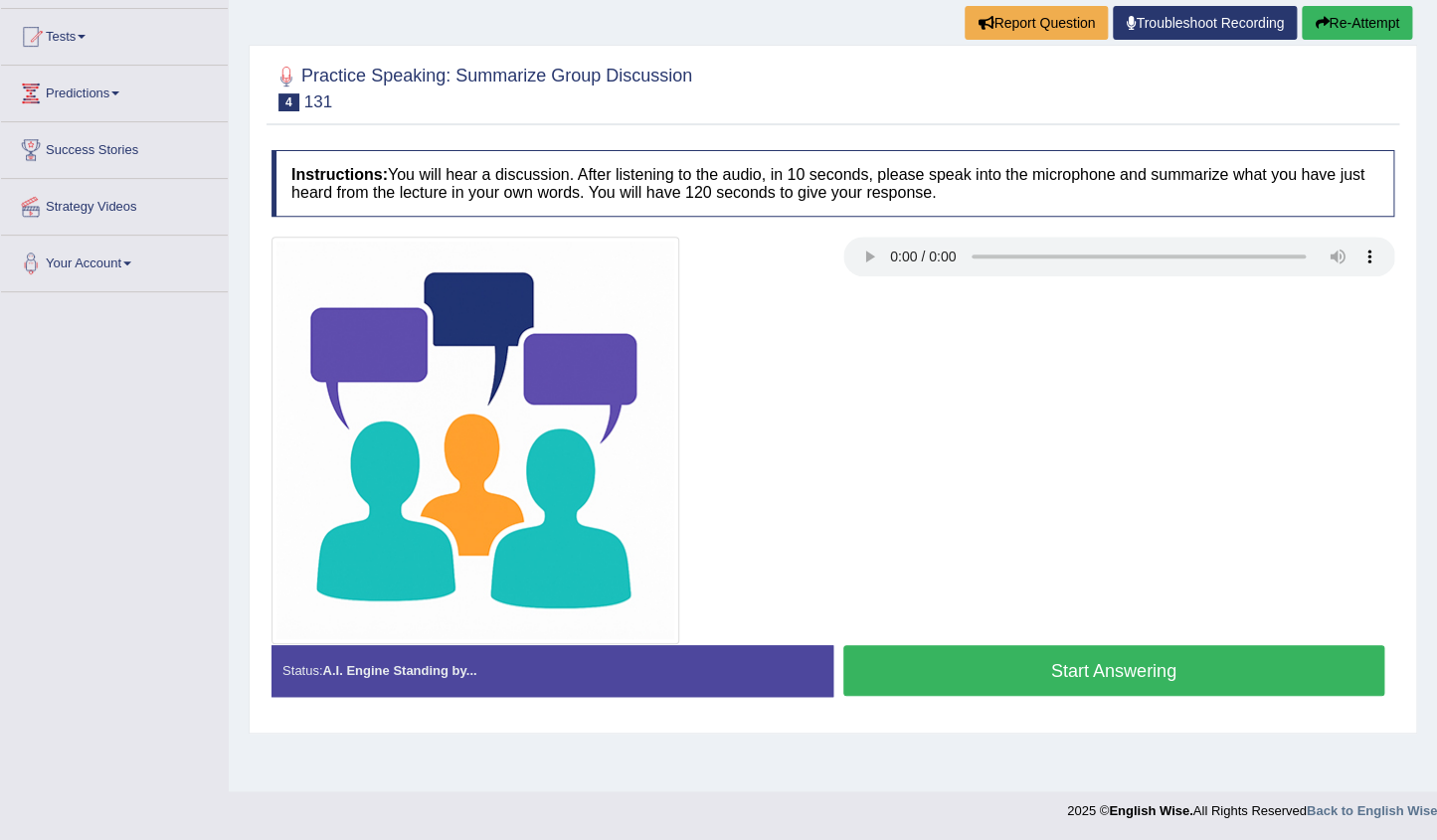 click at bounding box center [832, 440] 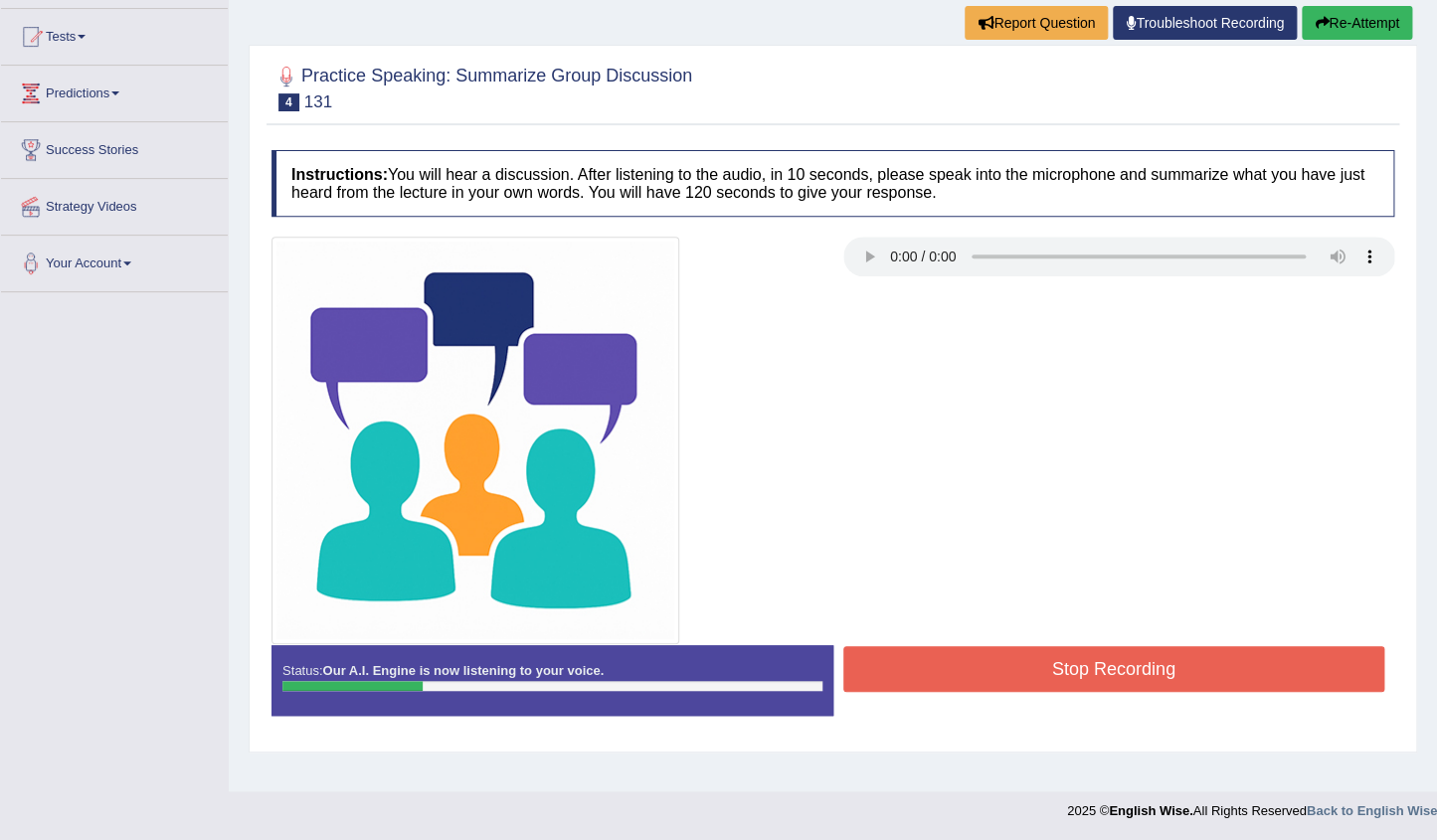 click on "Re-Attempt" at bounding box center (1356, 23) 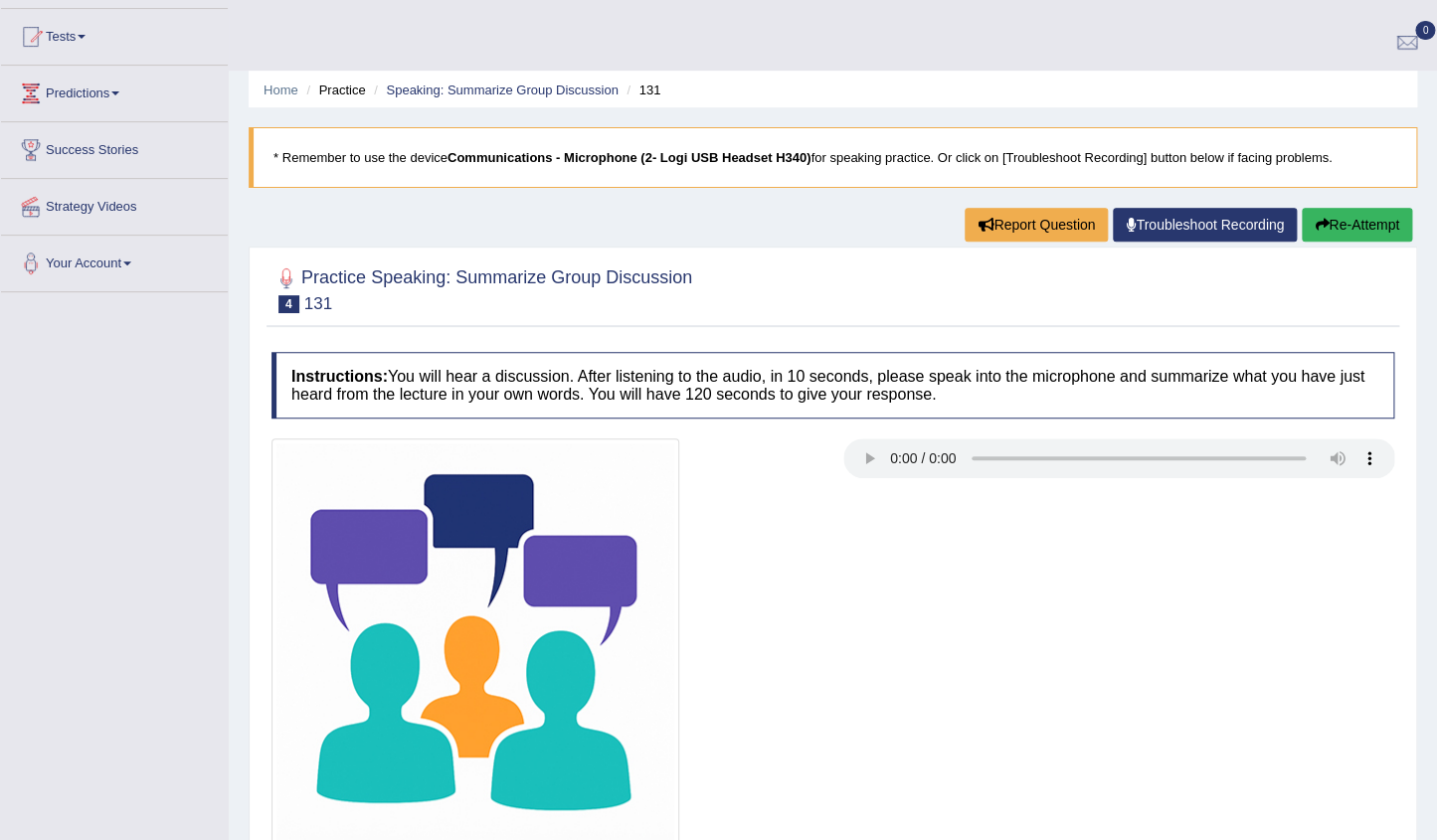 scroll, scrollTop: 203, scrollLeft: 0, axis: vertical 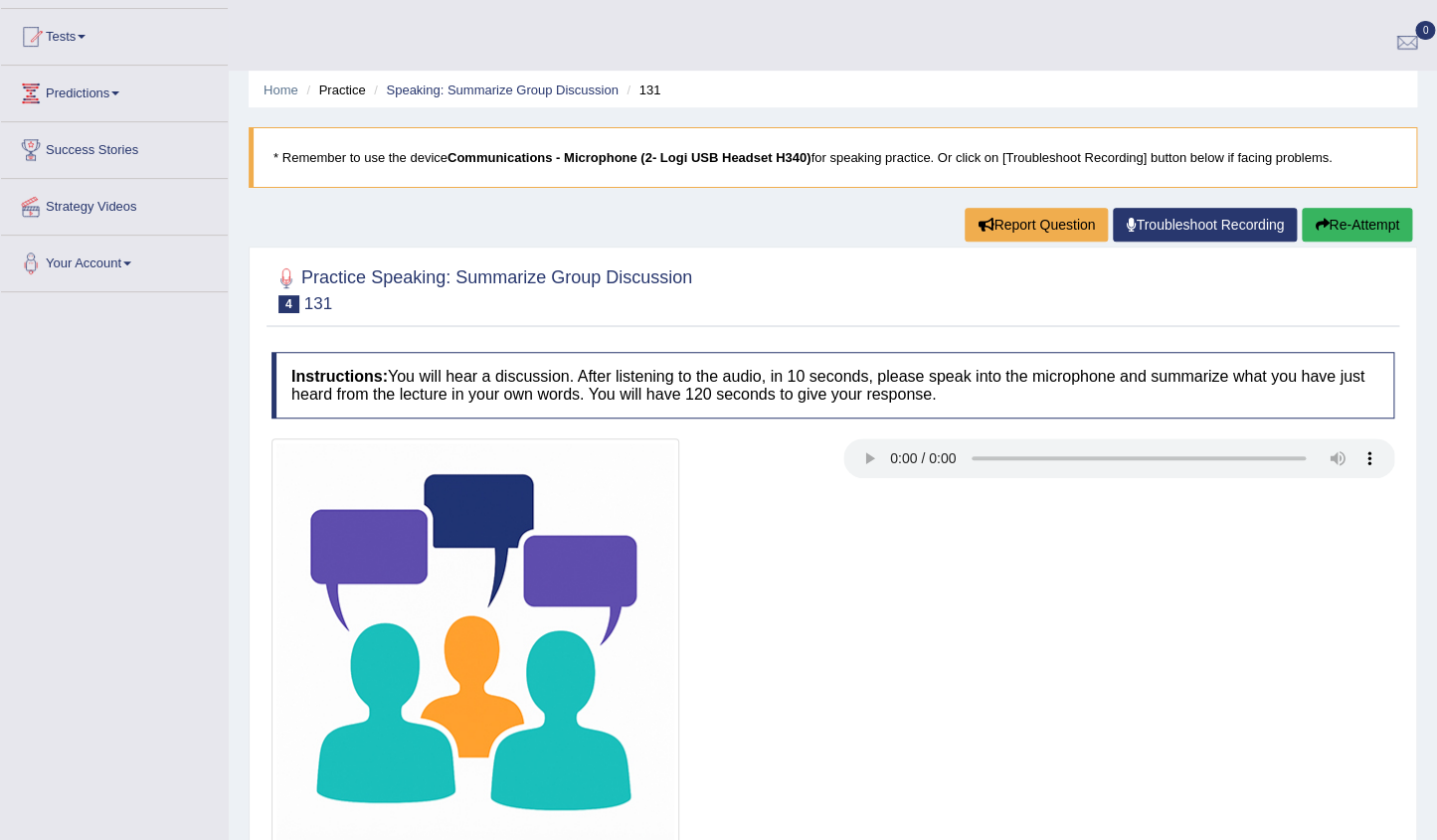 click on "Start Answering" at bounding box center [1114, 872] 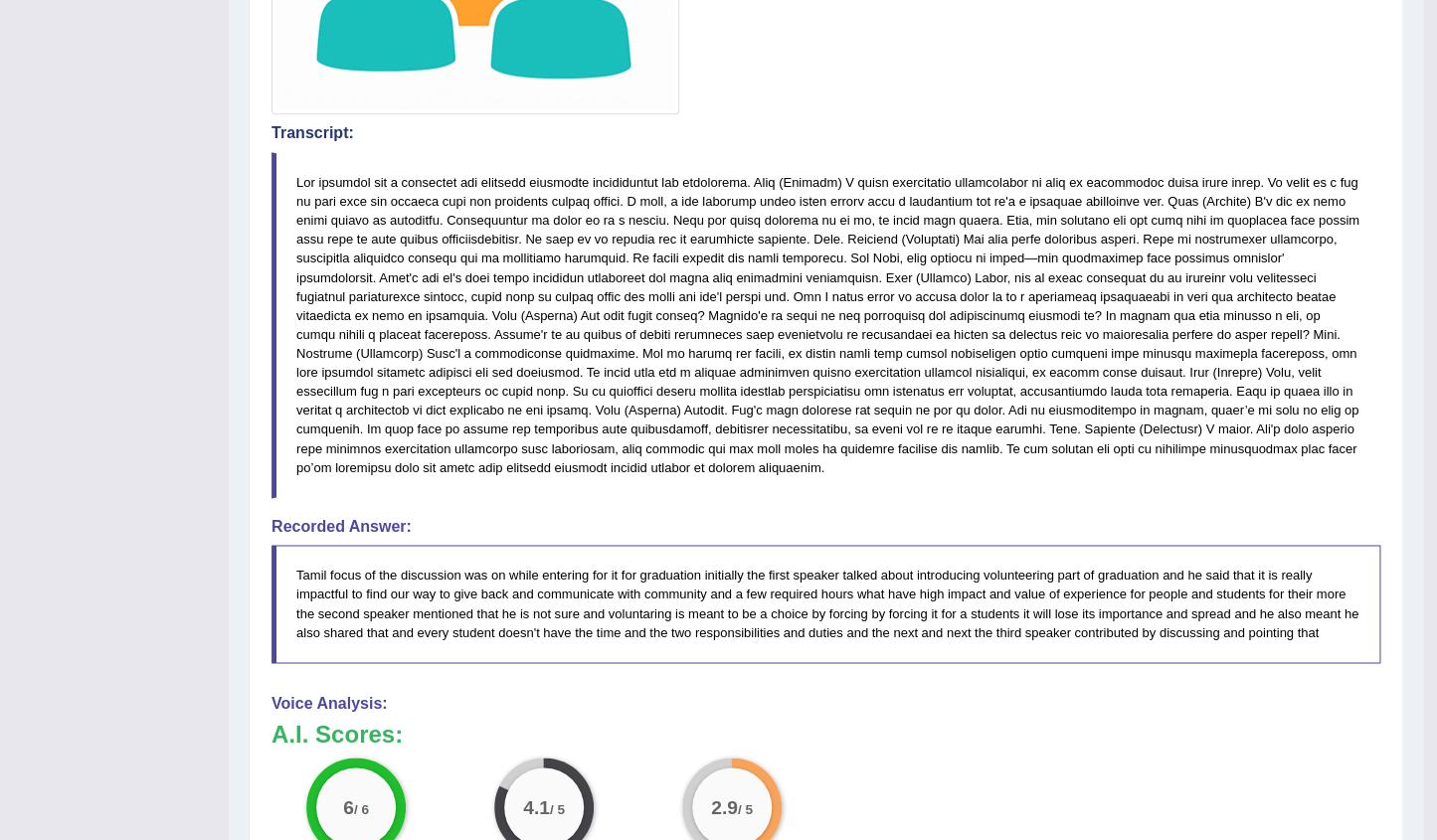 scroll, scrollTop: 1106, scrollLeft: 0, axis: vertical 